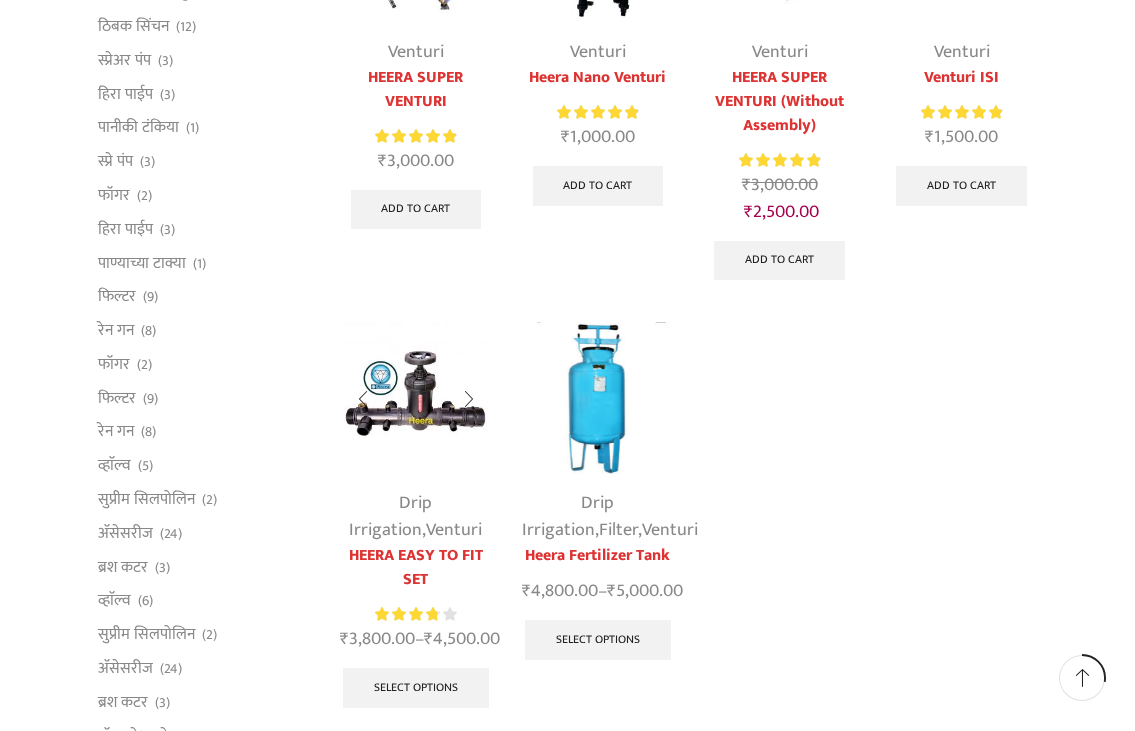 scroll, scrollTop: 400, scrollLeft: 0, axis: vertical 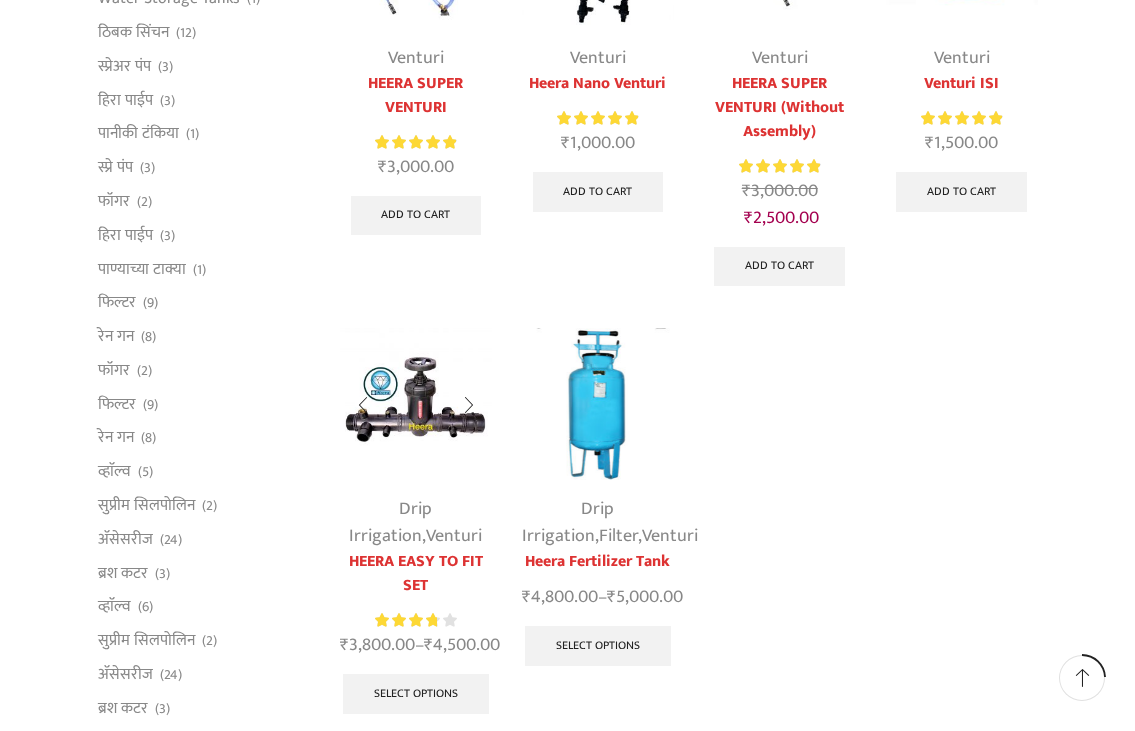 click on "HEERA EASY TO FIT SET" at bounding box center [416, 574] 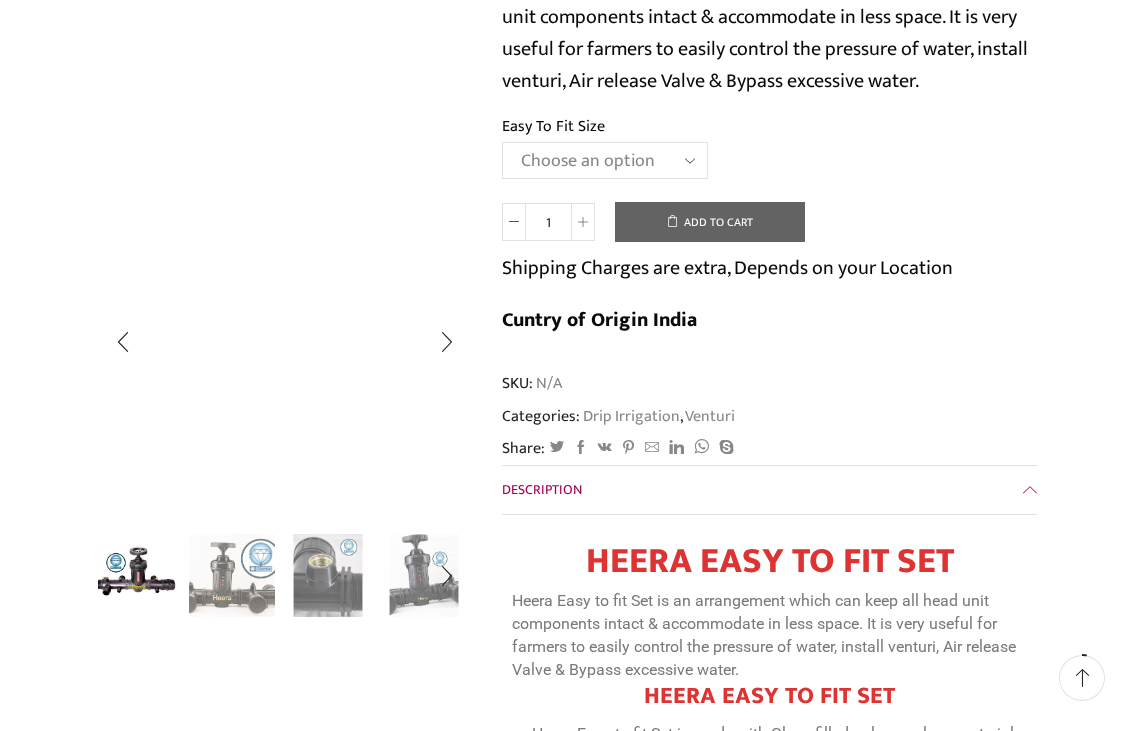 scroll, scrollTop: 500, scrollLeft: 0, axis: vertical 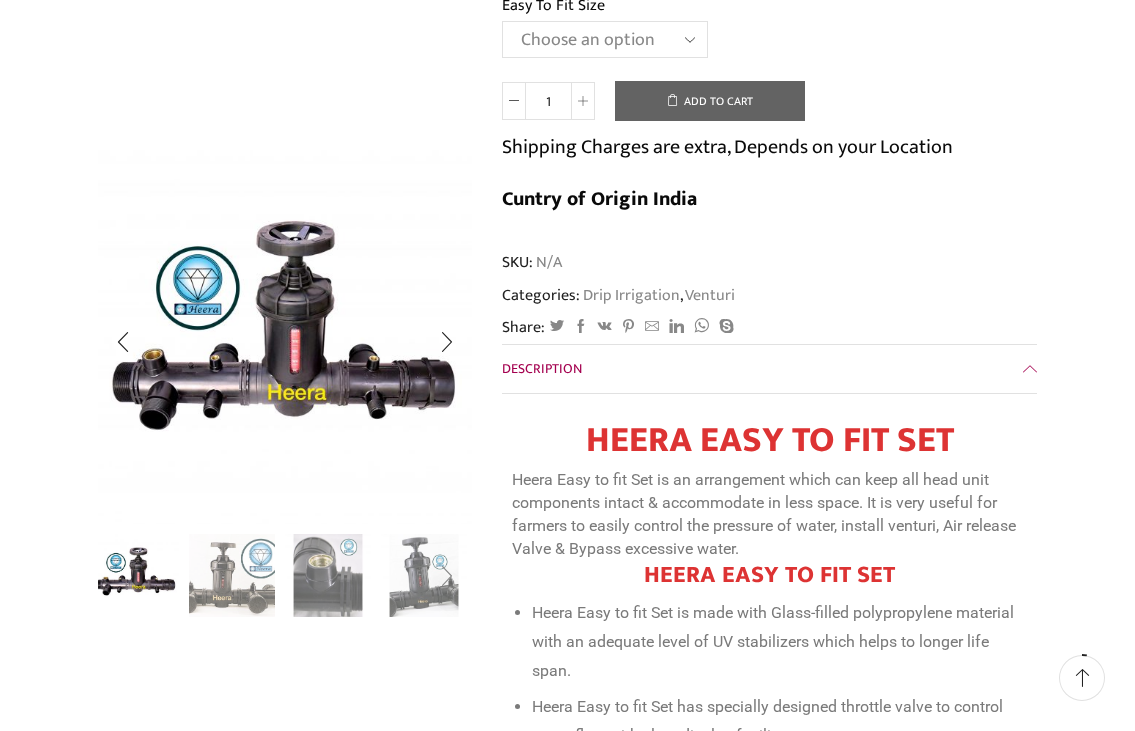 click at bounding box center [447, 576] 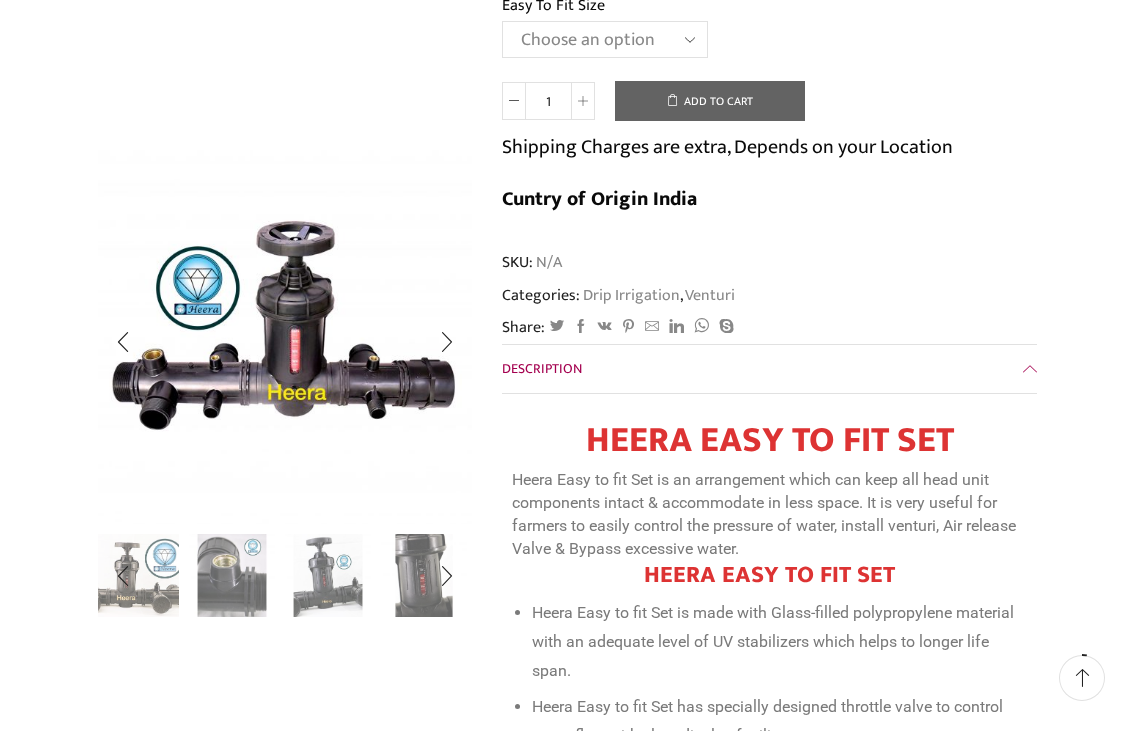 click at bounding box center [424, 574] 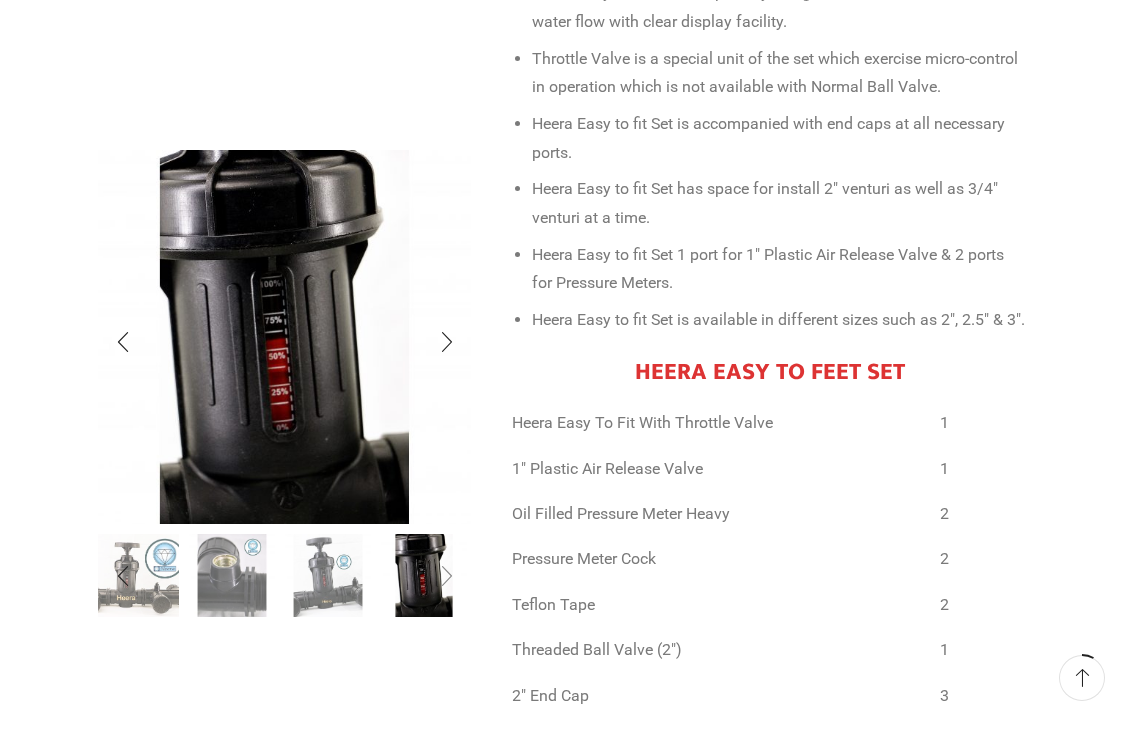 scroll, scrollTop: 1400, scrollLeft: 0, axis: vertical 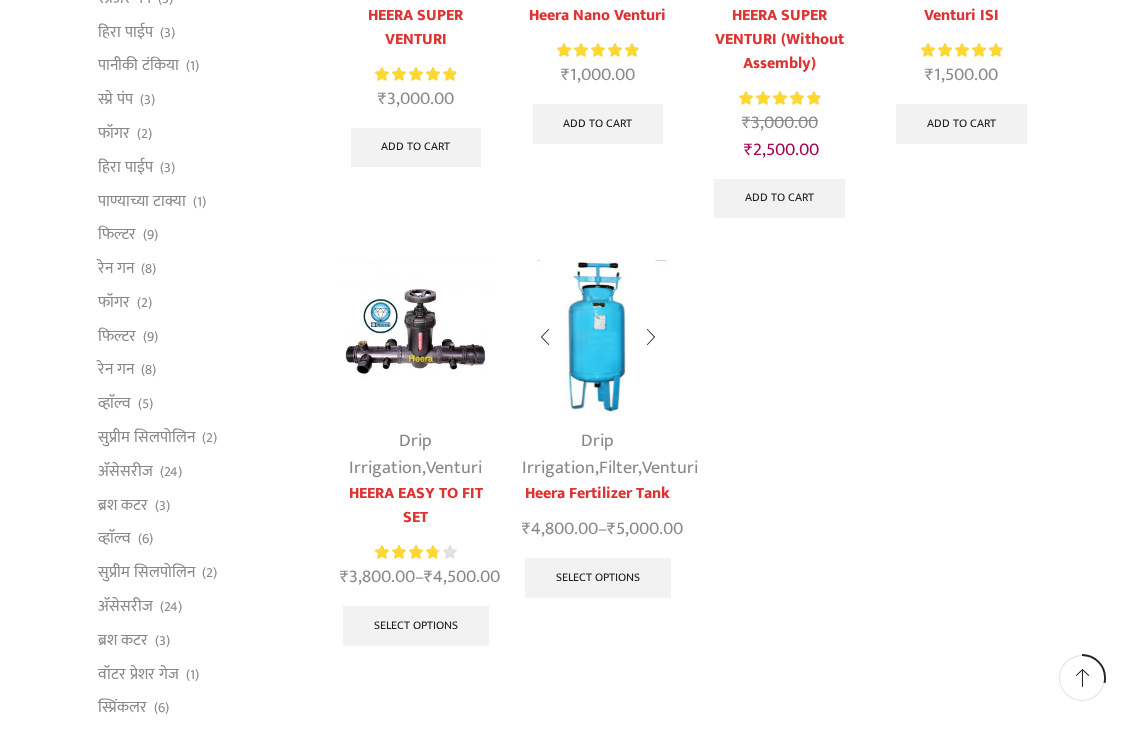 click on "Drip Irrigation" at bounding box center [568, 454] 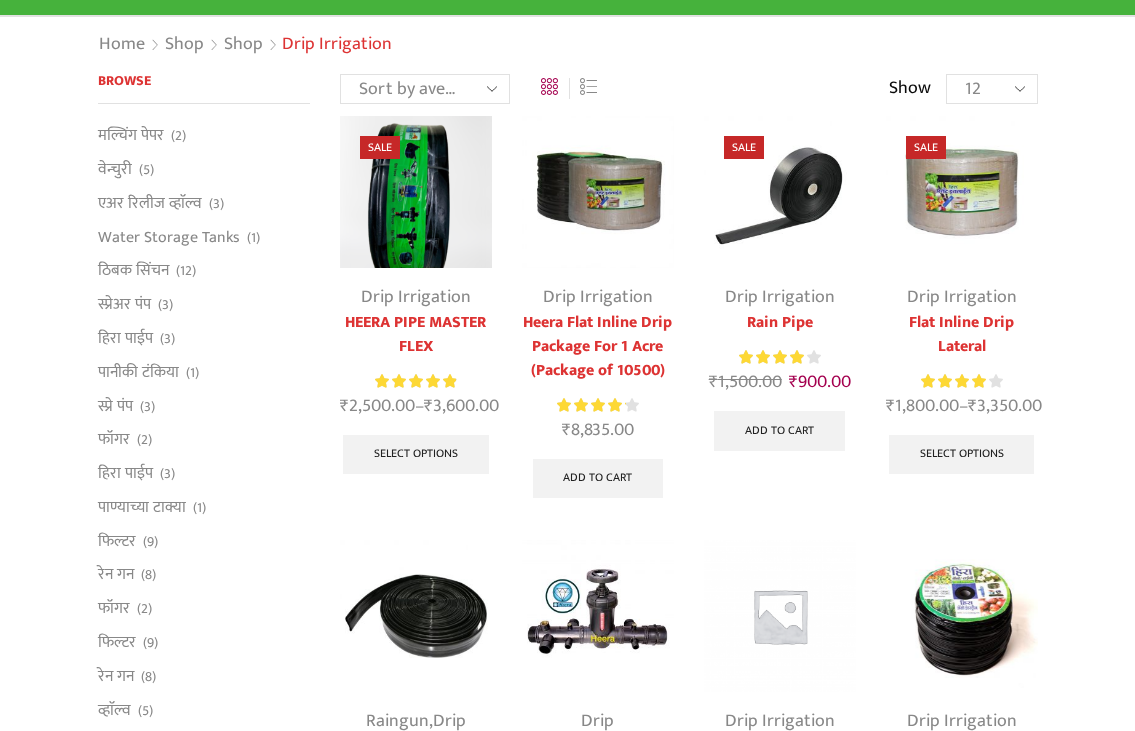 scroll, scrollTop: 0, scrollLeft: 0, axis: both 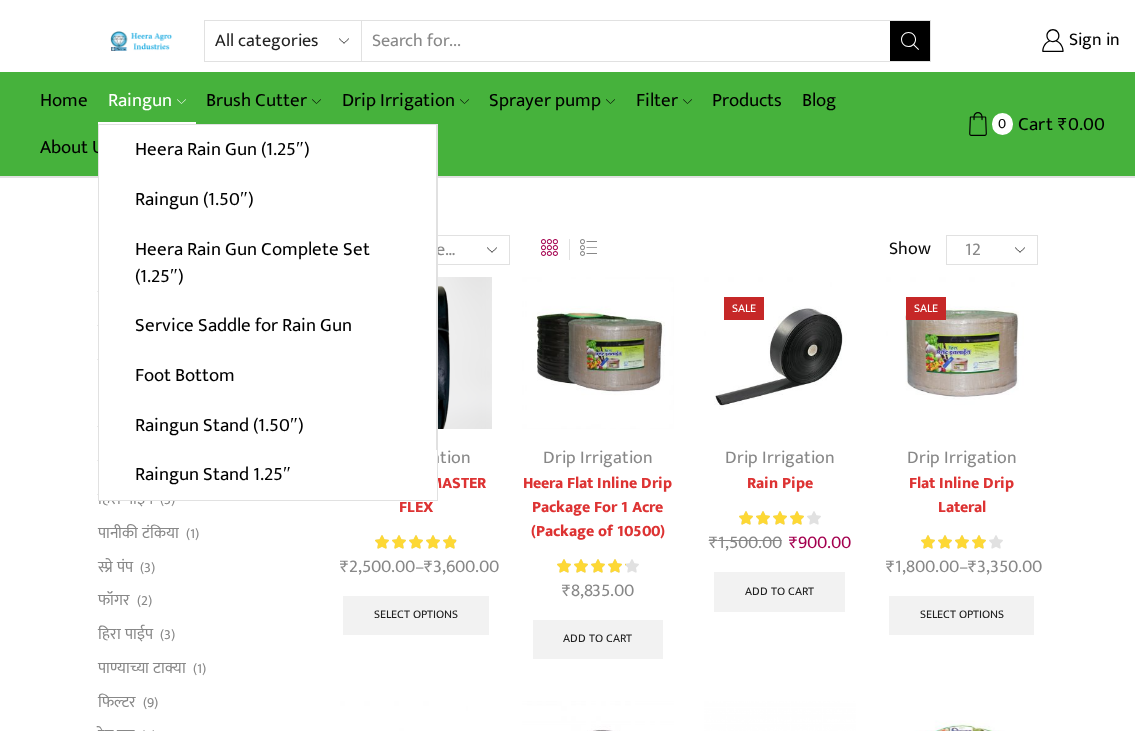 click on "Raingun" at bounding box center (147, 100) 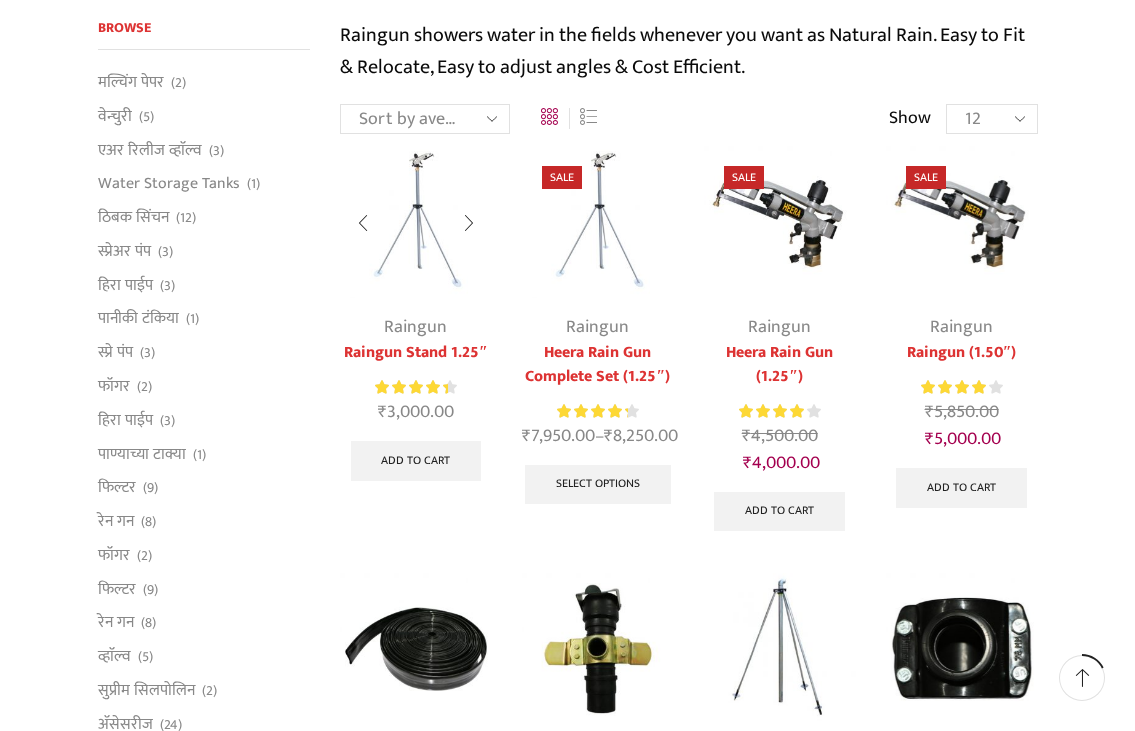 scroll, scrollTop: 0, scrollLeft: 0, axis: both 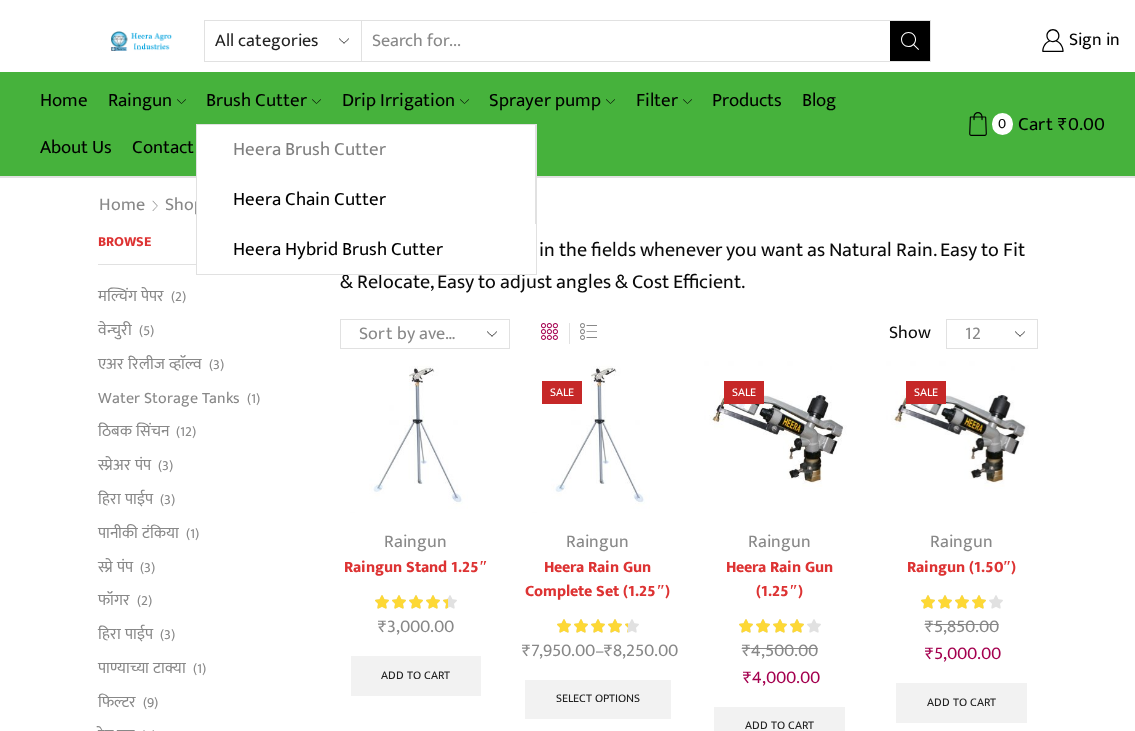 click on "Heera Brush Cutter" at bounding box center [365, 150] 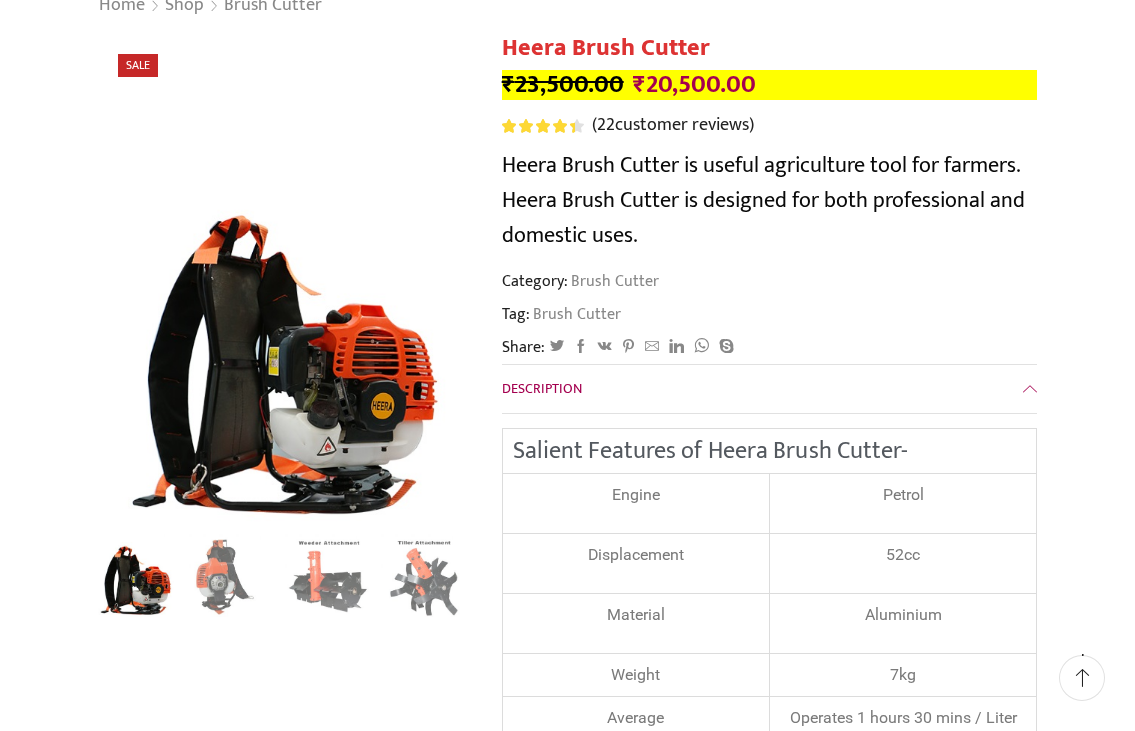 scroll, scrollTop: 0, scrollLeft: 0, axis: both 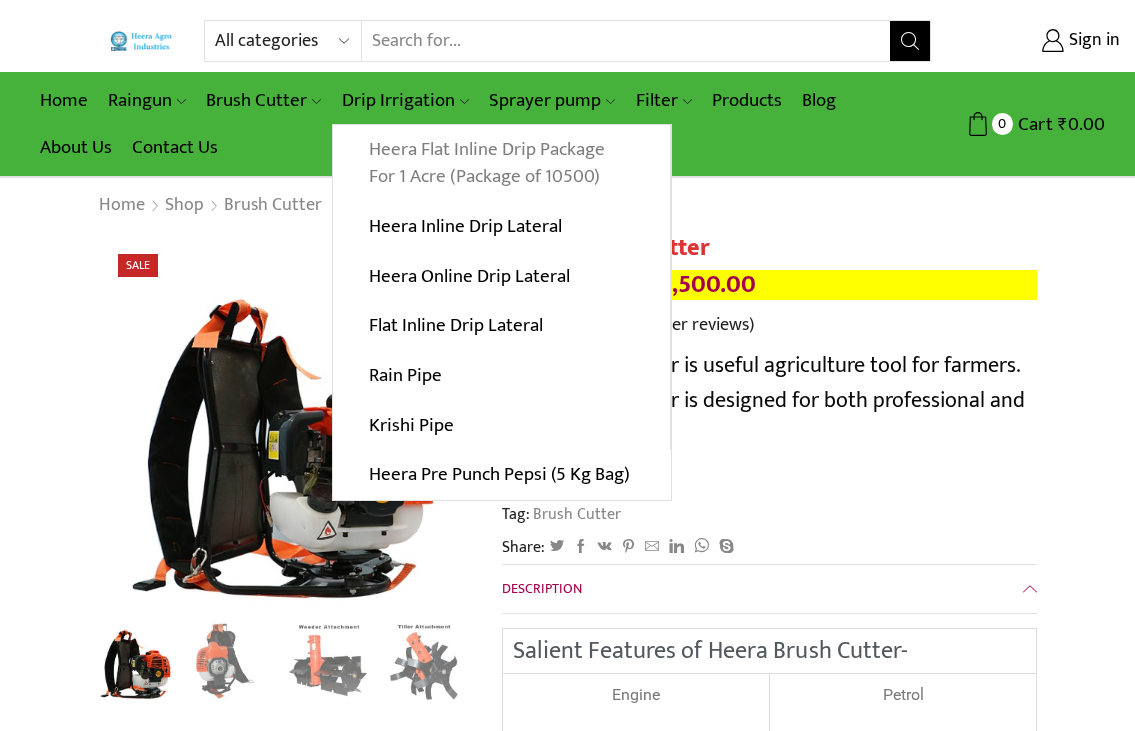 click on "Heera Flat Inline Drip Package For 1 Acre (Package of 10500)" at bounding box center [501, 163] 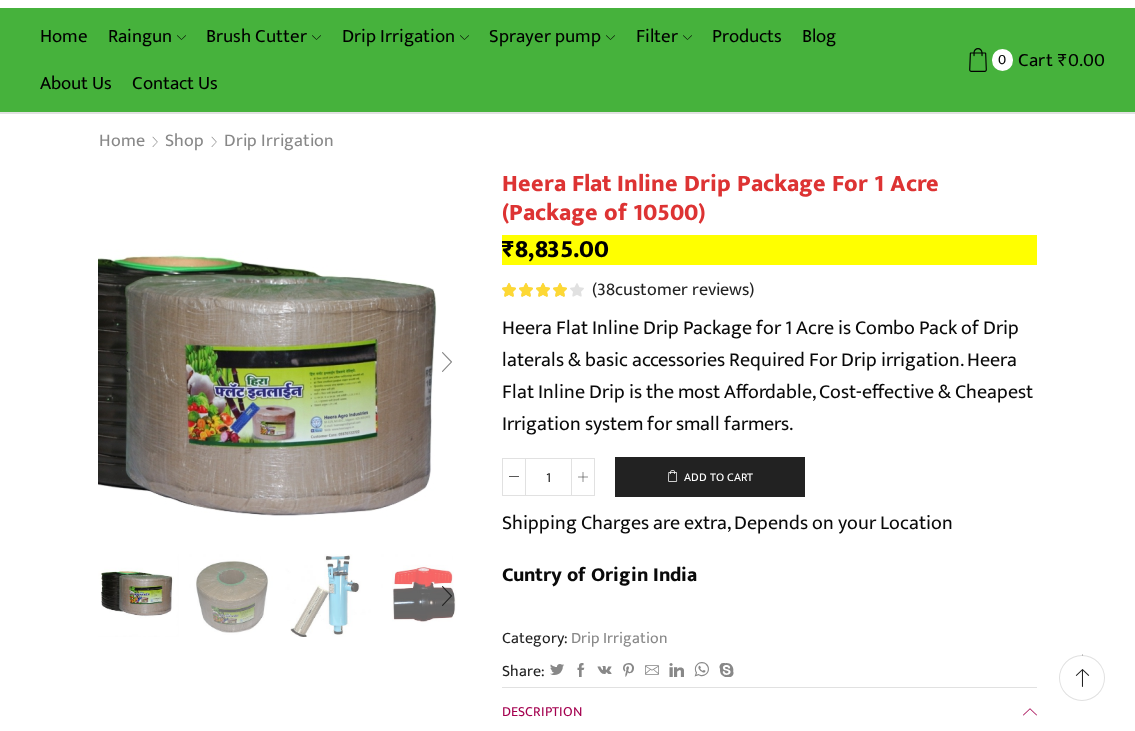 scroll, scrollTop: 100, scrollLeft: 0, axis: vertical 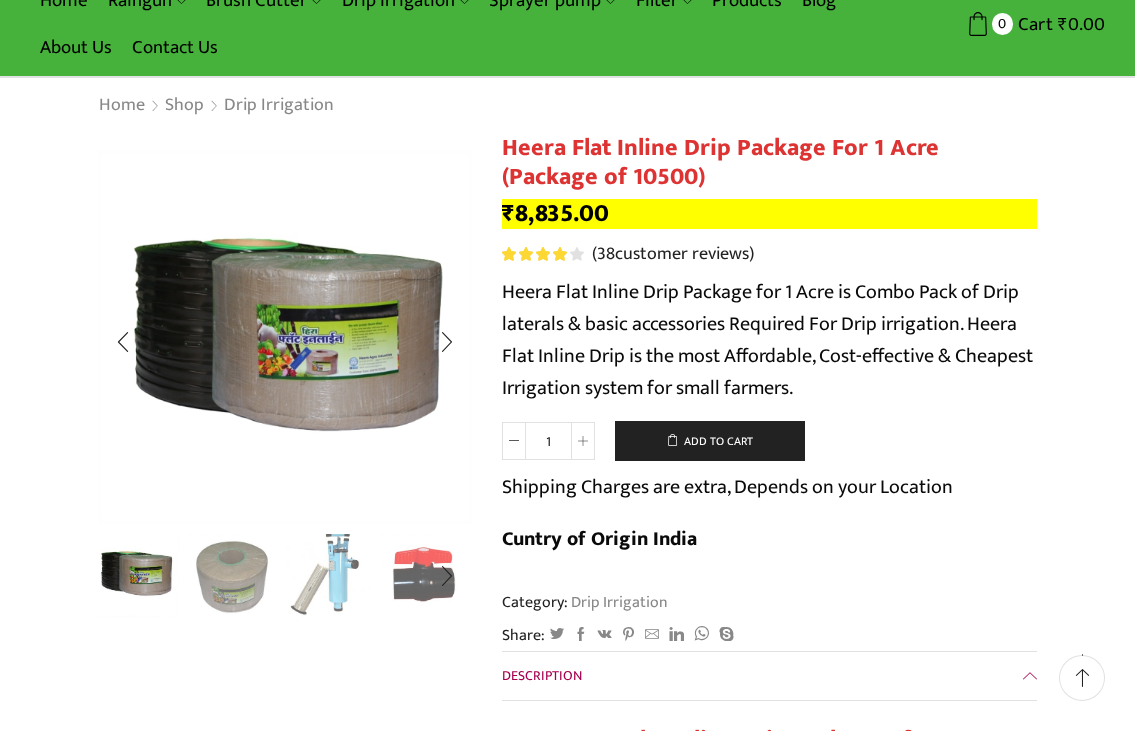 click at bounding box center (328, 574) 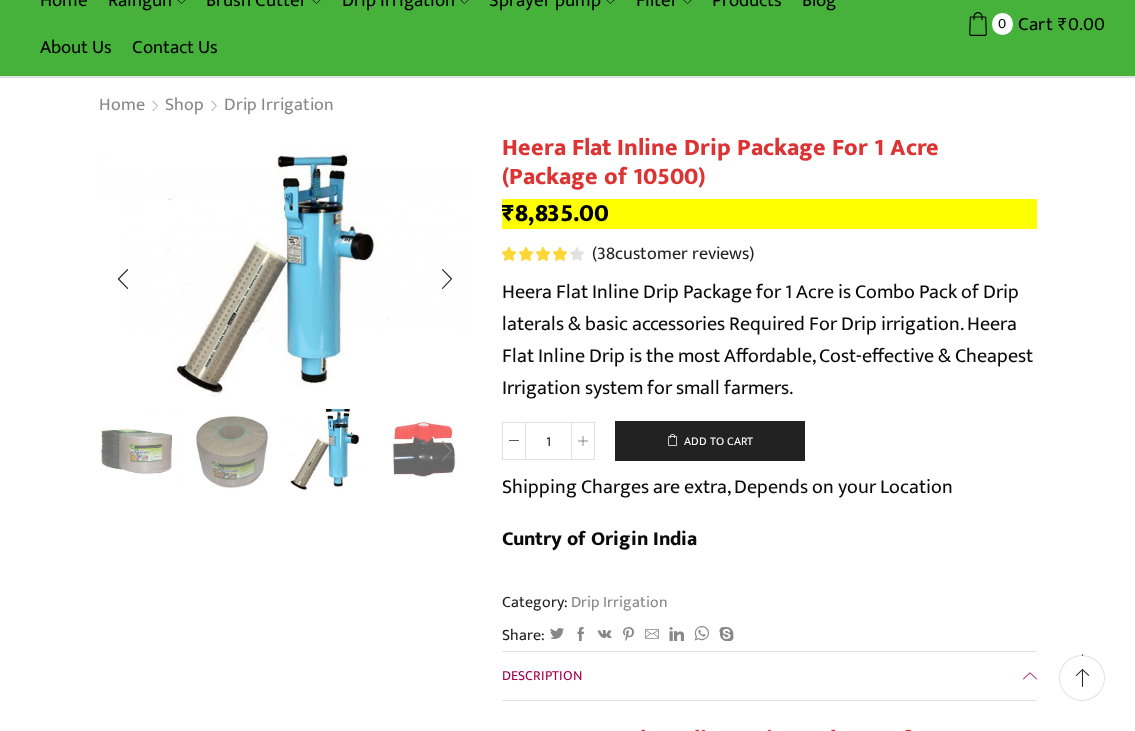 click at bounding box center (447, 451) 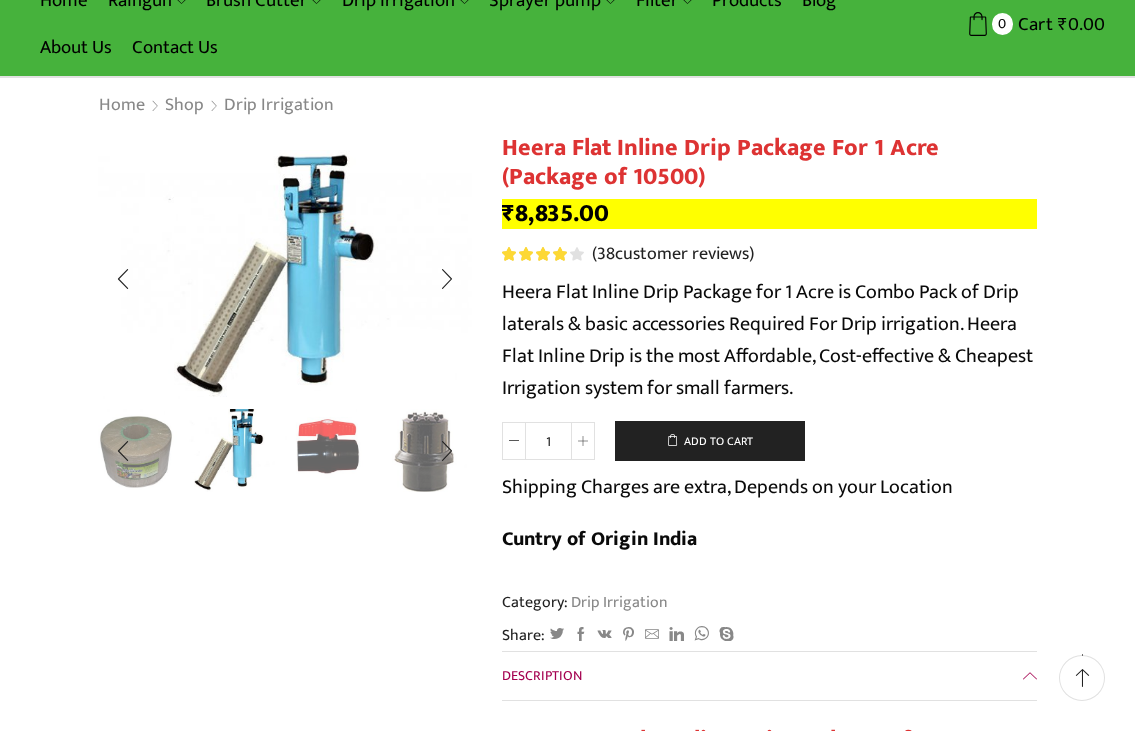 click at bounding box center (328, 449) 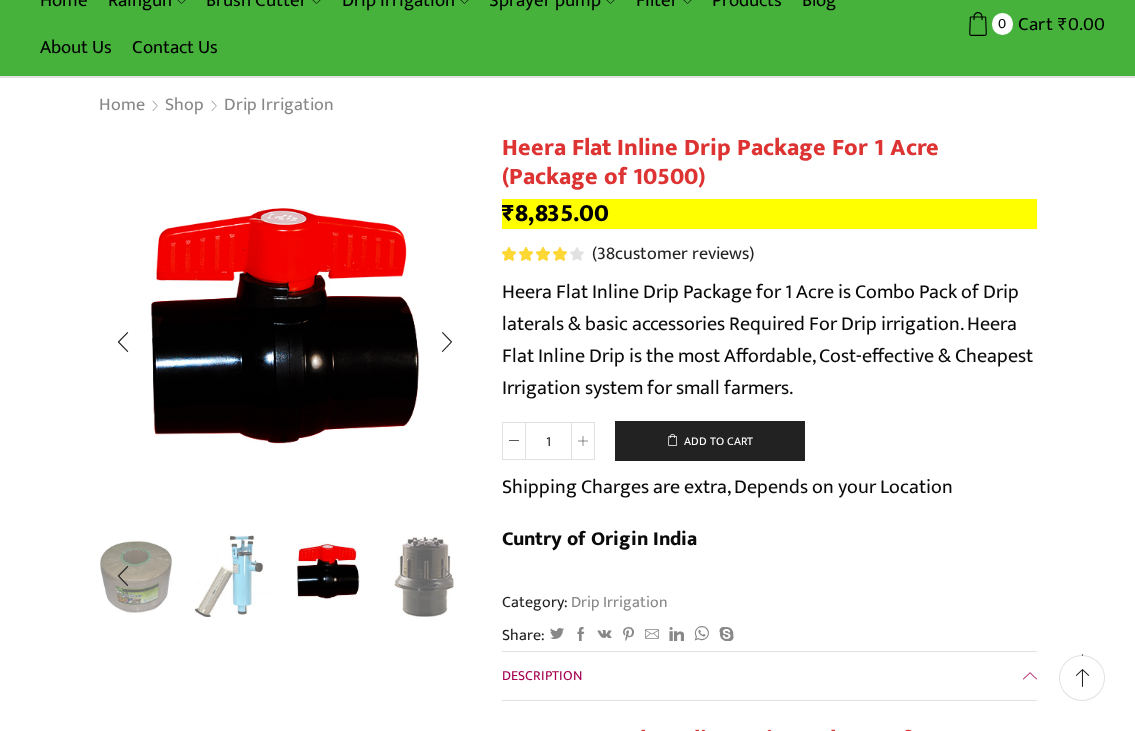 click at bounding box center (447, 576) 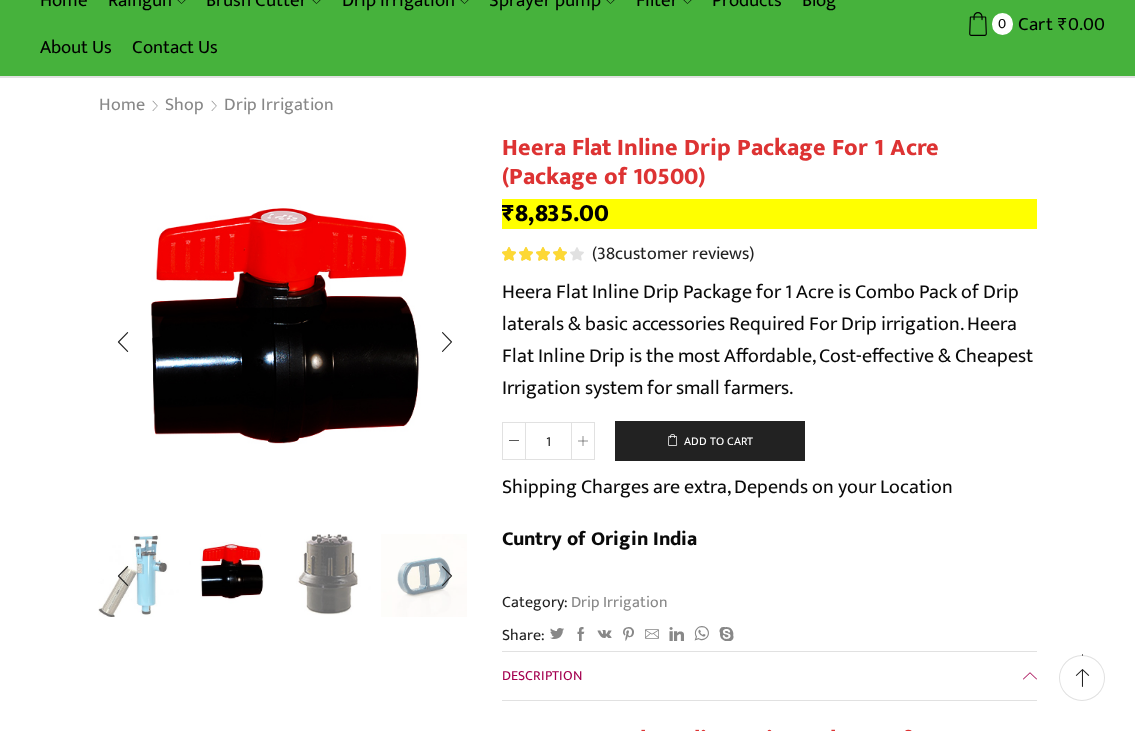 click at bounding box center (328, 574) 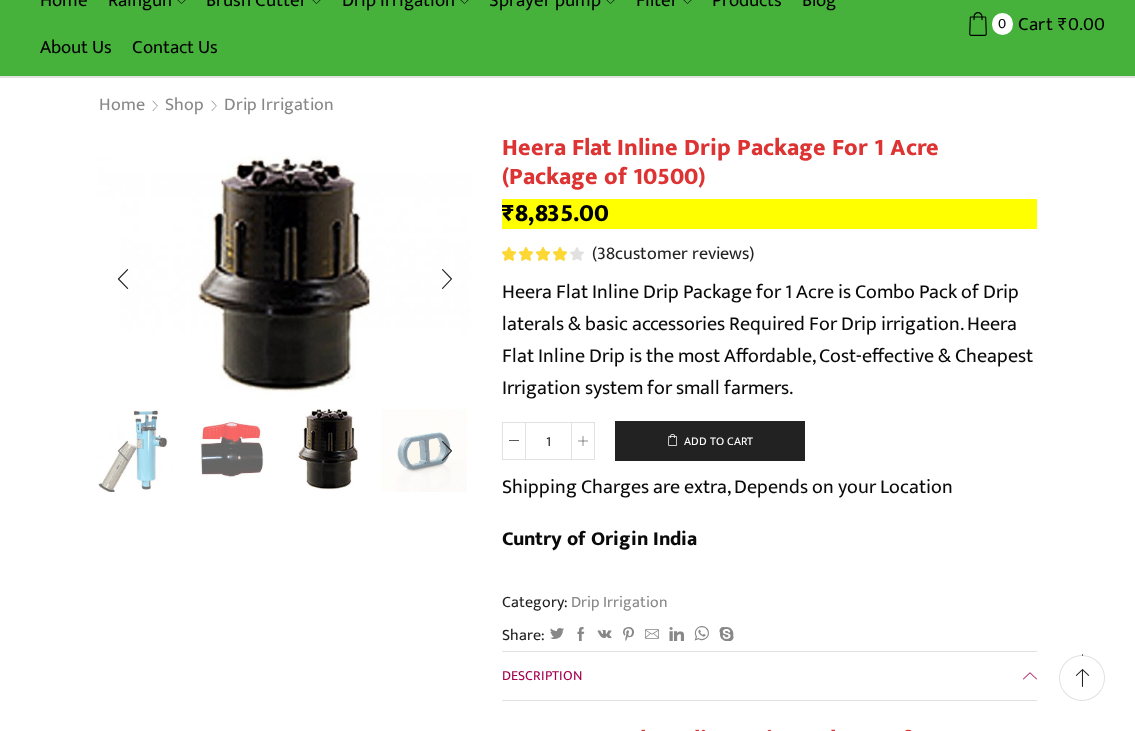 click at bounding box center [123, 451] 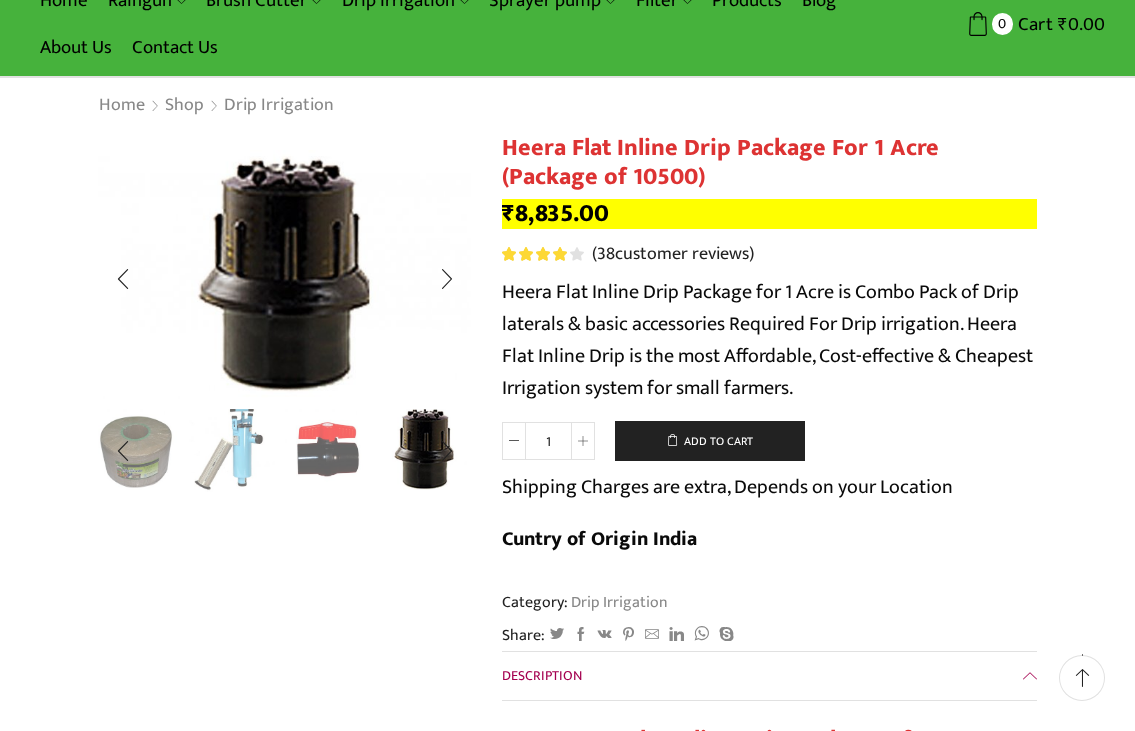 click at bounding box center [232, 449] 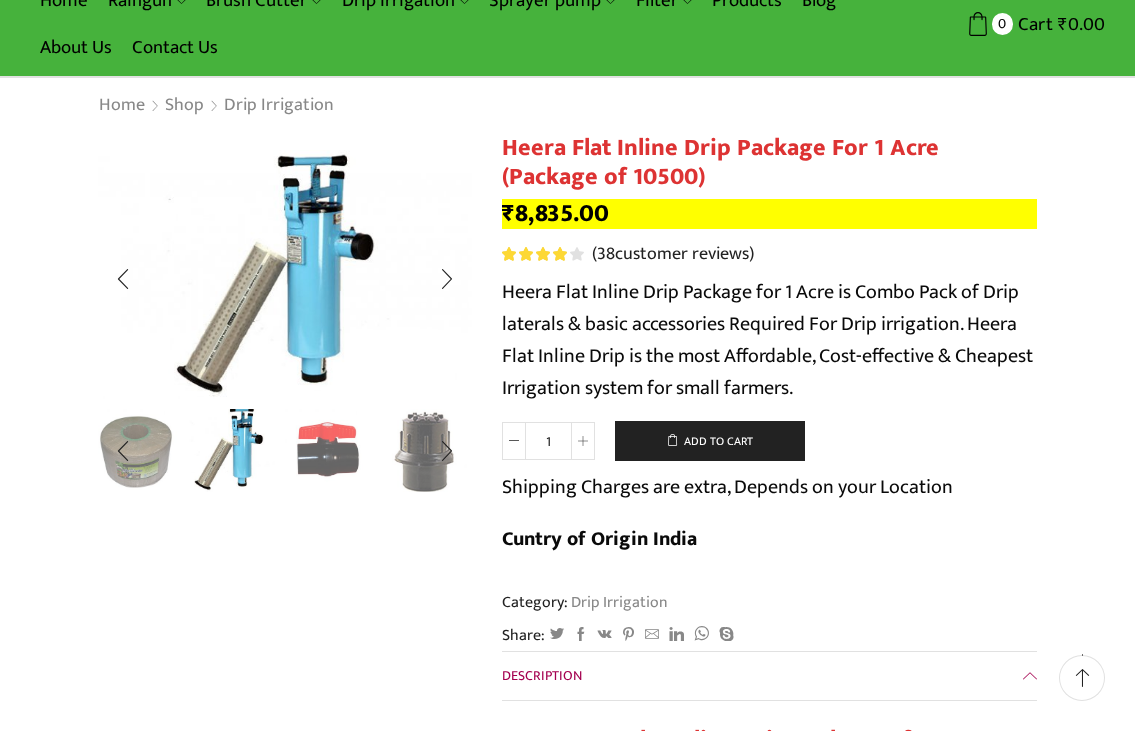 click at bounding box center [232, 449] 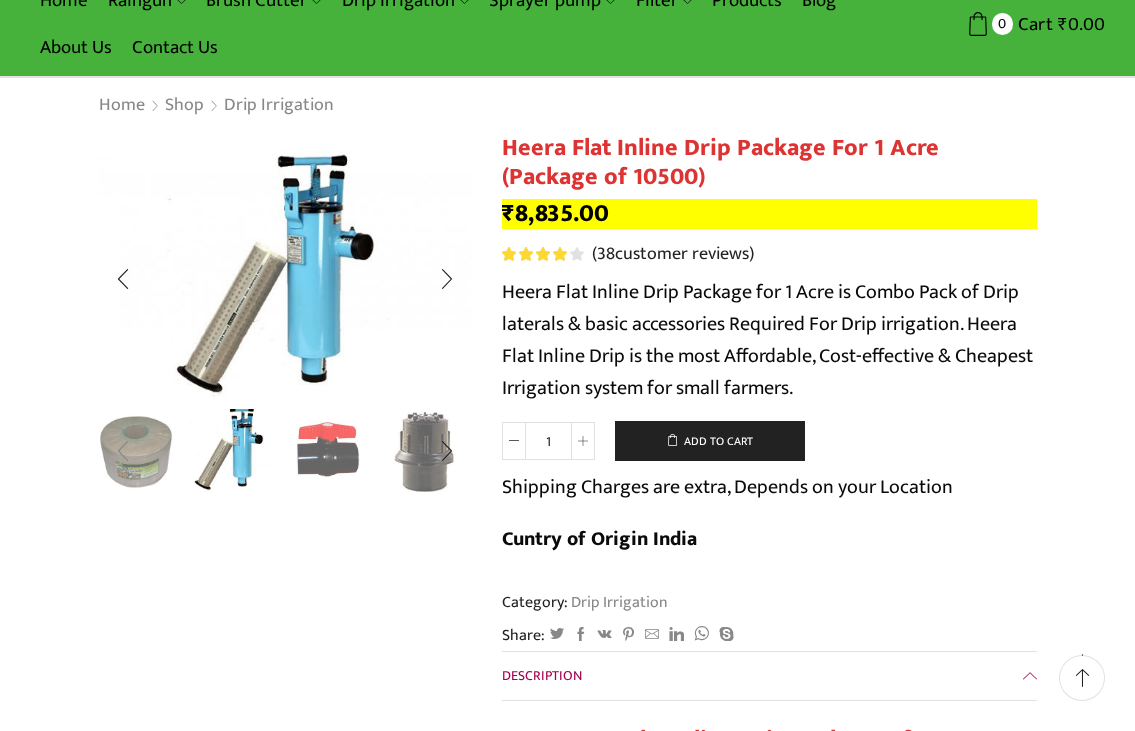 click at bounding box center (123, 451) 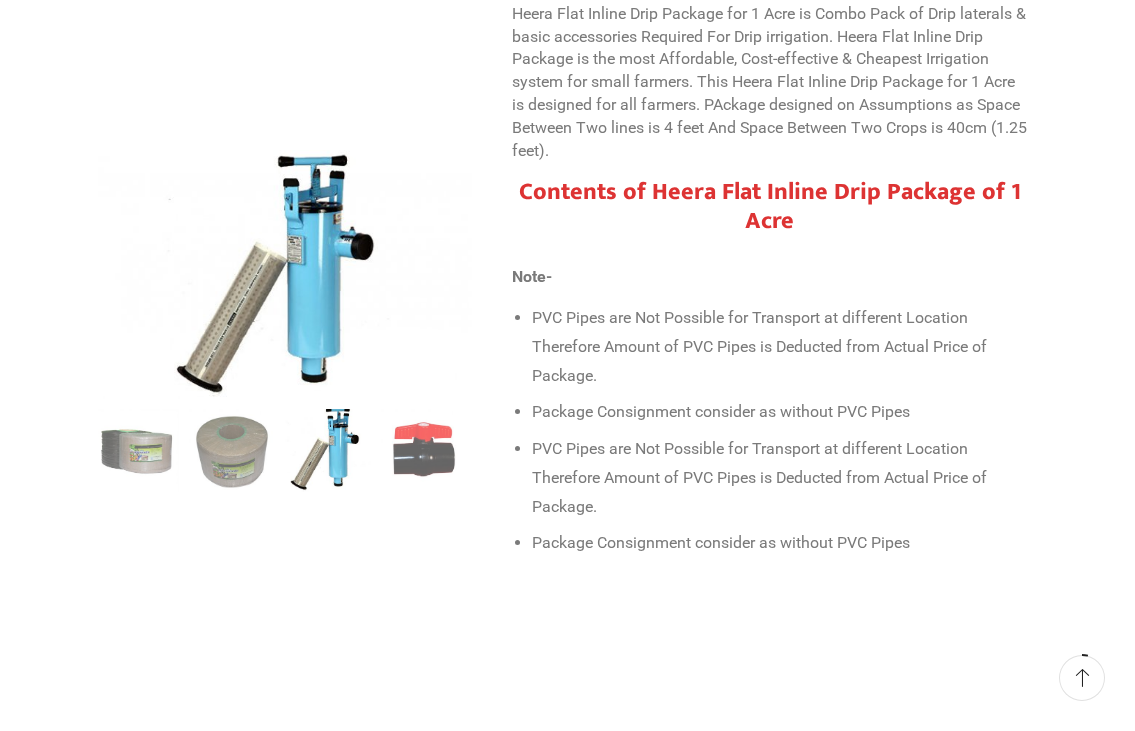 scroll, scrollTop: 900, scrollLeft: 0, axis: vertical 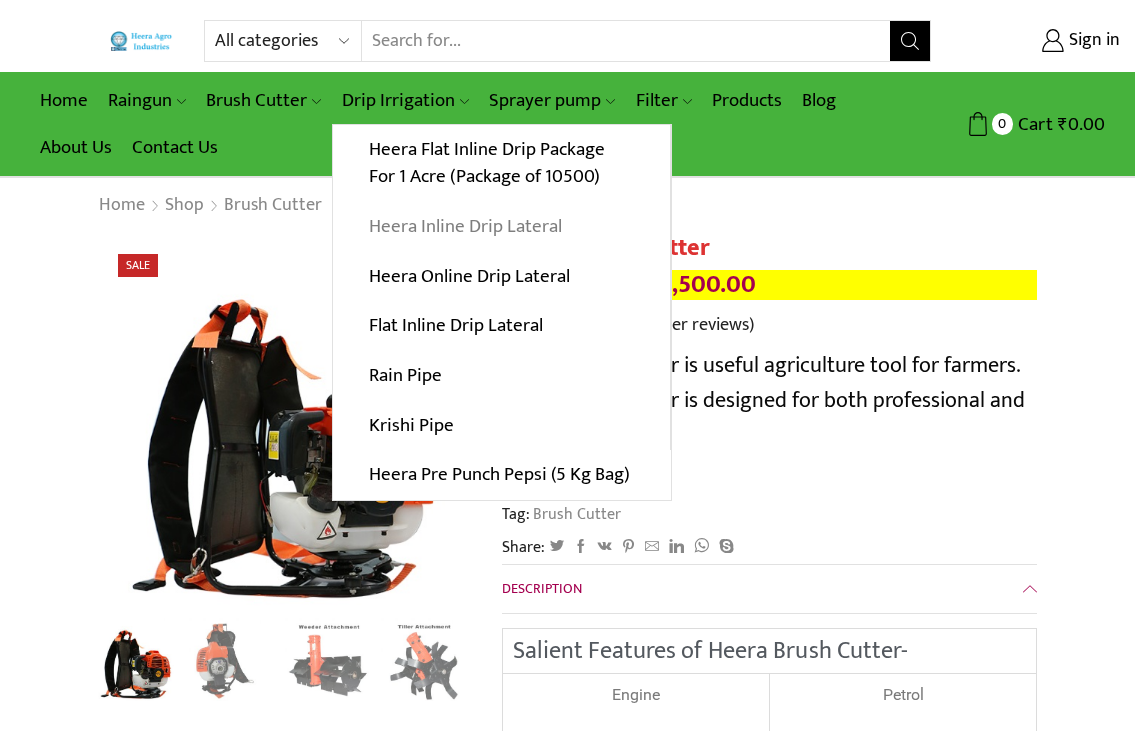 click on "Heera Inline Drip Lateral" at bounding box center (501, 227) 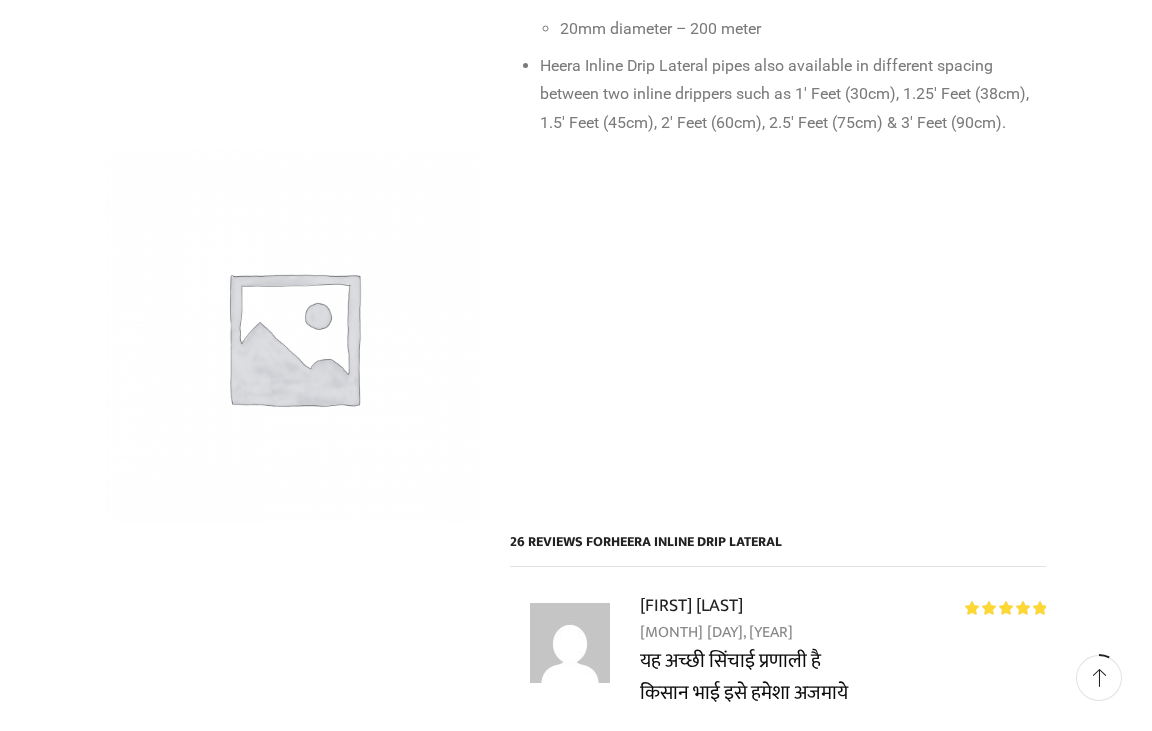 scroll, scrollTop: 1400, scrollLeft: 0, axis: vertical 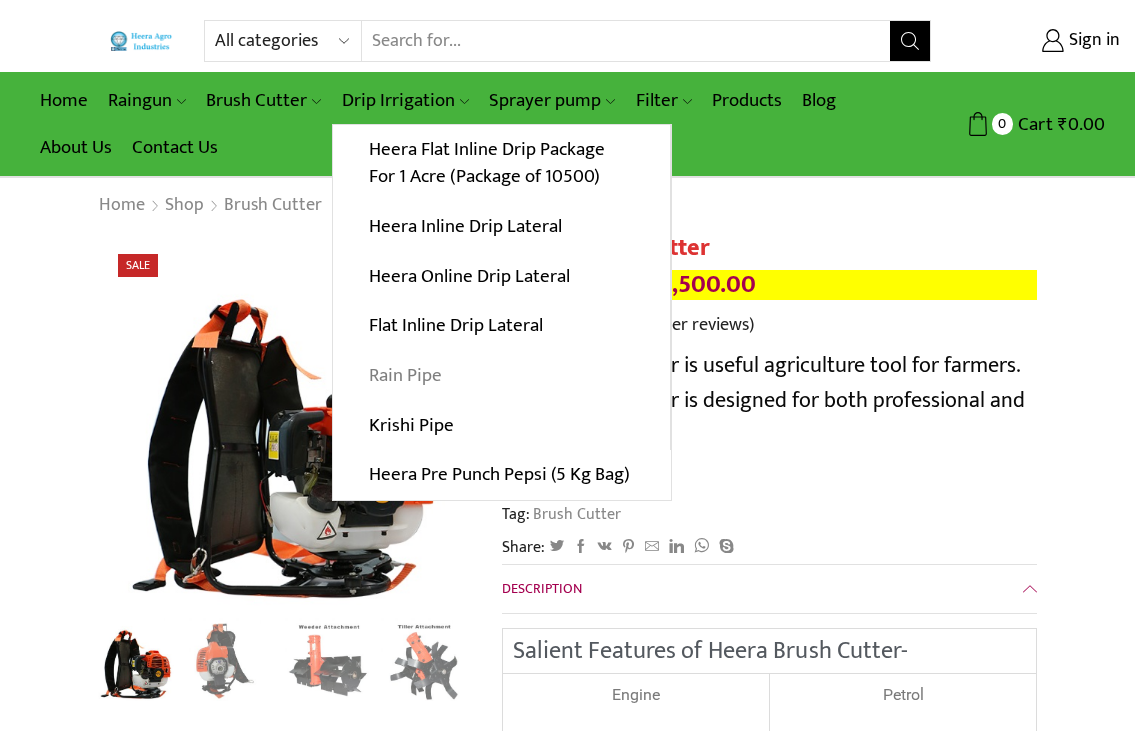 click on "Rain Pipe" at bounding box center [501, 376] 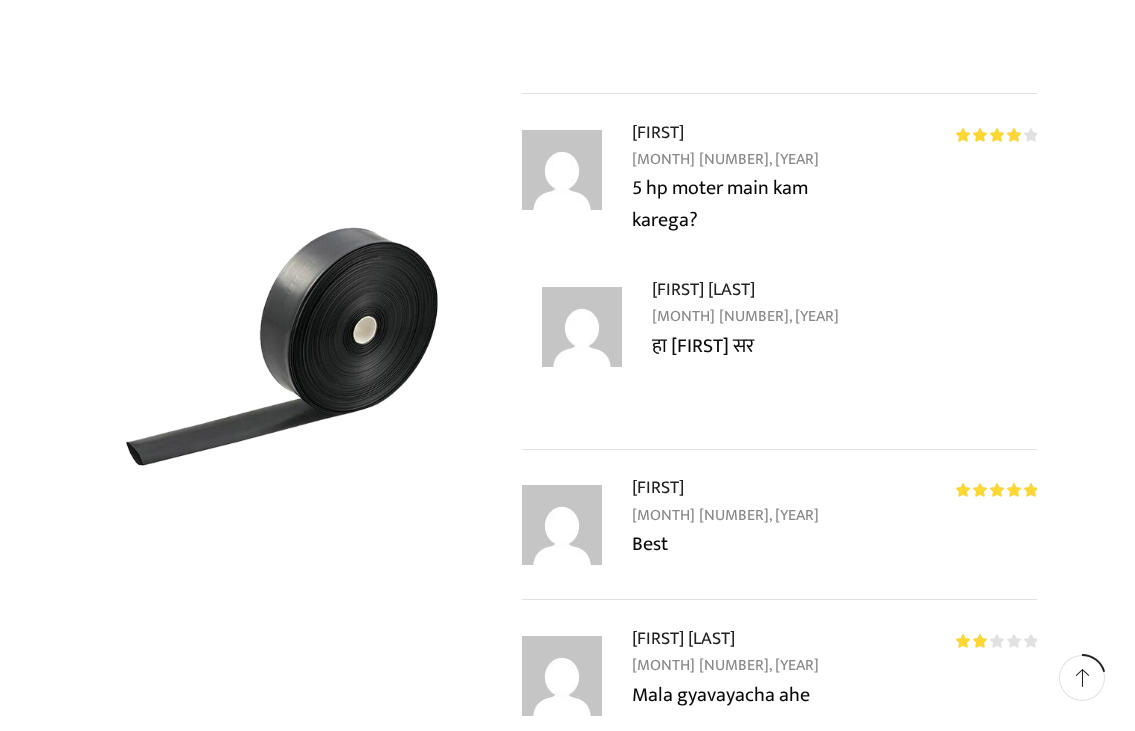 scroll, scrollTop: 5000, scrollLeft: 0, axis: vertical 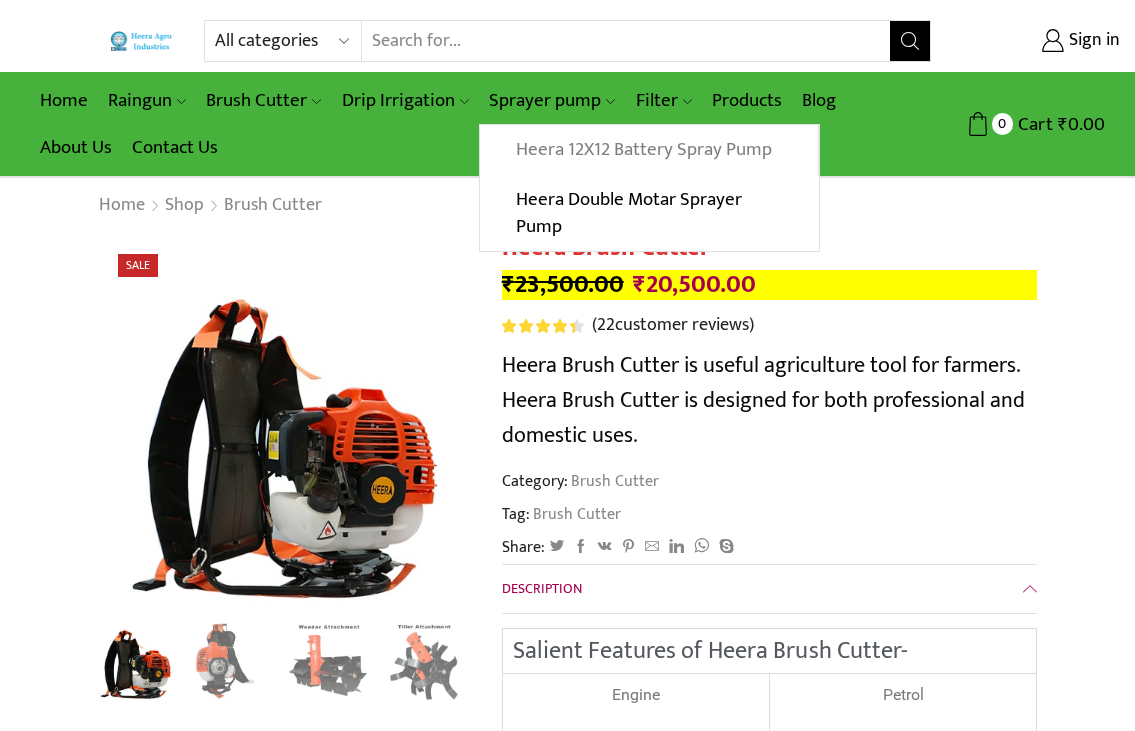 click on "Heera 12X12 Battery Spray Pump" at bounding box center [648, 150] 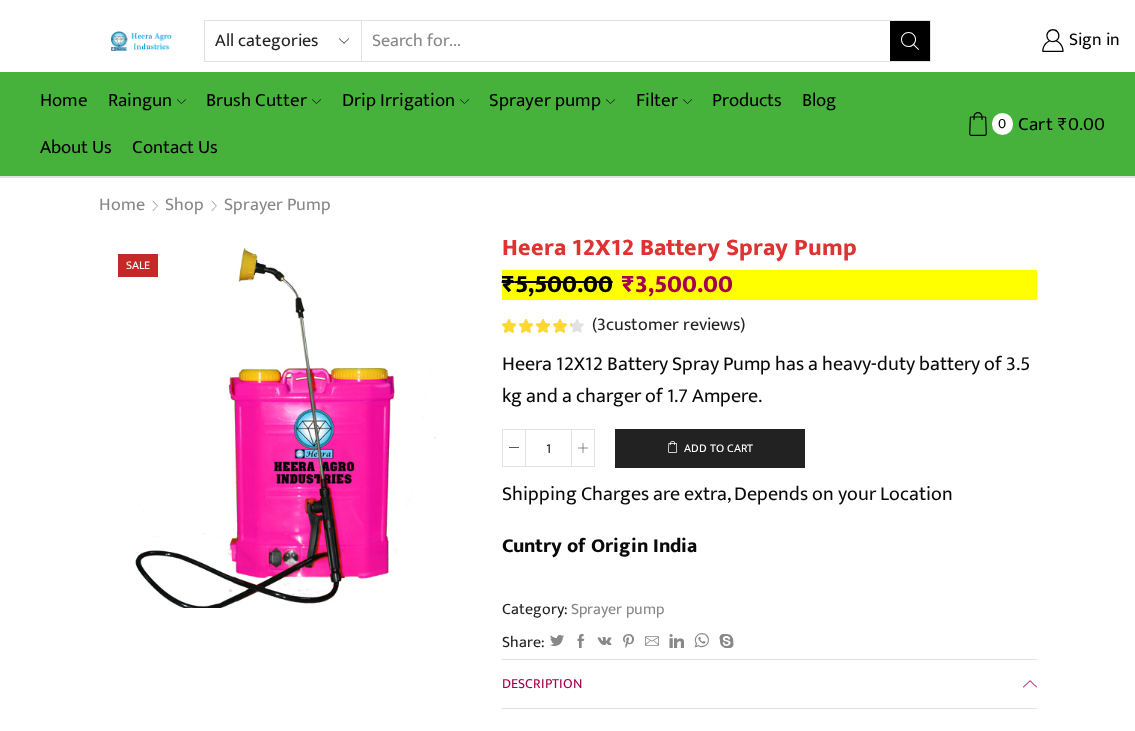 scroll, scrollTop: 0, scrollLeft: 0, axis: both 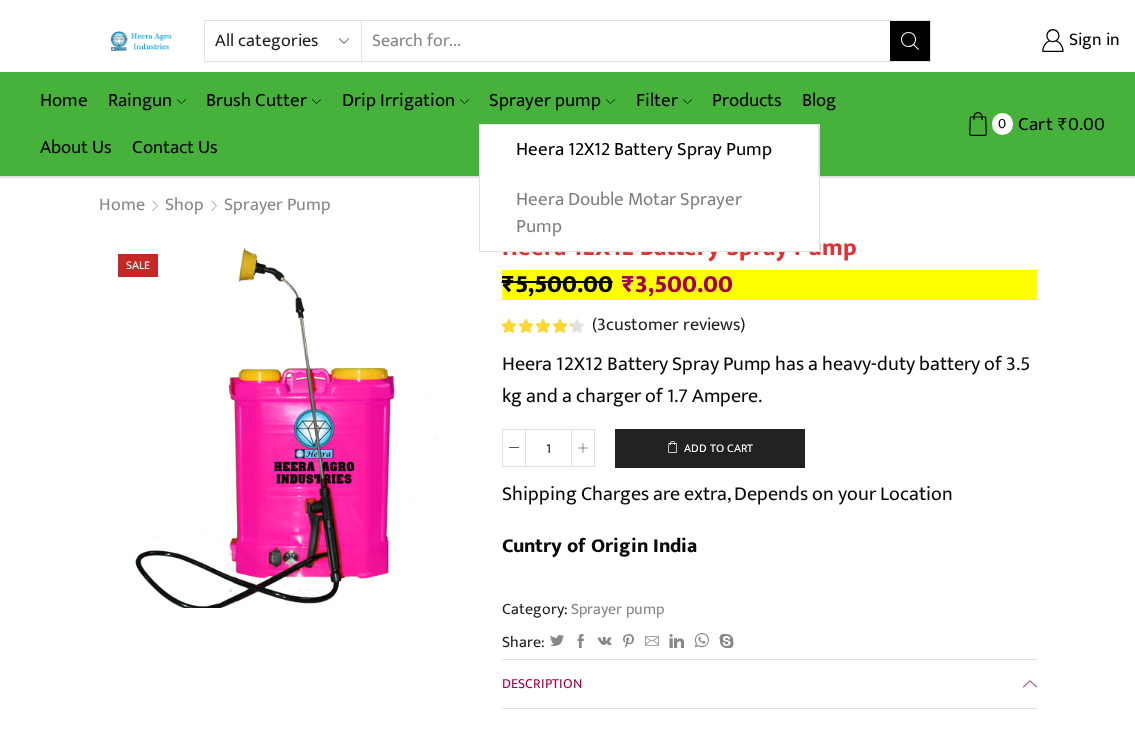 click on "Heera Double Motar Sprayer Pump" at bounding box center [649, 213] 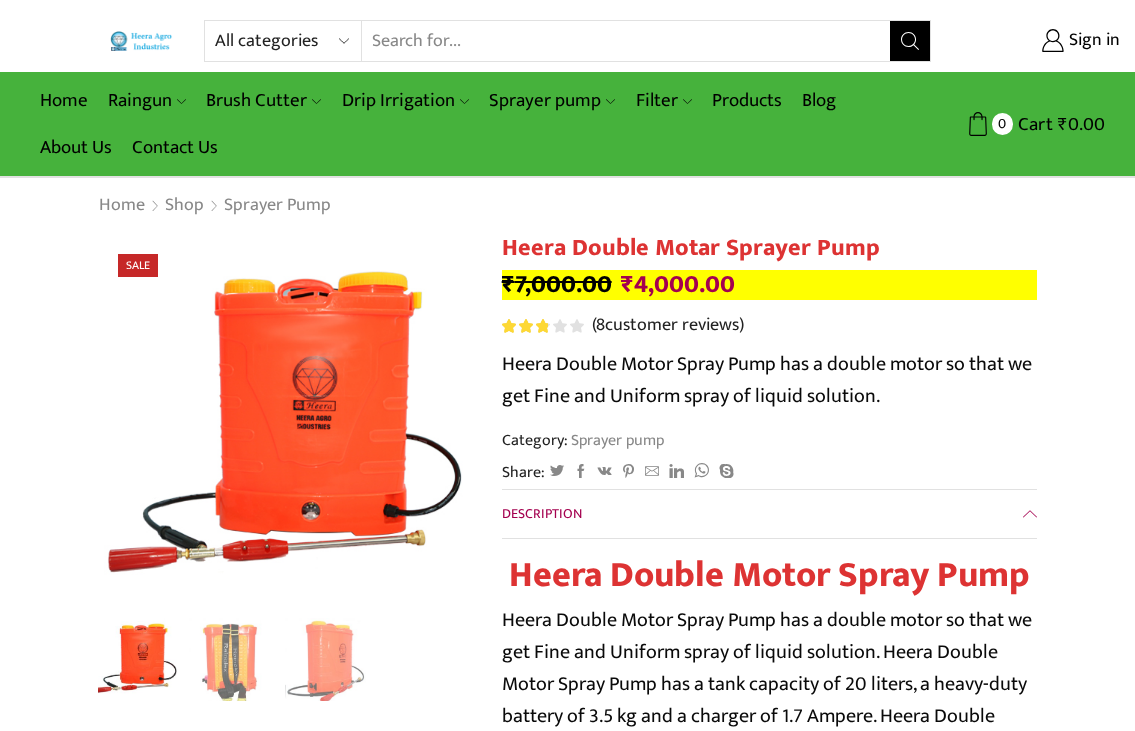scroll, scrollTop: 0, scrollLeft: 0, axis: both 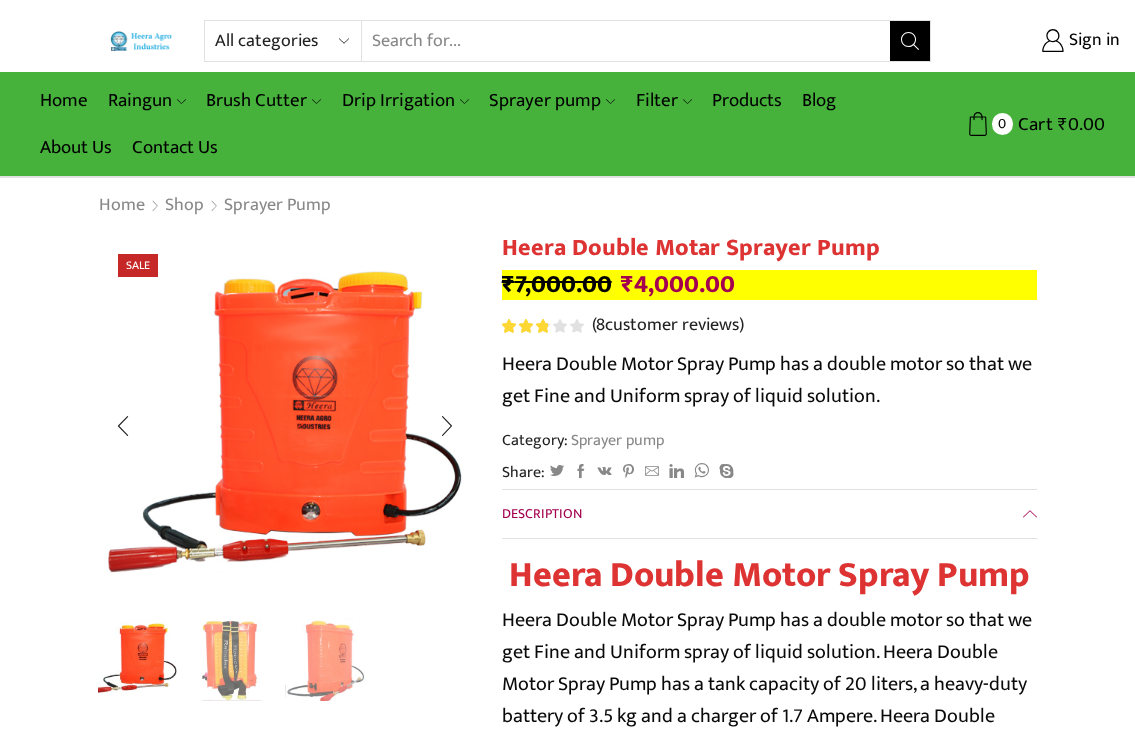 click at bounding box center [232, 658] 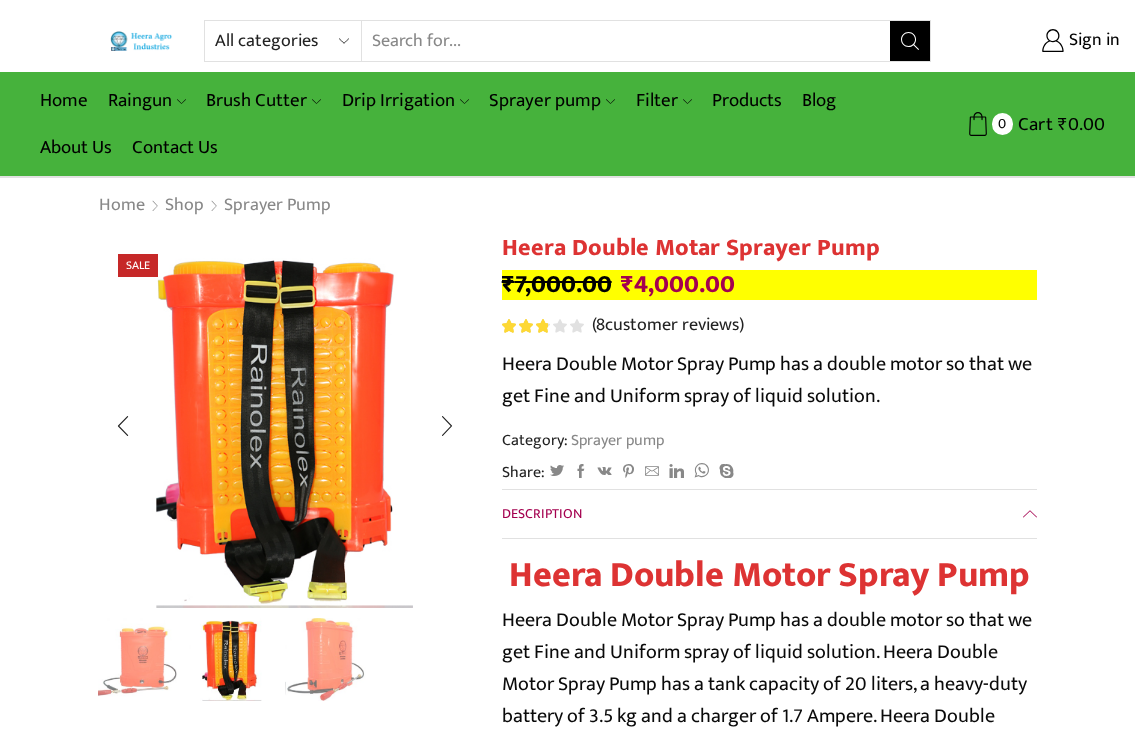 click at bounding box center (328, 658) 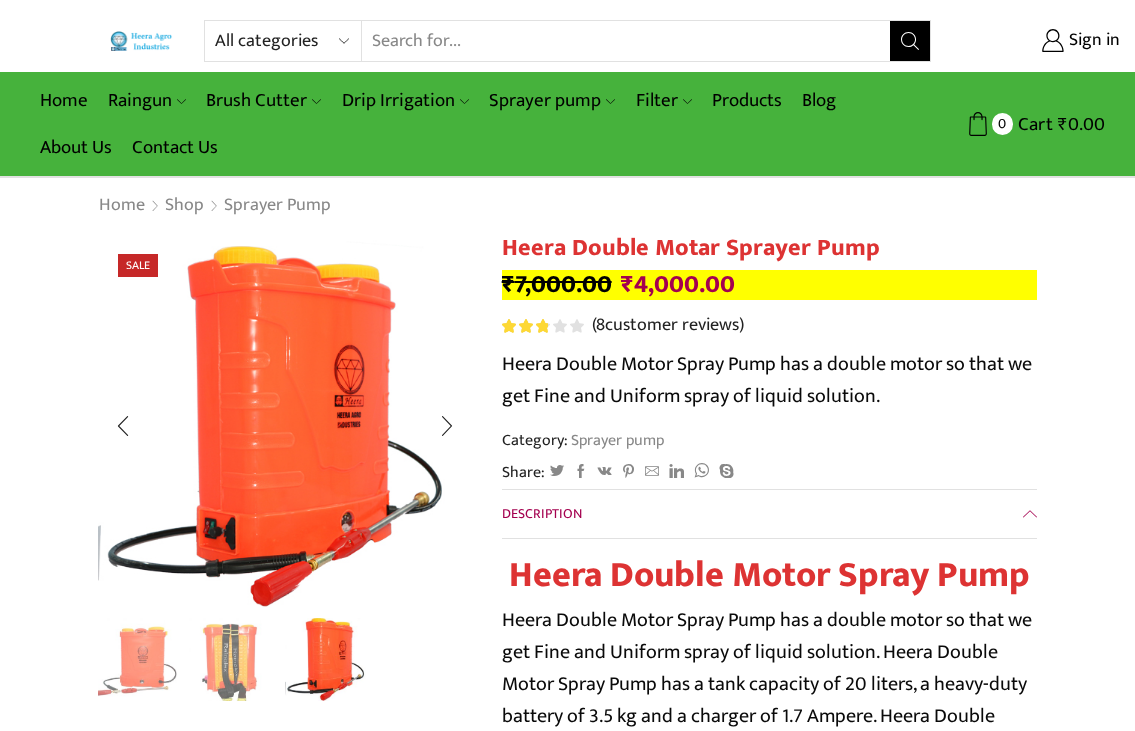 click at bounding box center [328, 658] 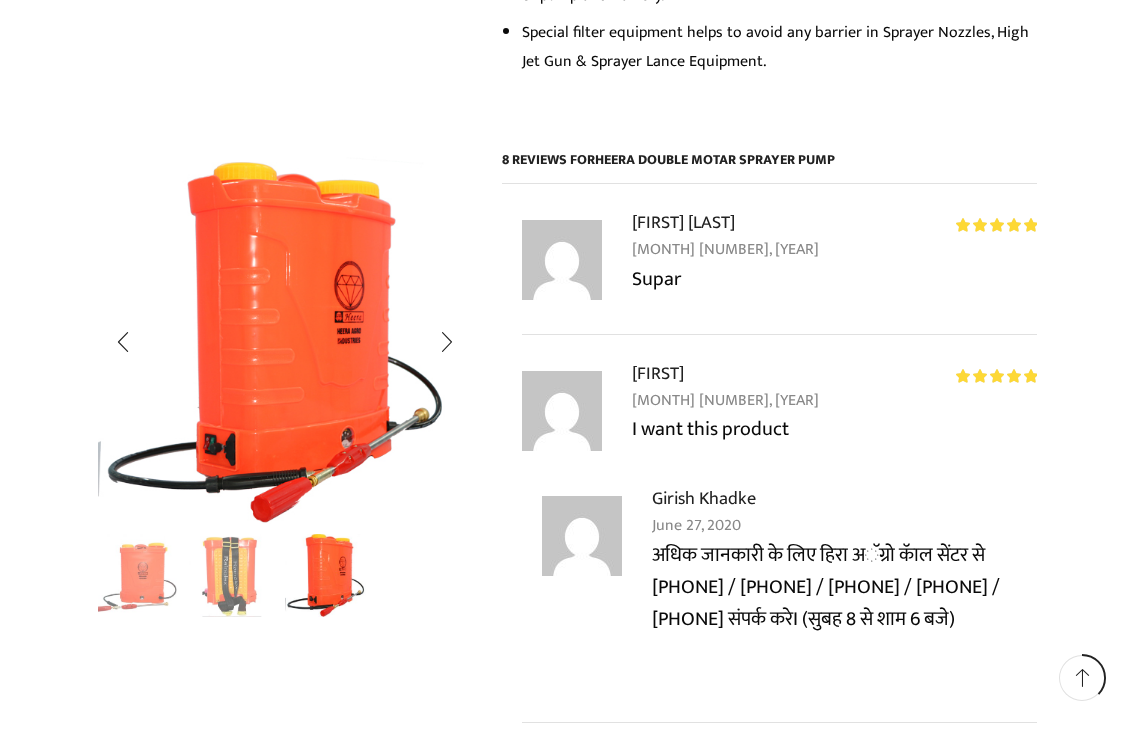 scroll, scrollTop: 1800, scrollLeft: 0, axis: vertical 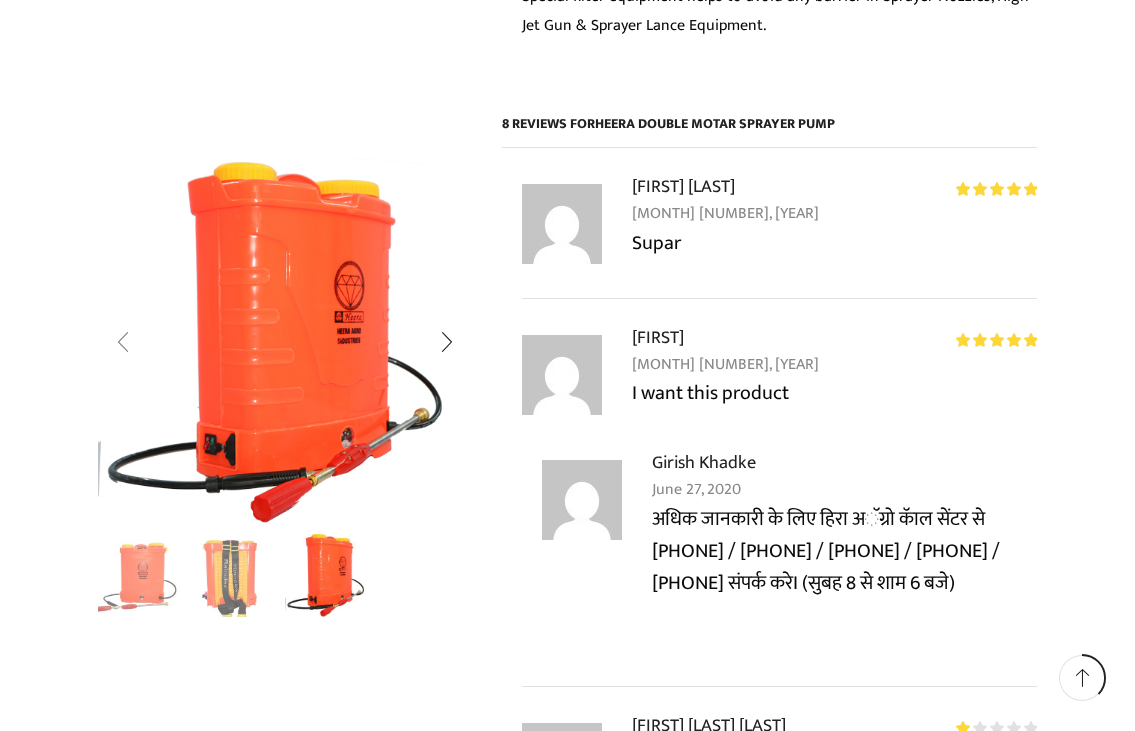 click at bounding box center (123, 342) 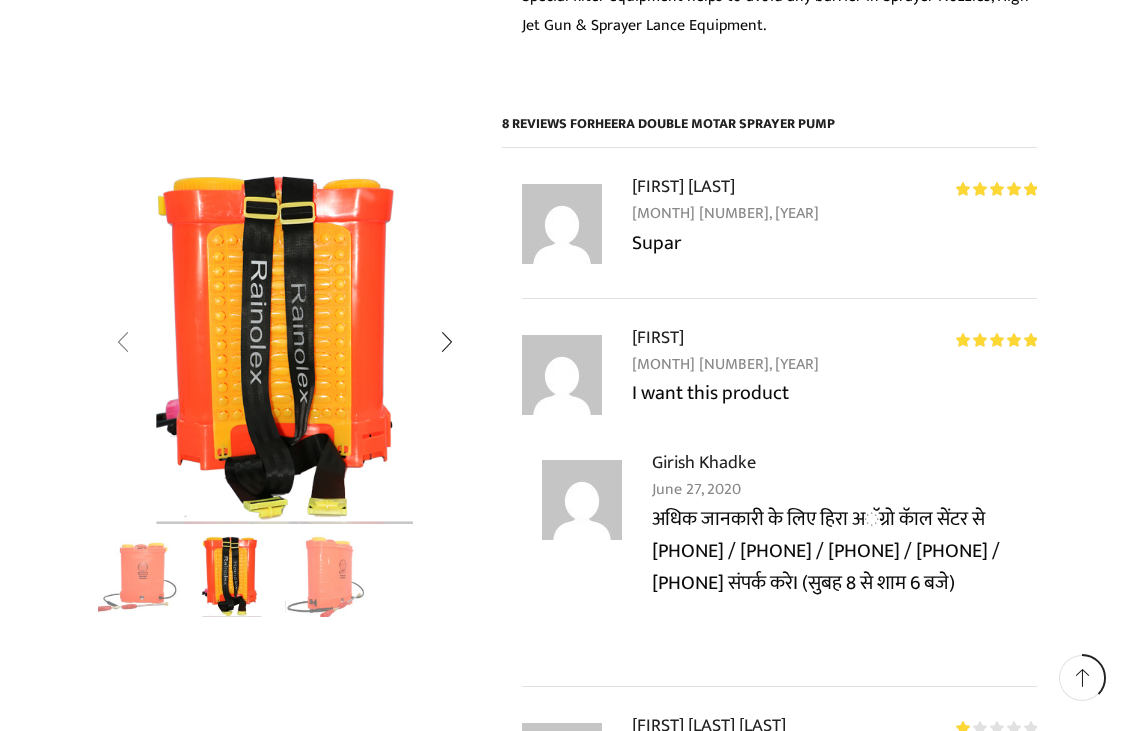 click at bounding box center (123, 342) 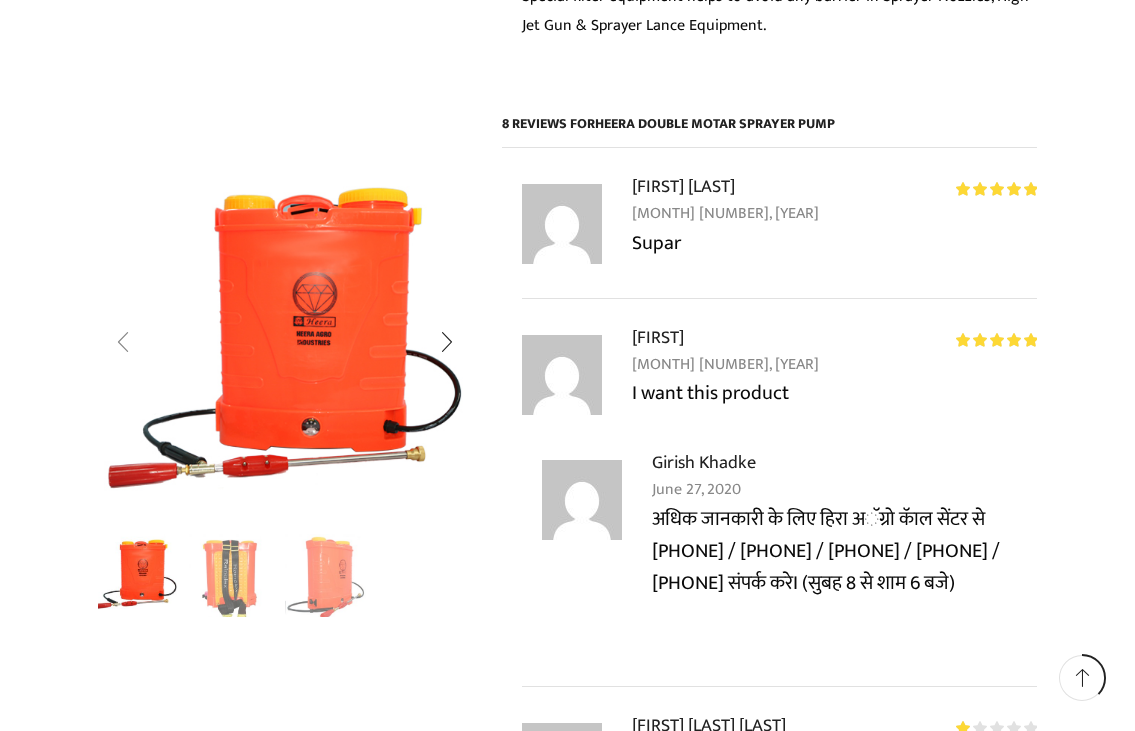 click at bounding box center (123, 342) 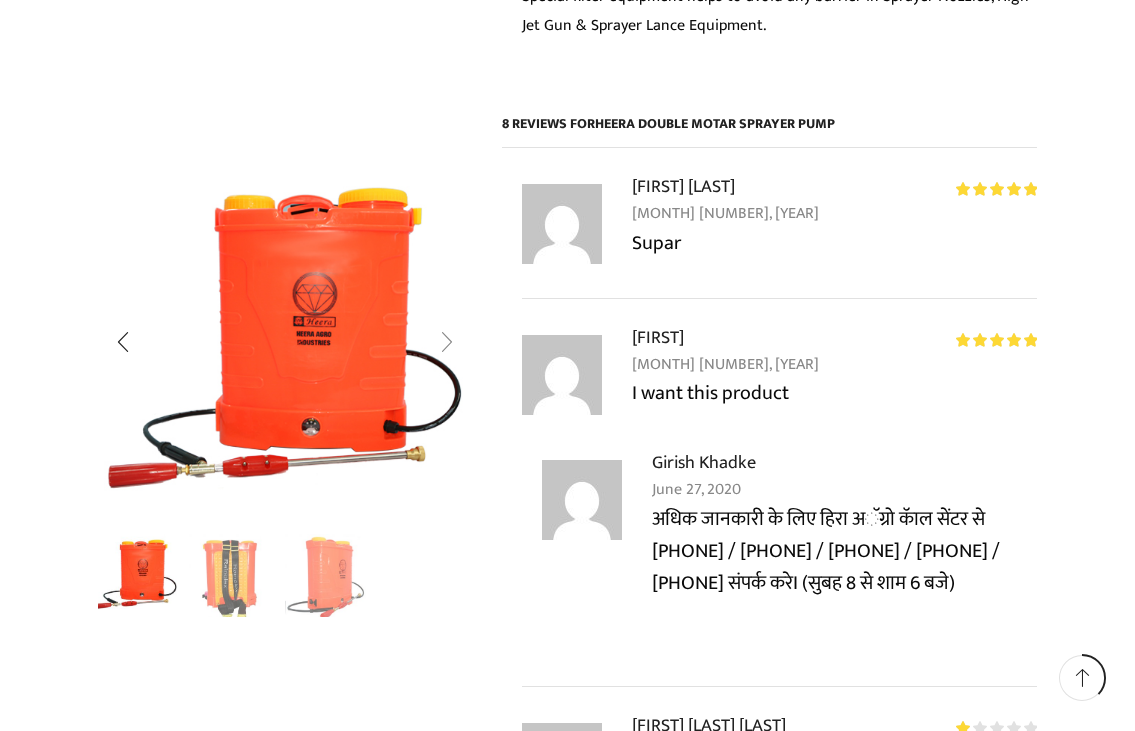 click at bounding box center [447, 342] 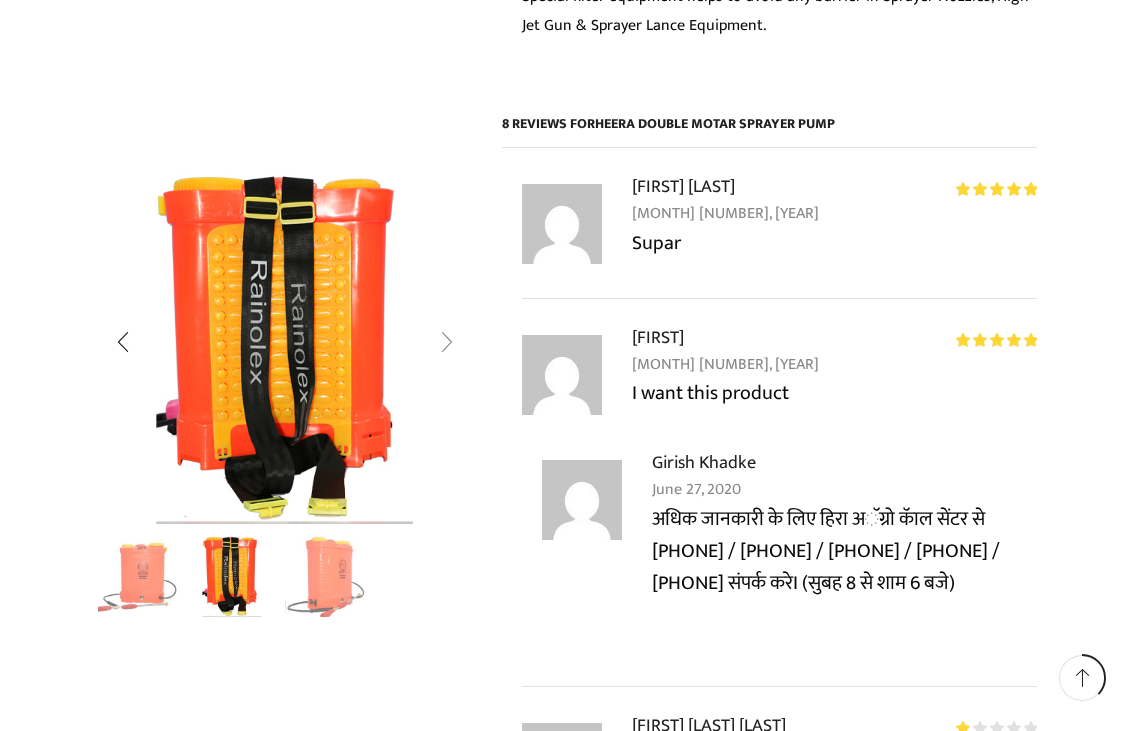 click at bounding box center [447, 342] 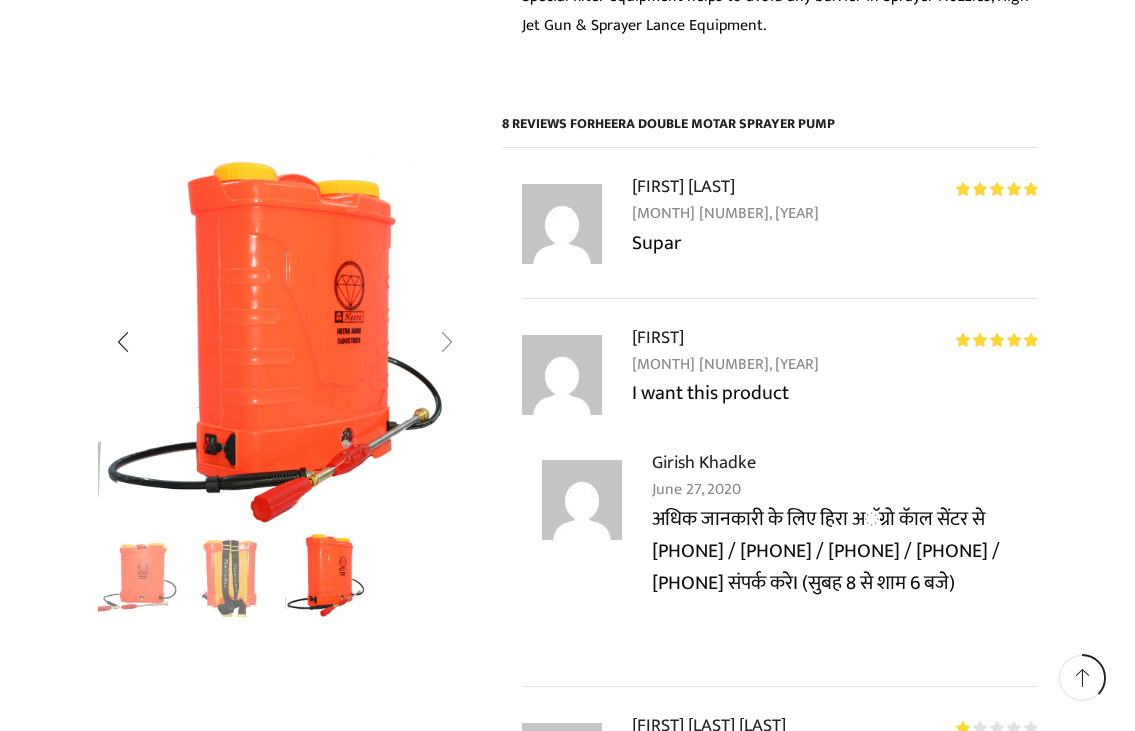 click at bounding box center (447, 342) 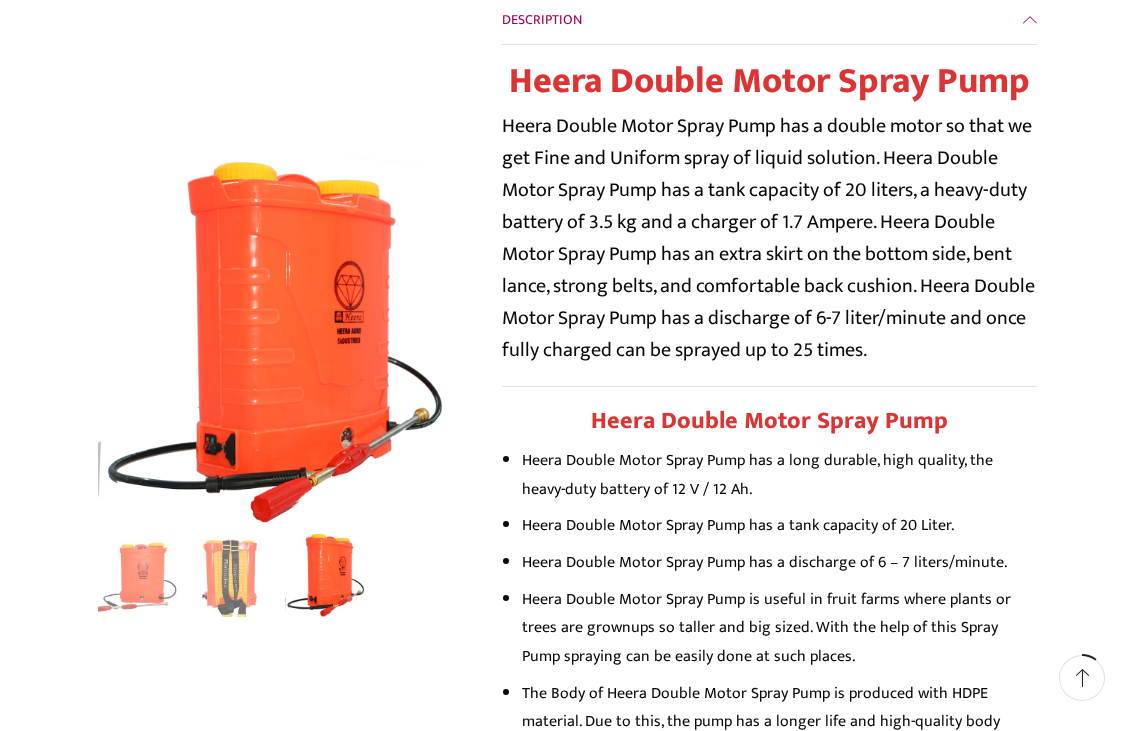scroll, scrollTop: 0, scrollLeft: 0, axis: both 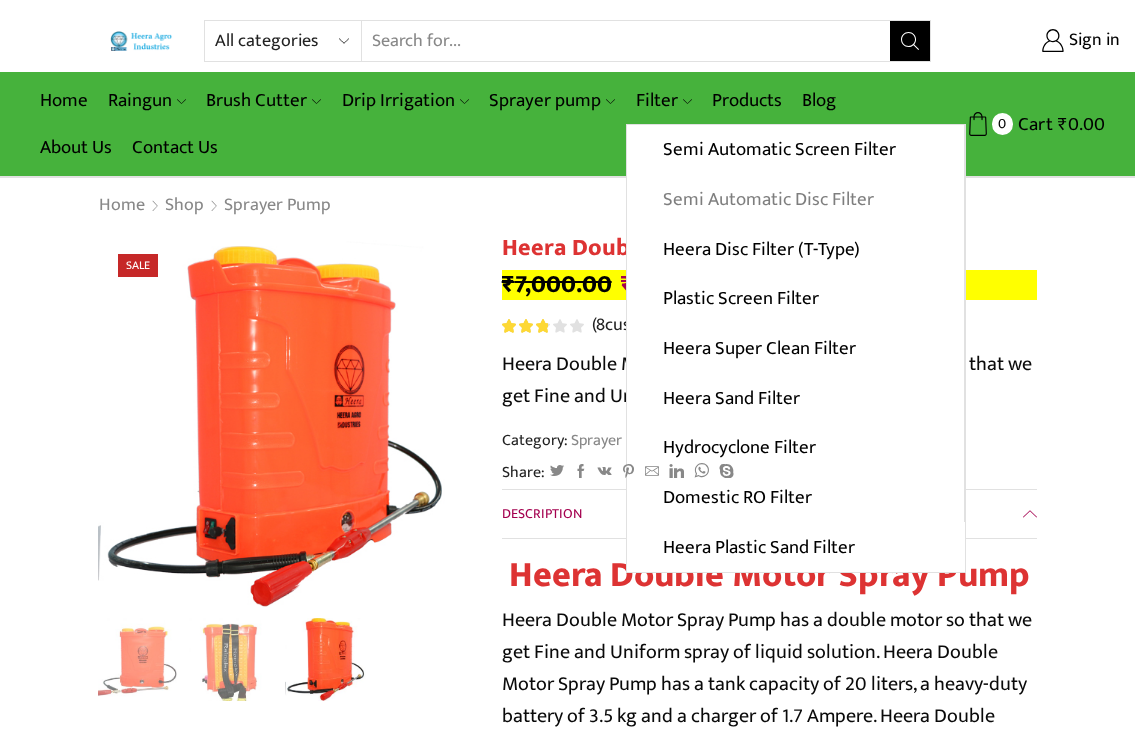 click on "Semi Automatic Disc Filter" at bounding box center [795, 200] 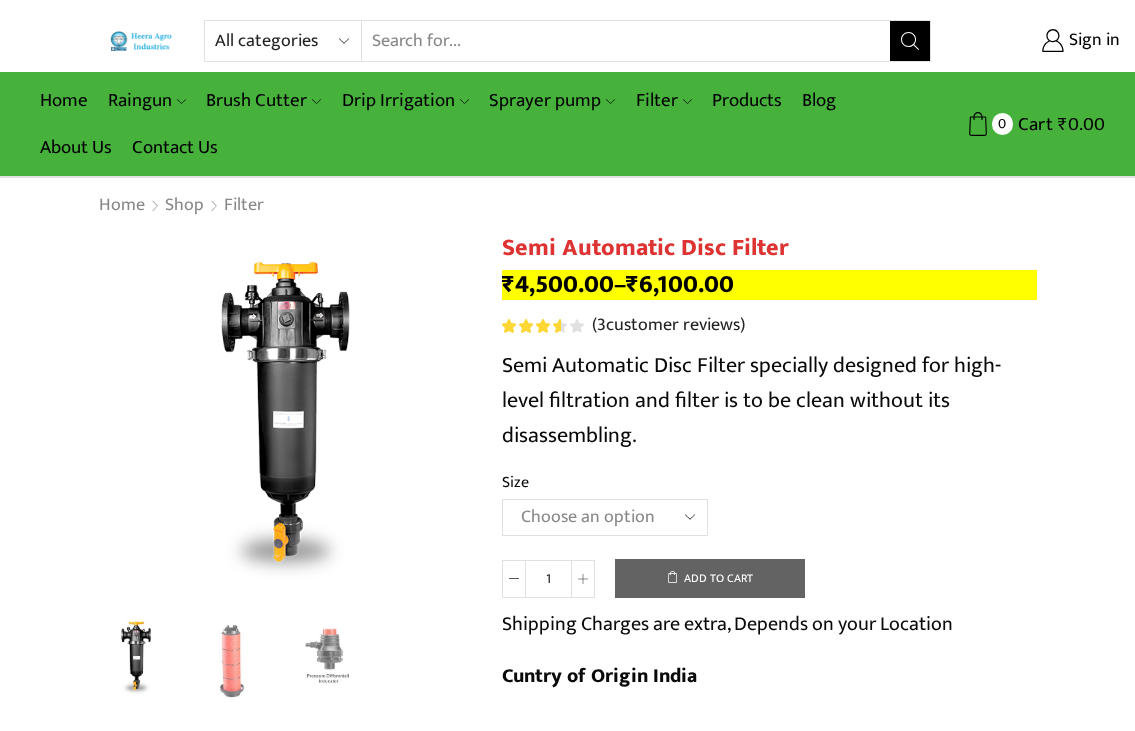 scroll, scrollTop: 0, scrollLeft: 0, axis: both 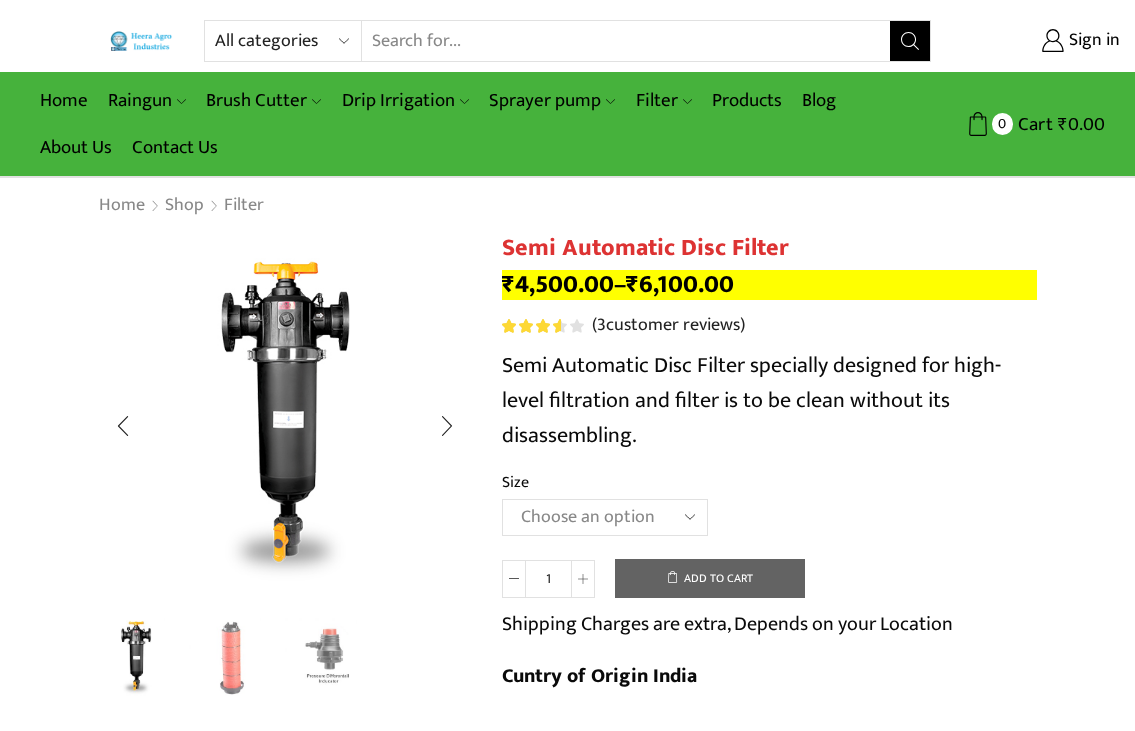 click at bounding box center (232, 658) 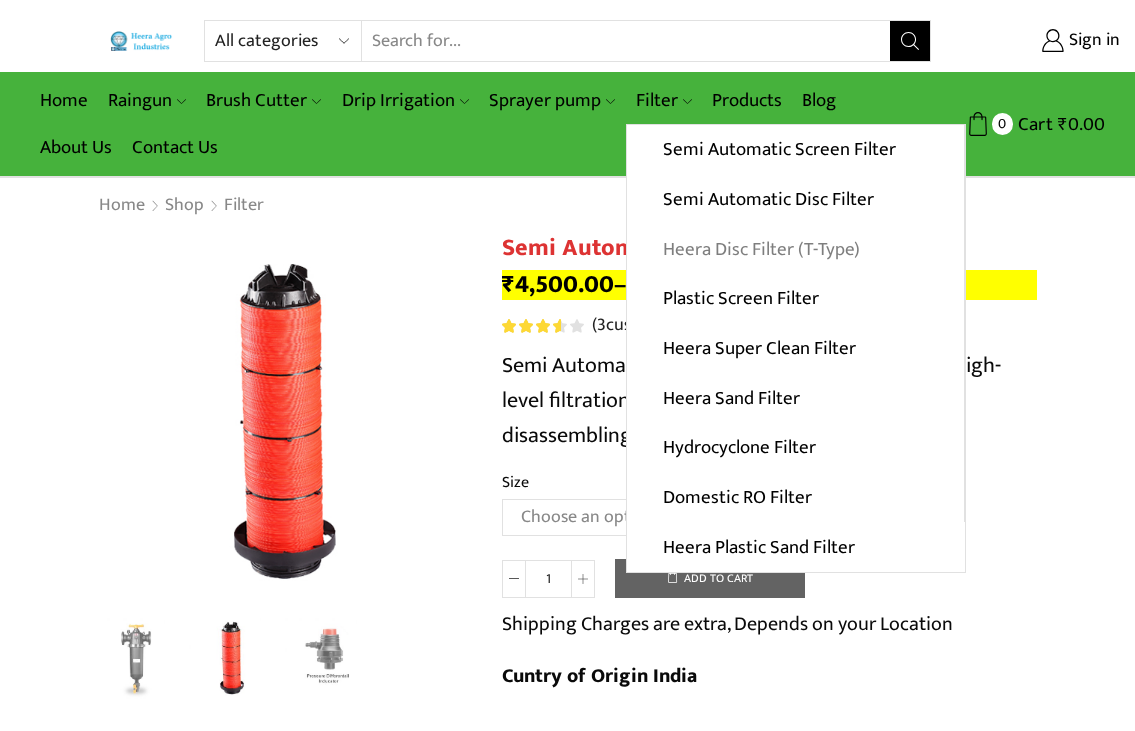 click on "Heera Disc Filter (T-Type)" at bounding box center (795, 249) 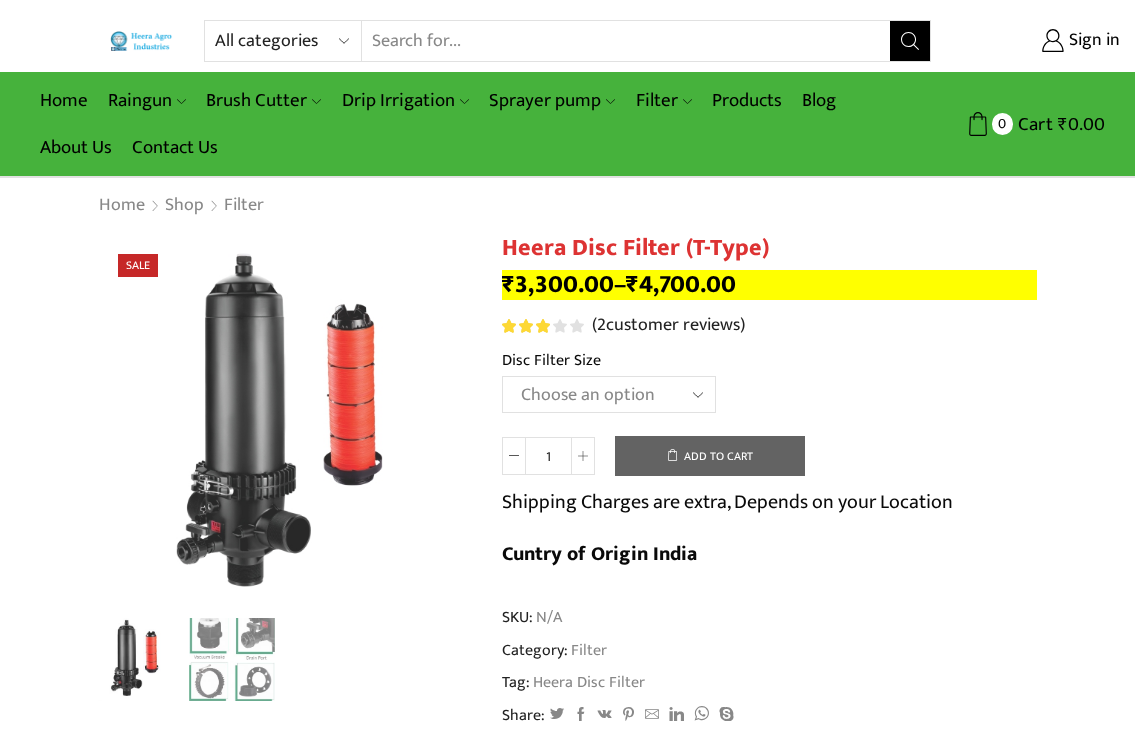 scroll, scrollTop: 0, scrollLeft: 0, axis: both 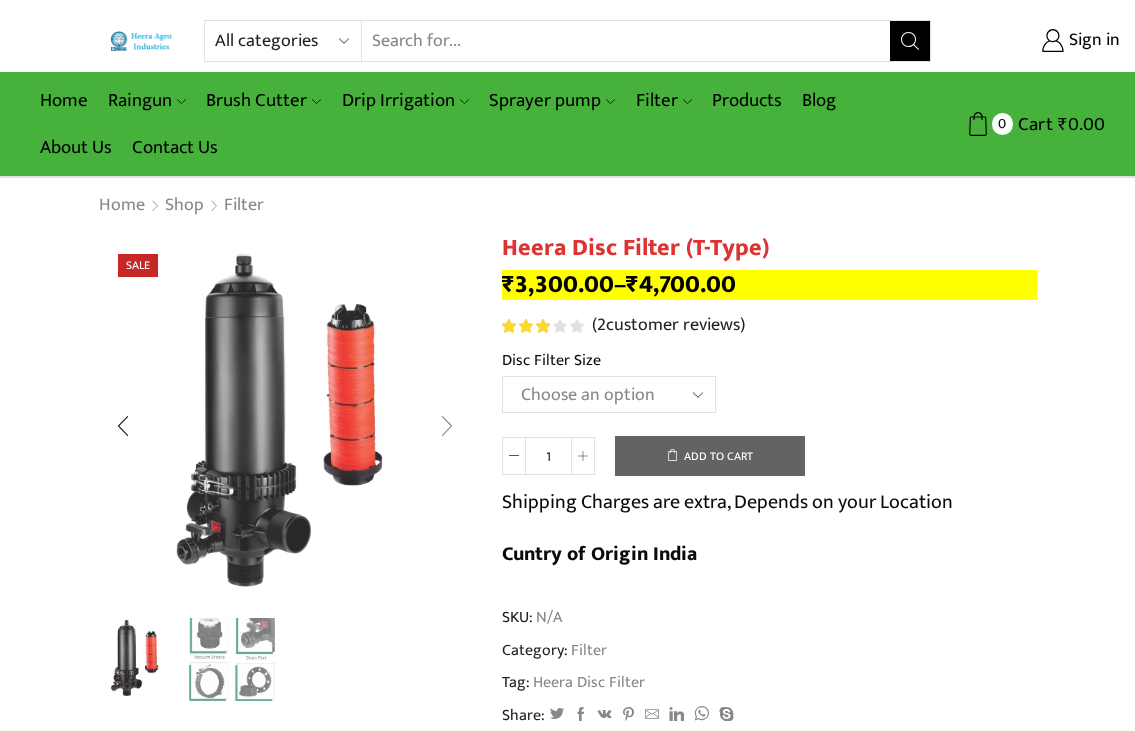 click at bounding box center (447, 426) 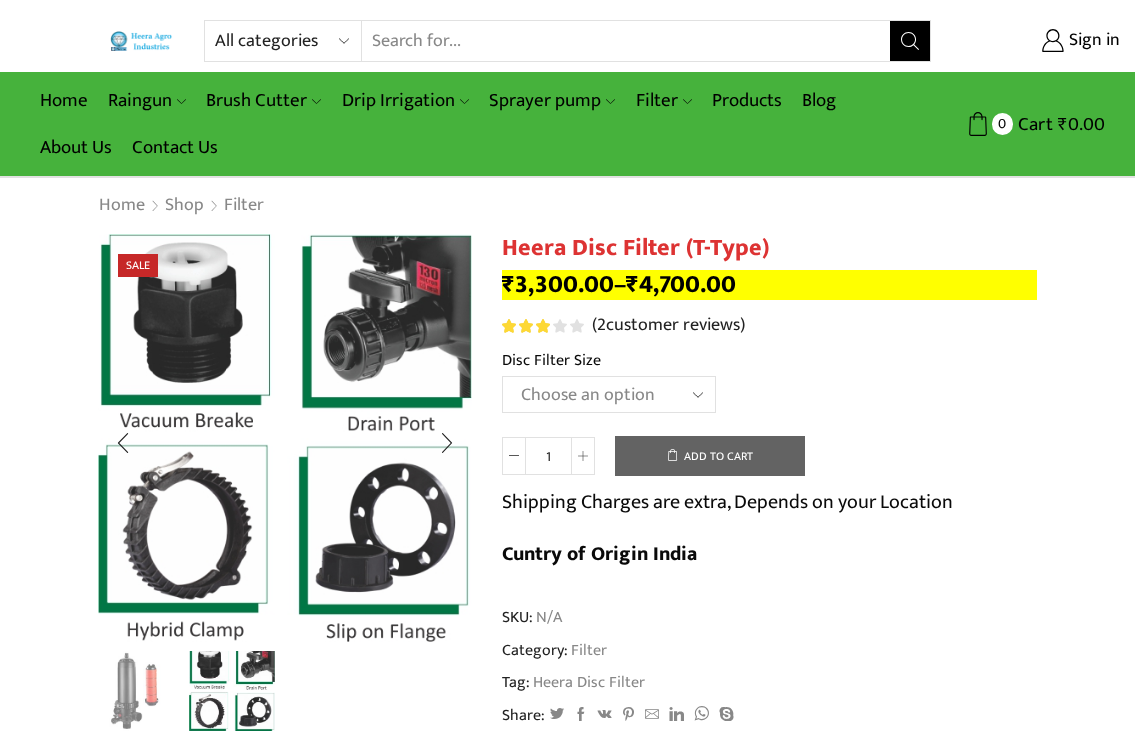 click at bounding box center [136, 691] 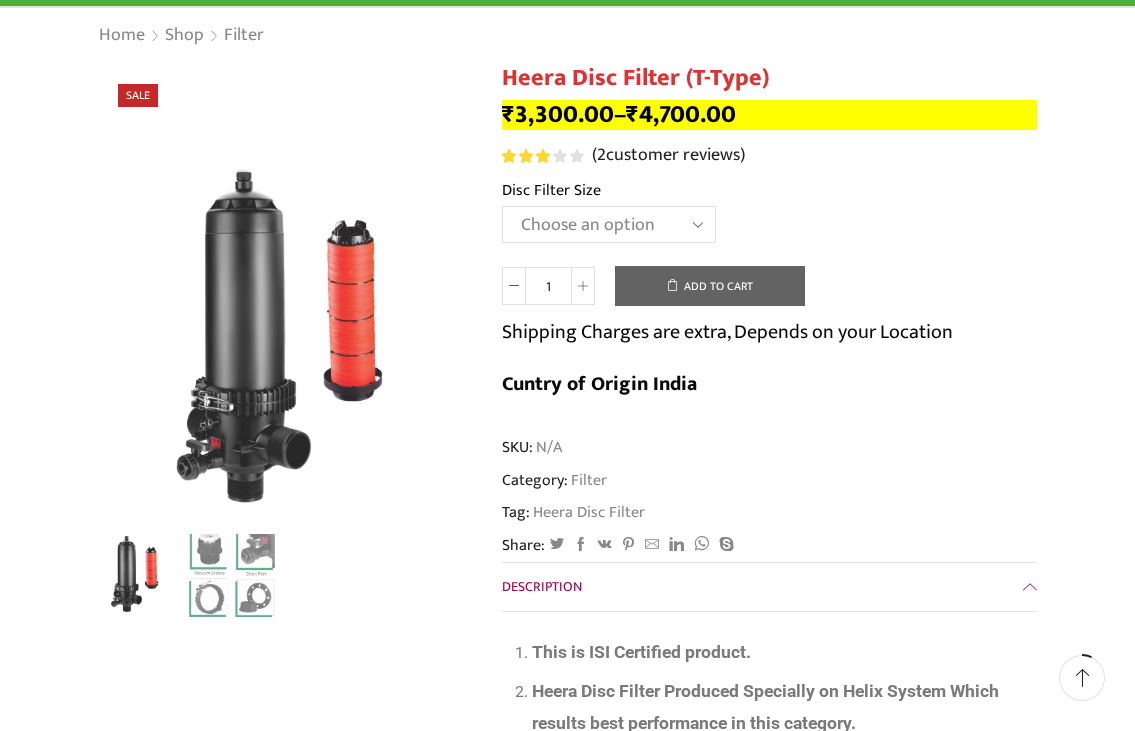 scroll, scrollTop: 0, scrollLeft: 0, axis: both 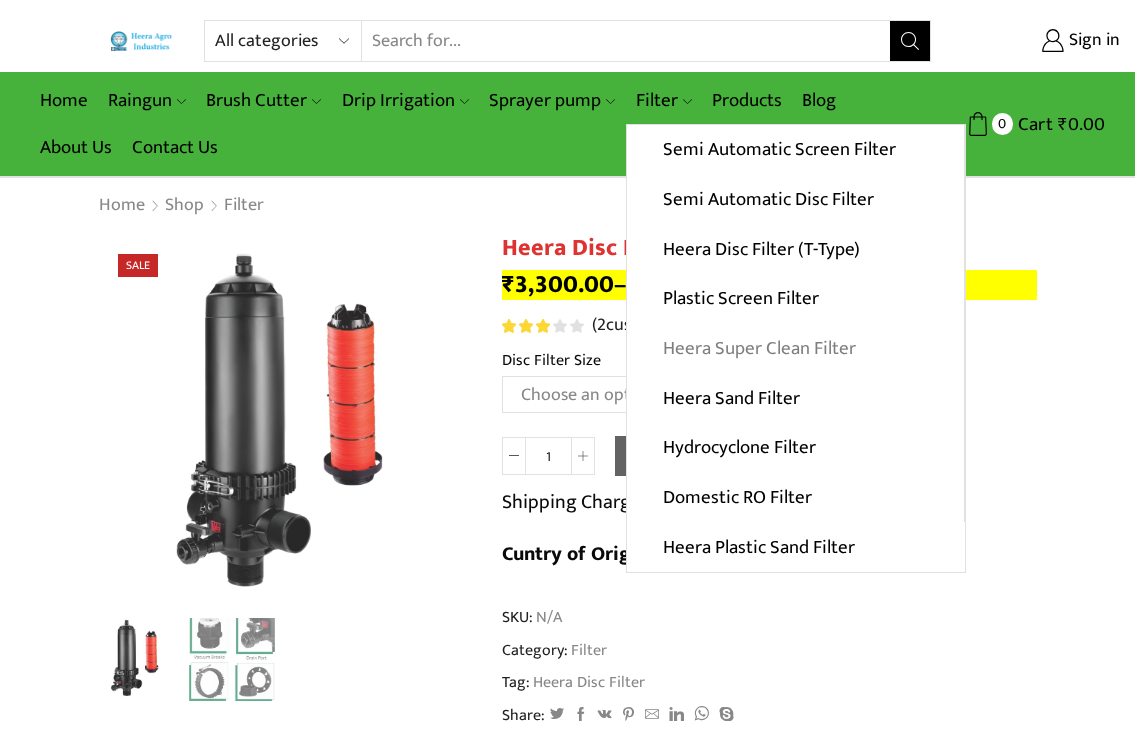 click on "Heera Super Clean Filter" at bounding box center (795, 349) 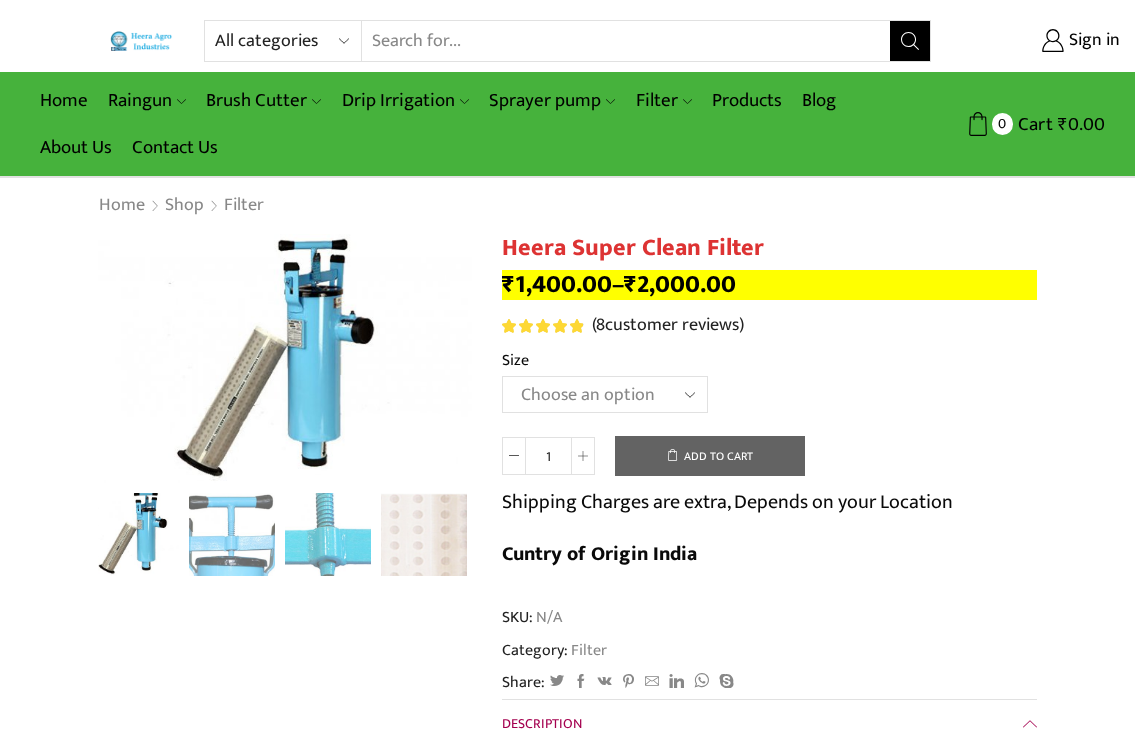 scroll, scrollTop: 0, scrollLeft: 0, axis: both 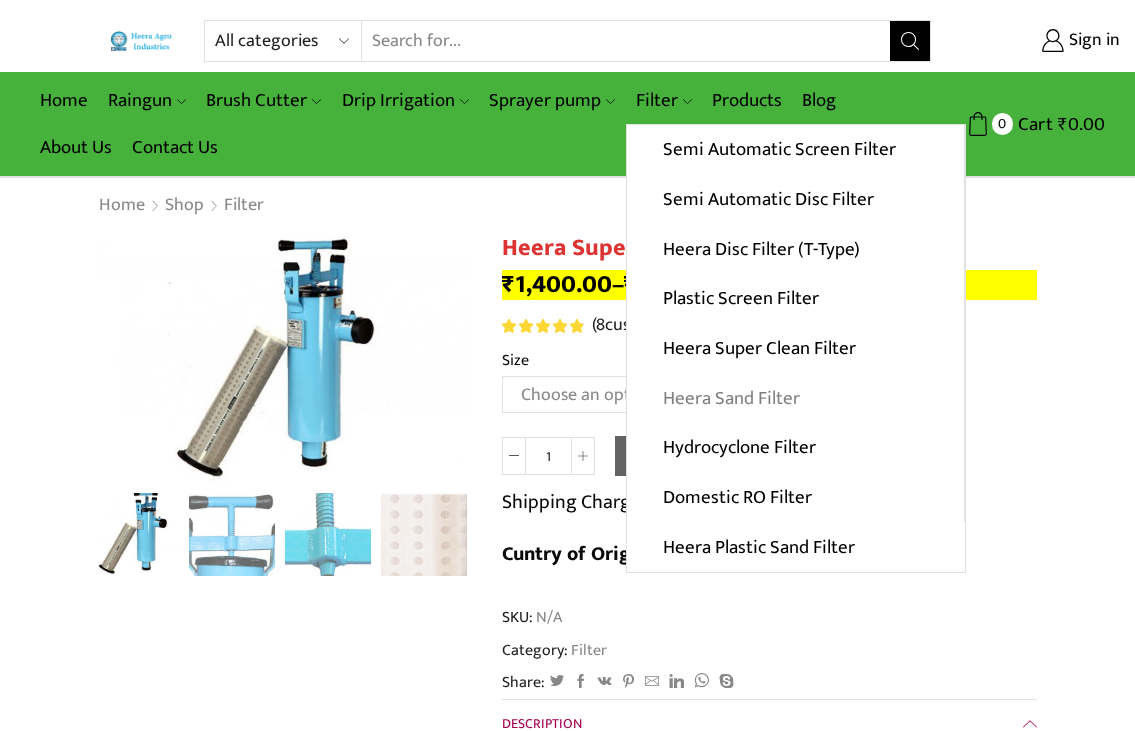 click on "Heera Sand Filter" at bounding box center [795, 398] 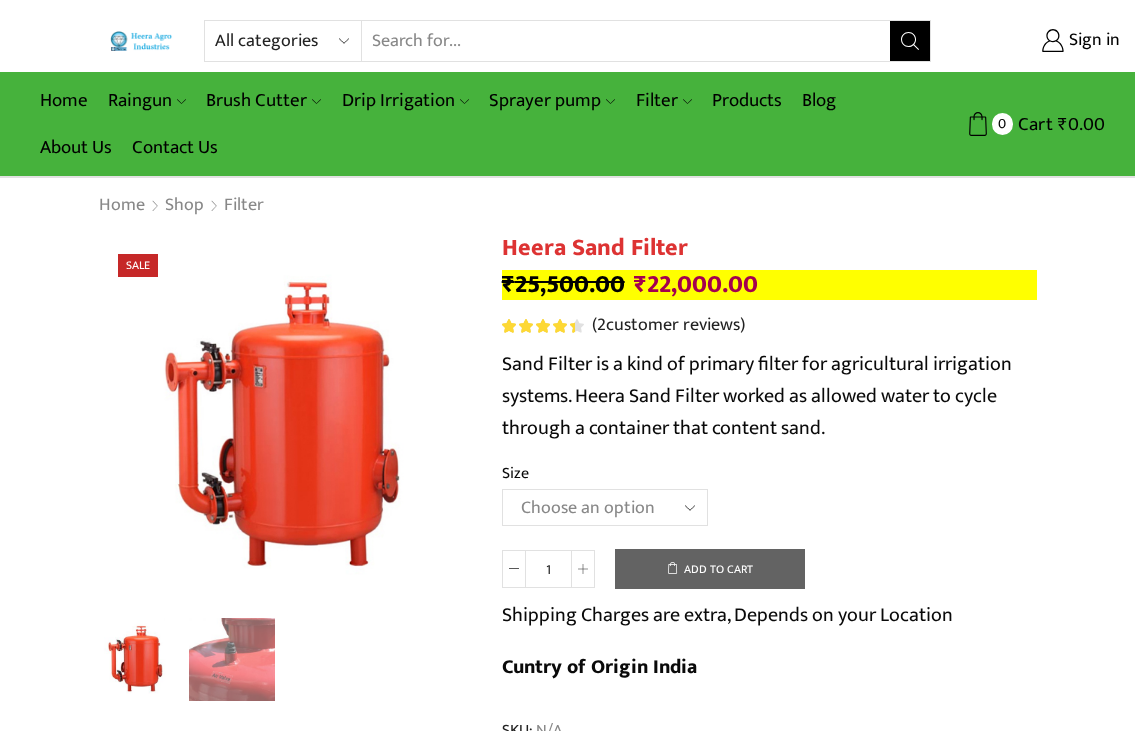 scroll, scrollTop: 0, scrollLeft: 0, axis: both 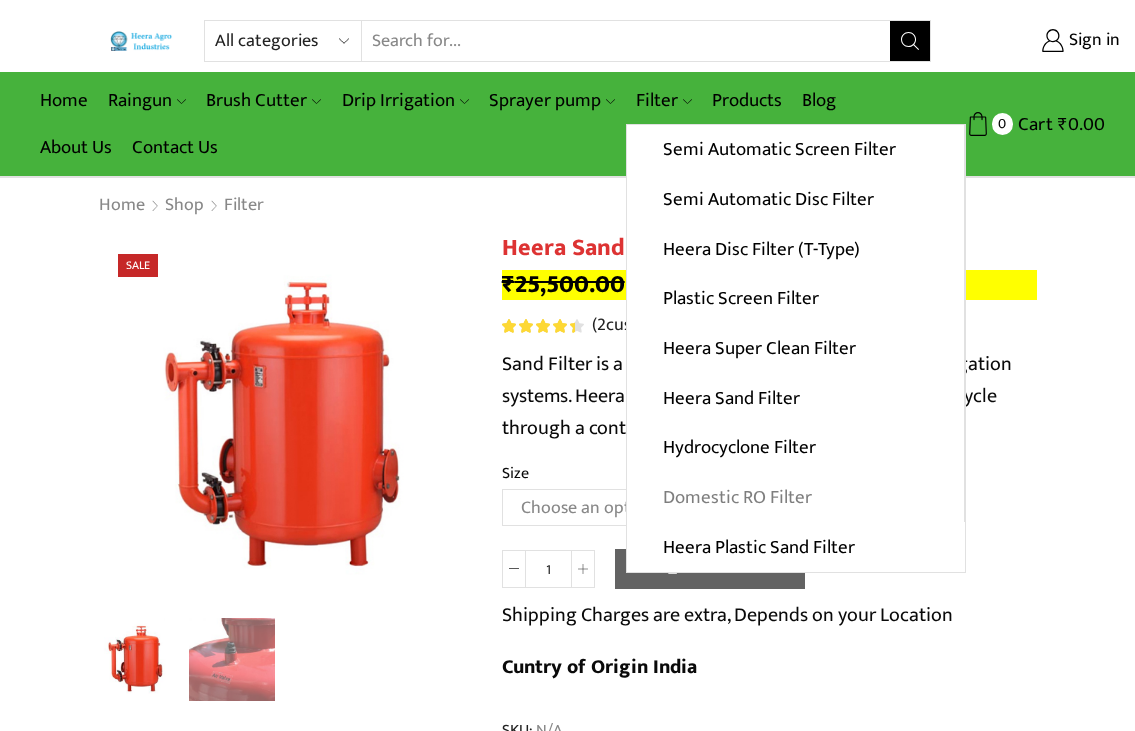 click on "Domestic RO Filter" at bounding box center [795, 498] 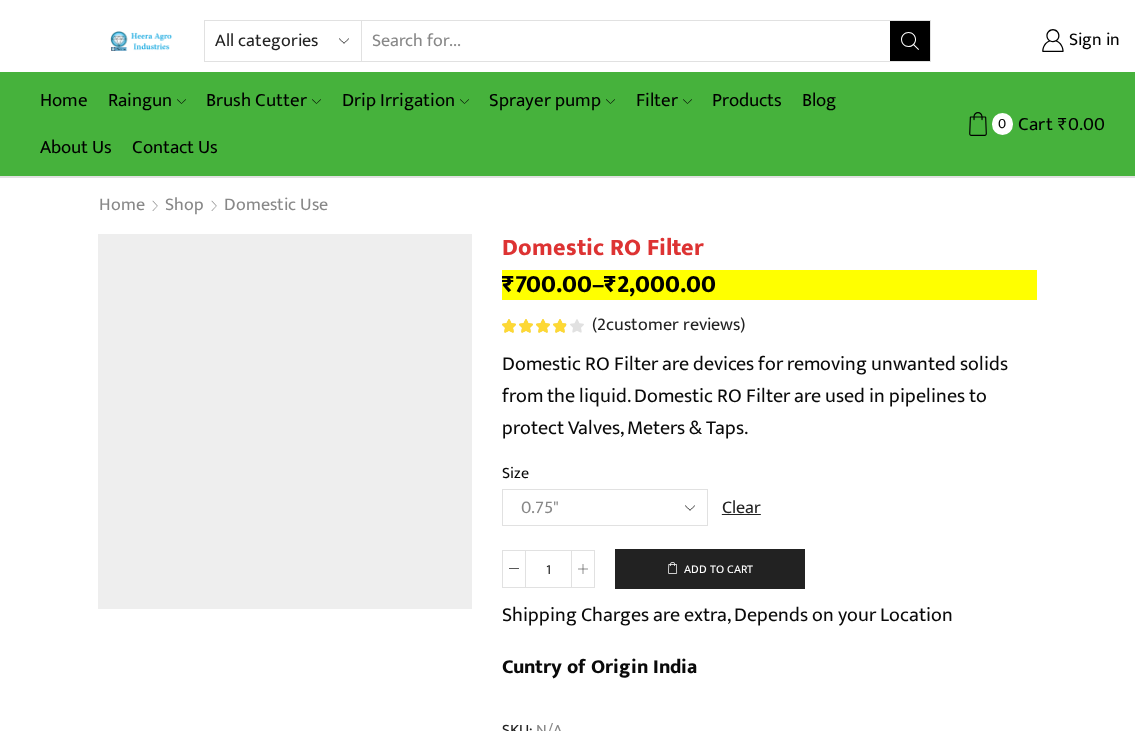 scroll, scrollTop: 0, scrollLeft: 0, axis: both 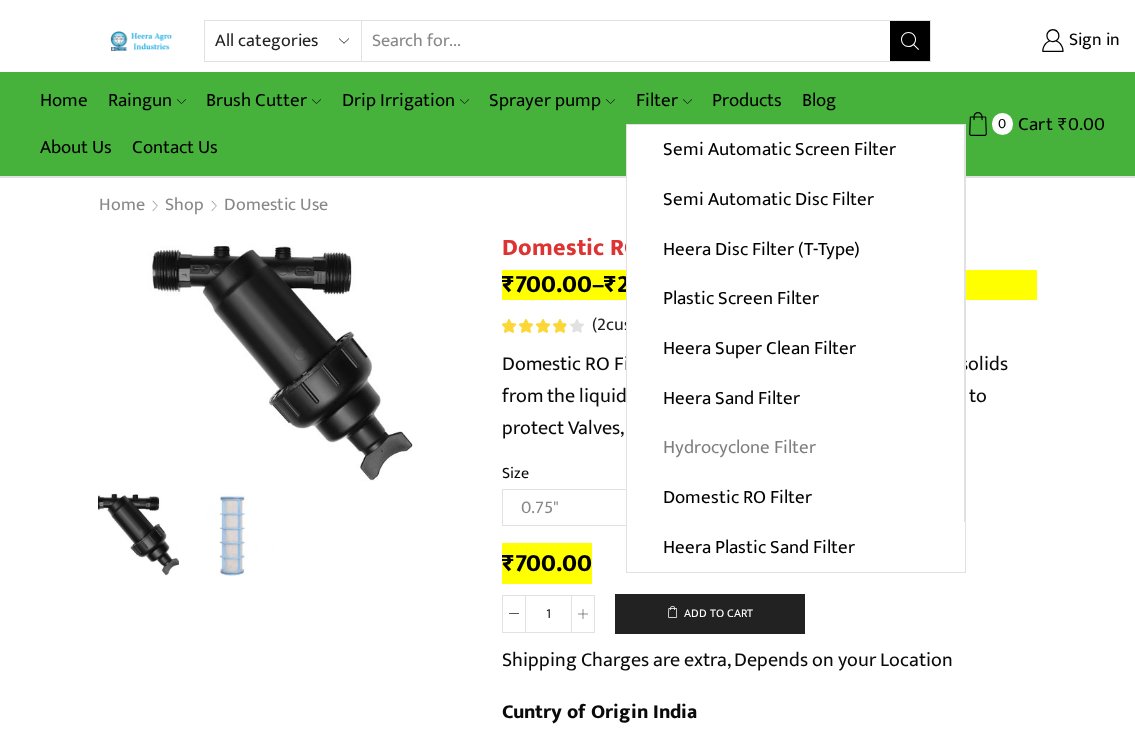 click on "Hydrocyclone Filter" at bounding box center (795, 448) 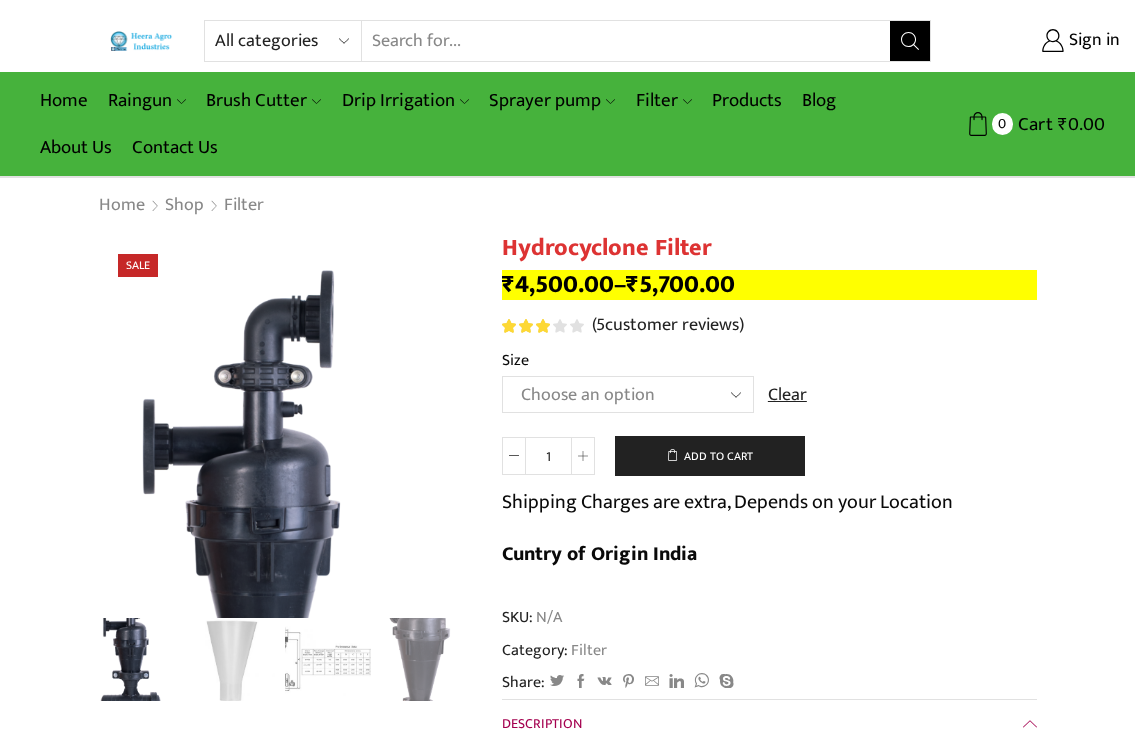 scroll, scrollTop: 0, scrollLeft: 0, axis: both 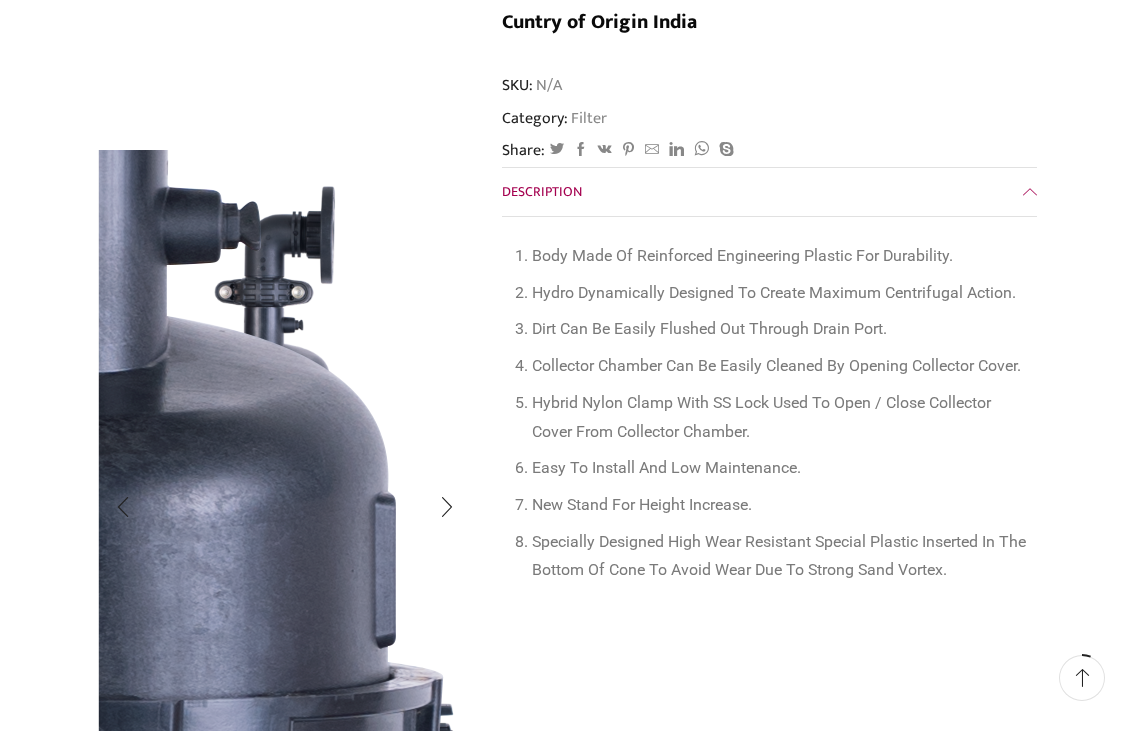 click at bounding box center [176, 1081] 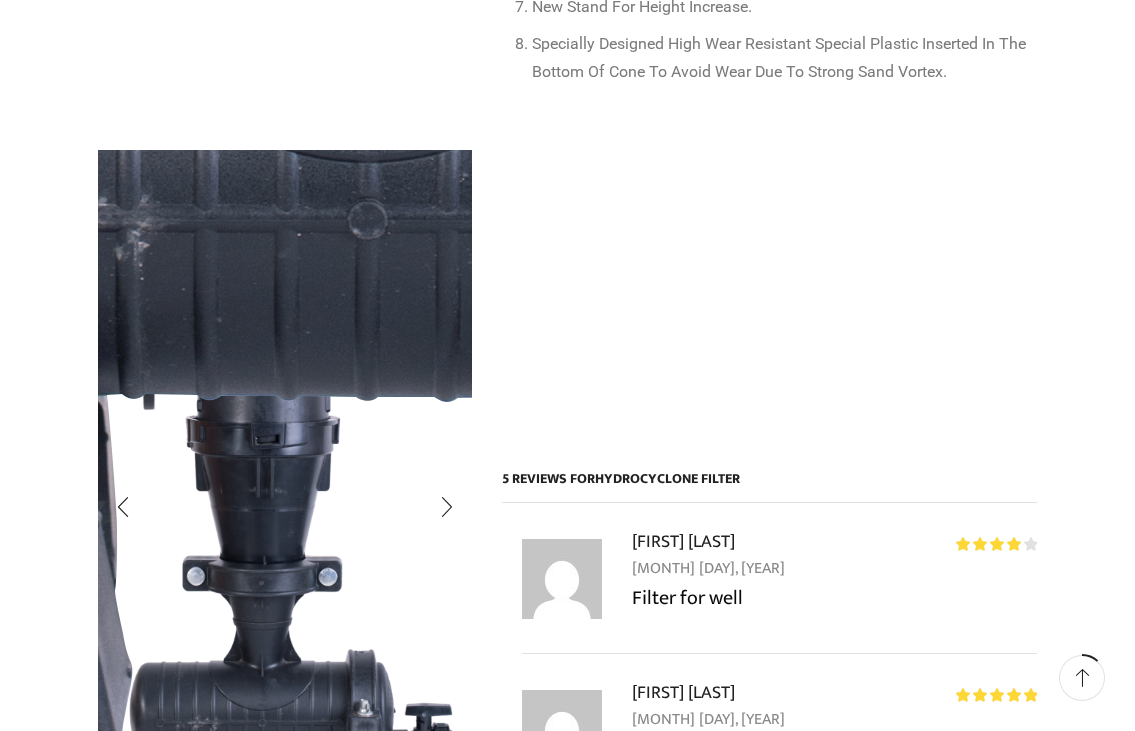 scroll, scrollTop: 1032, scrollLeft: 0, axis: vertical 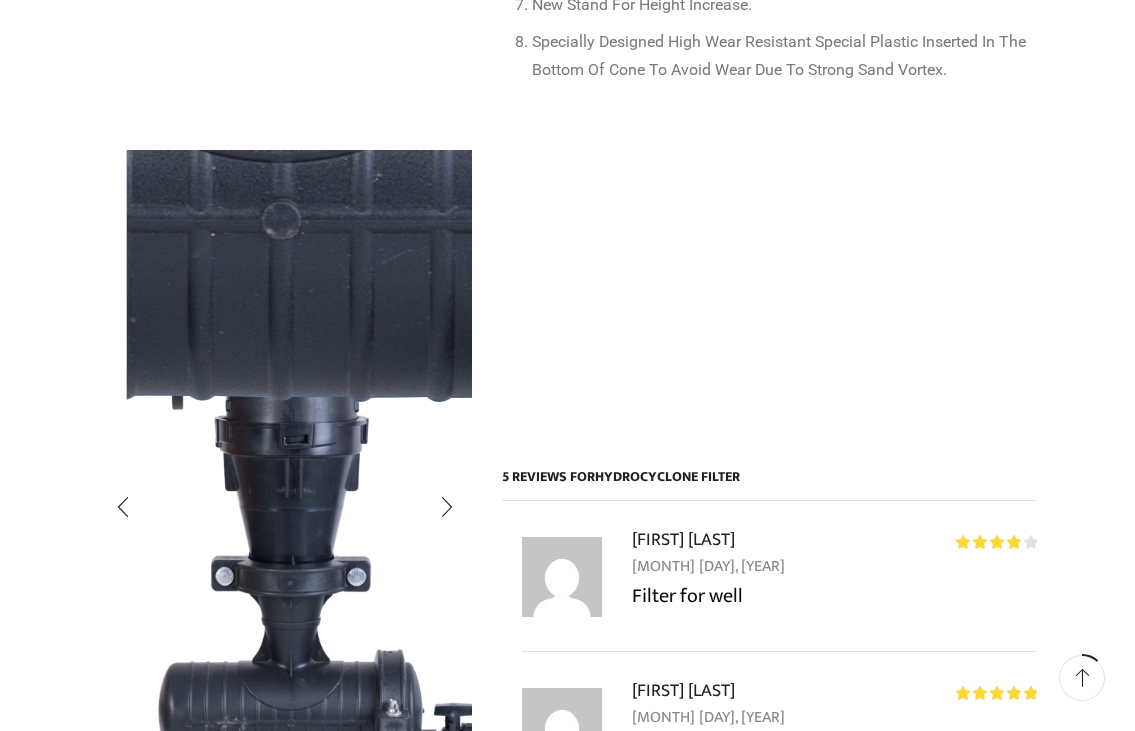 click at bounding box center (392, -848) 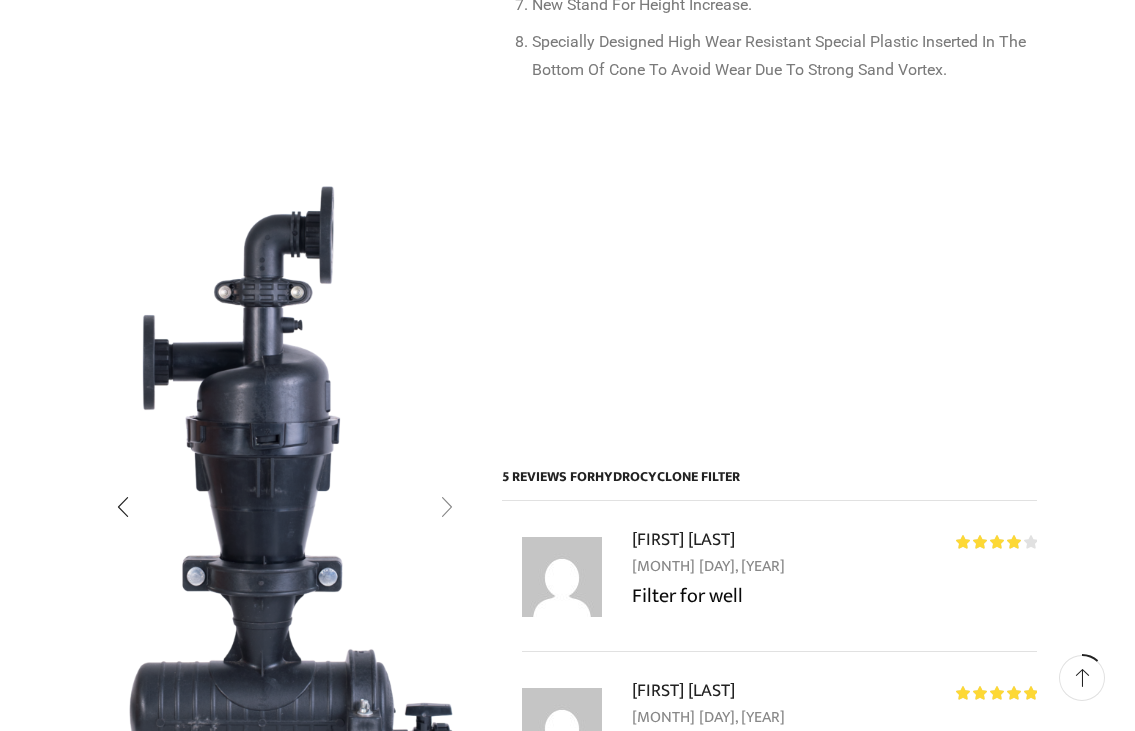 click at bounding box center [447, 507] 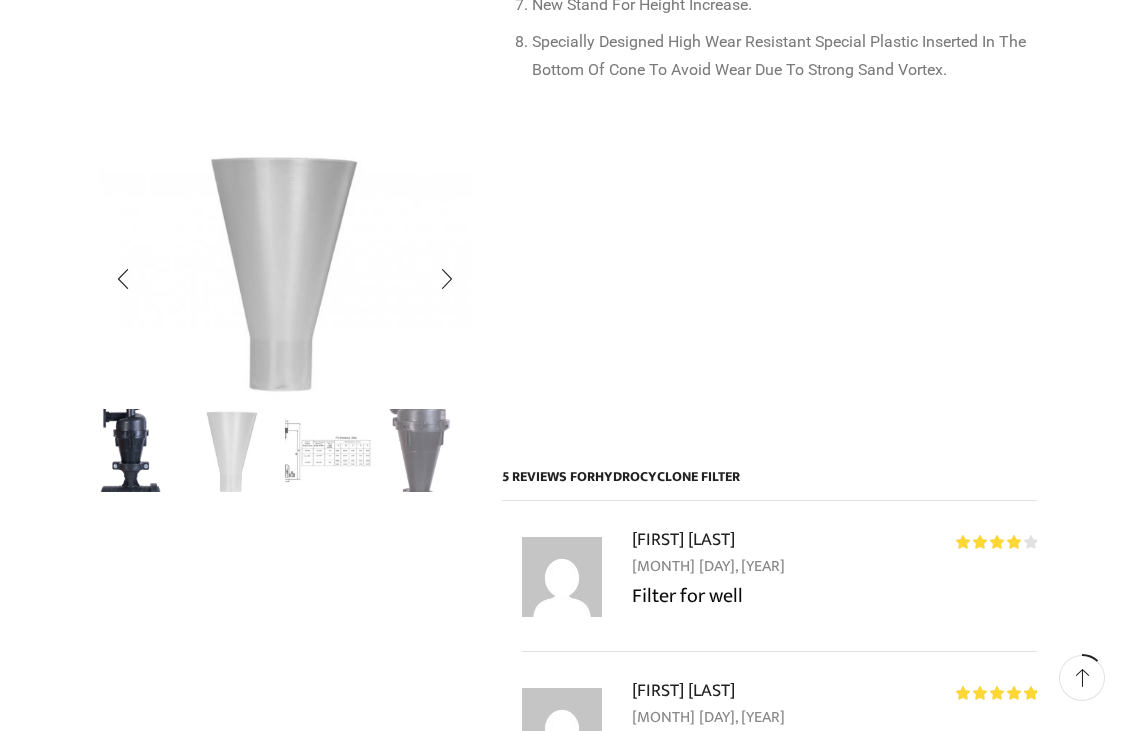 click at bounding box center [285, 344] 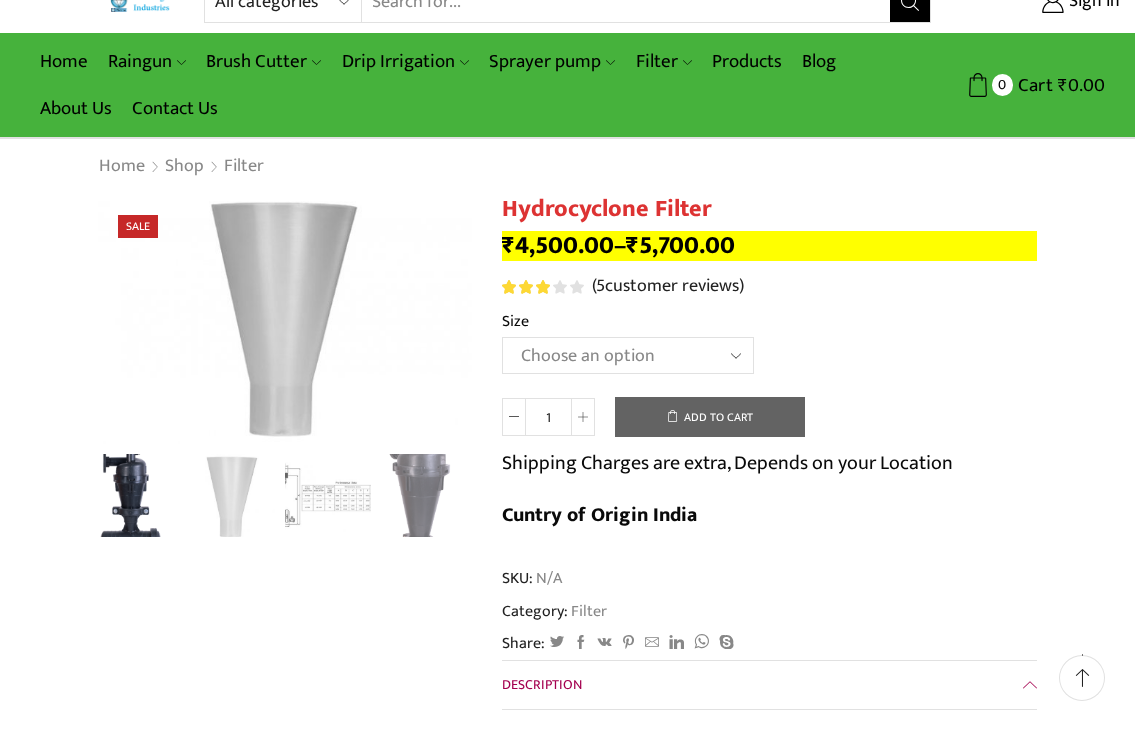 scroll, scrollTop: 0, scrollLeft: 0, axis: both 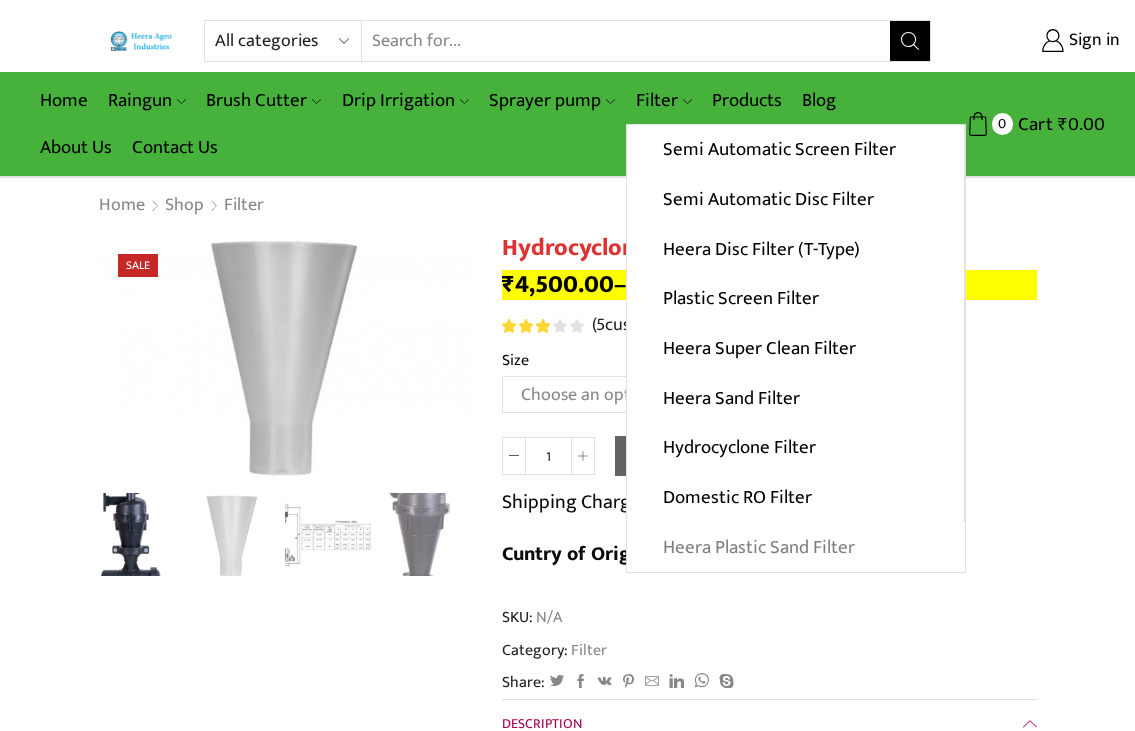 click on "Heera Plastic Sand Filter" at bounding box center [796, 547] 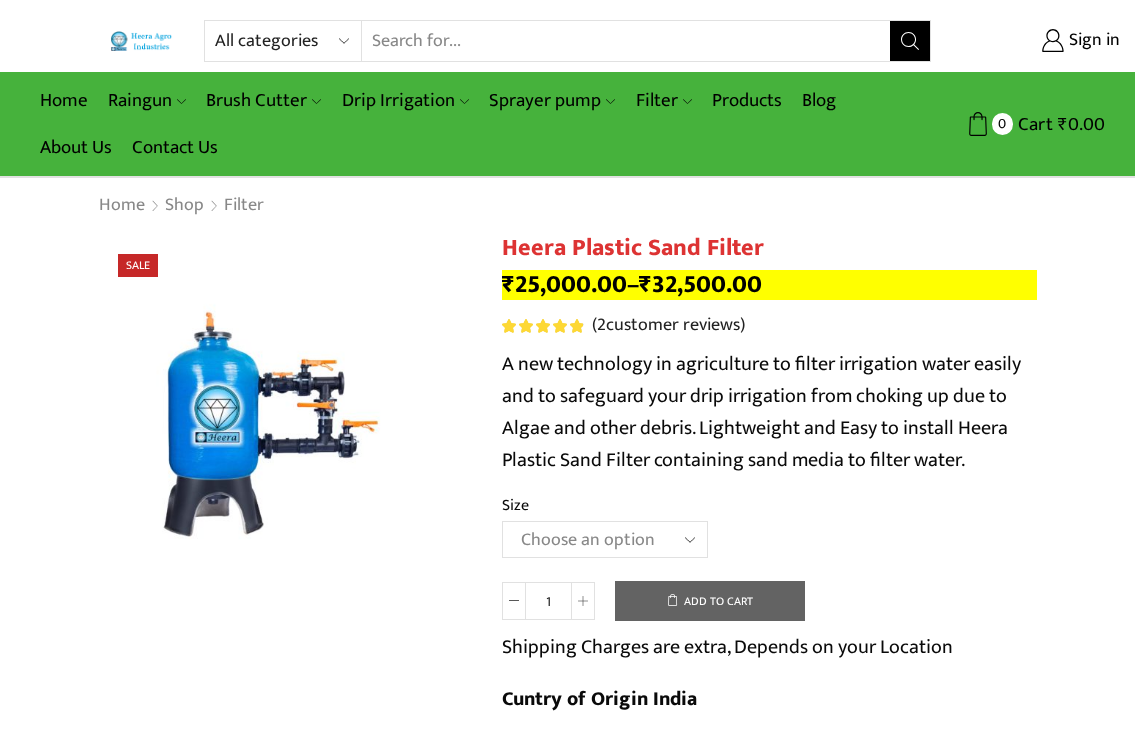scroll, scrollTop: 0, scrollLeft: 0, axis: both 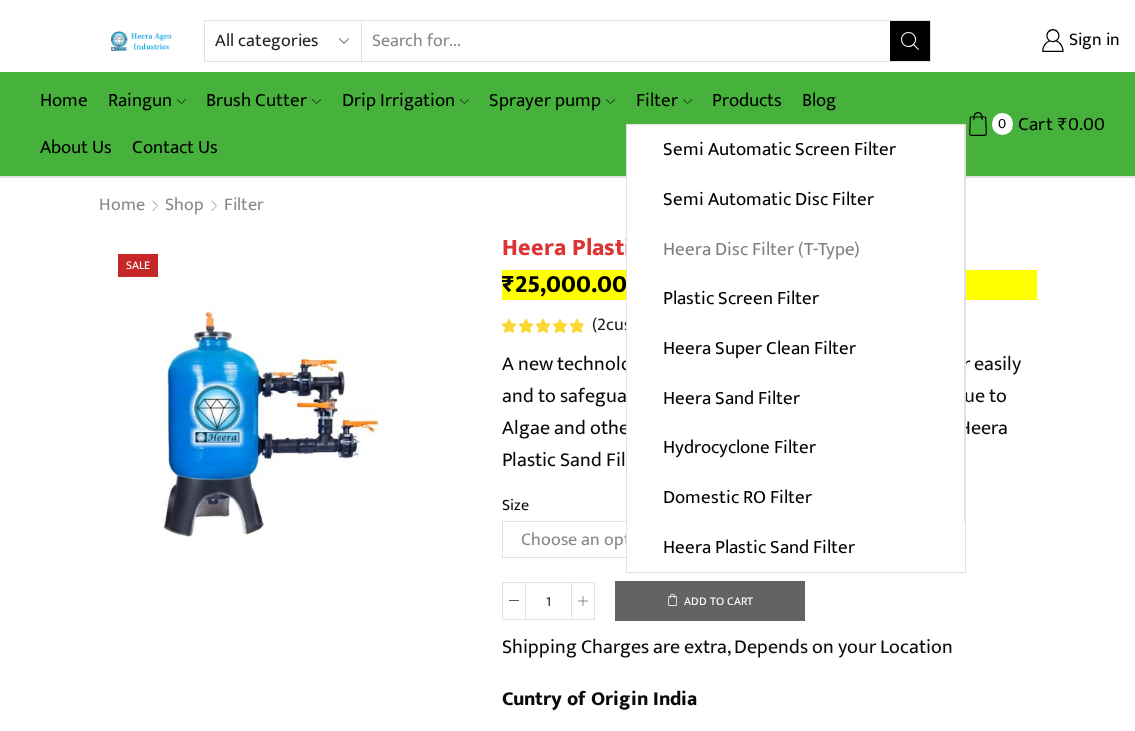 click on "Heera Disc Filter (T-Type)" at bounding box center [795, 249] 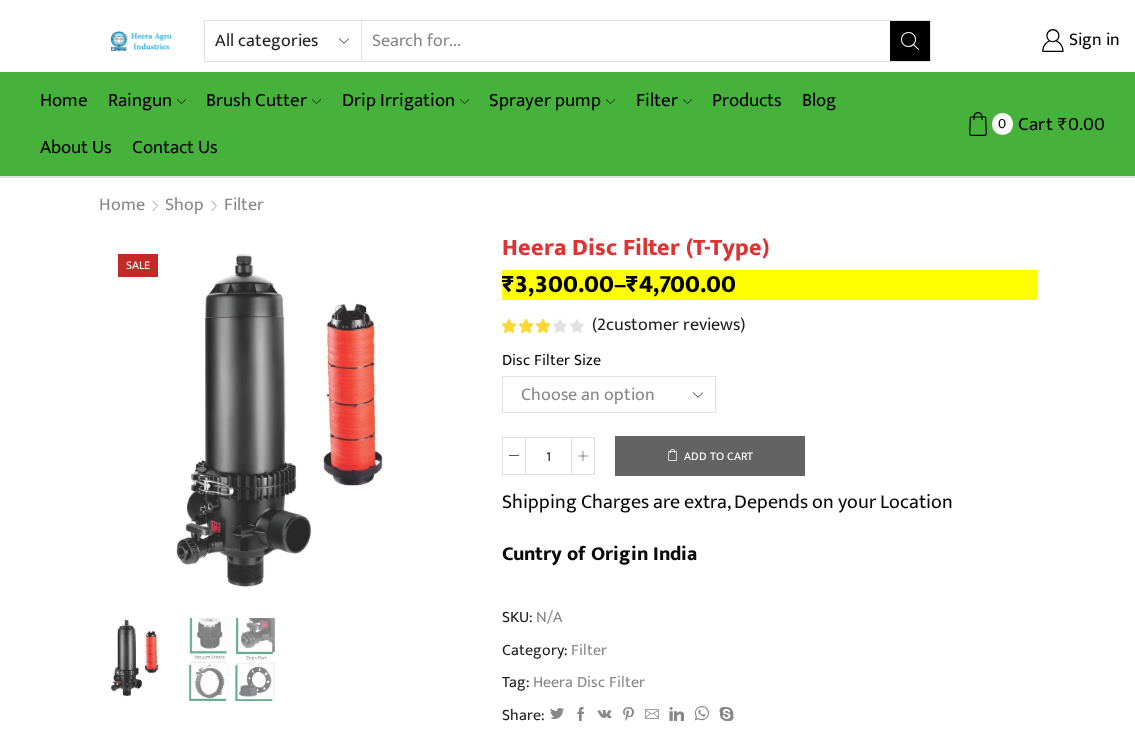 scroll, scrollTop: 0, scrollLeft: 0, axis: both 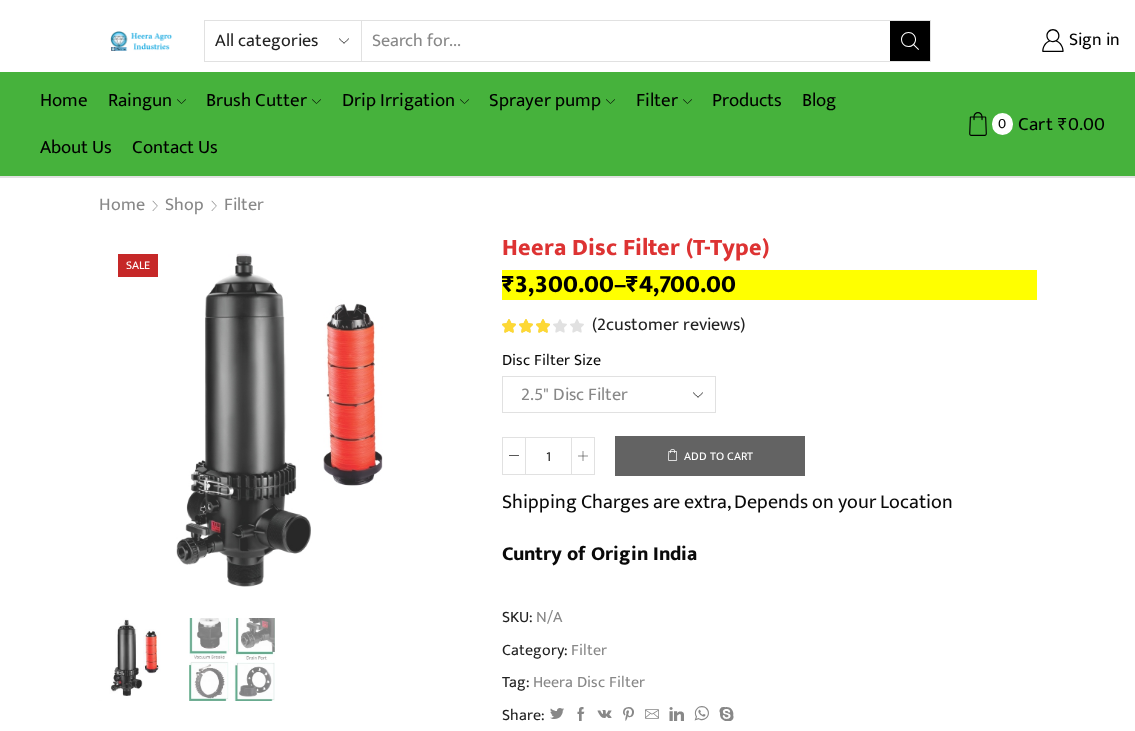 click on "Choose an option 2" Disc Filter 2.5" Disc Filter 3" Disc Filter 40m3 3" Disc Filter 50m3" 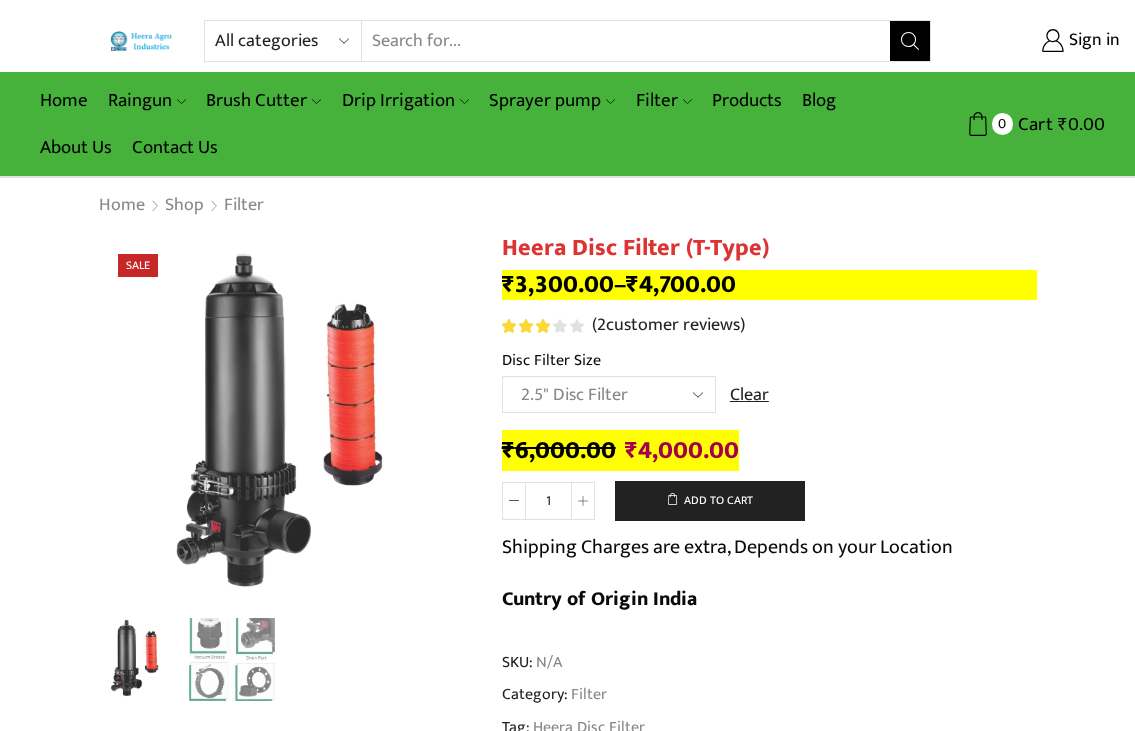 click on "Choose an option 2" Disc Filter 2.5" Disc Filter 3" Disc Filter 40m3 3" Disc Filter 50m3" 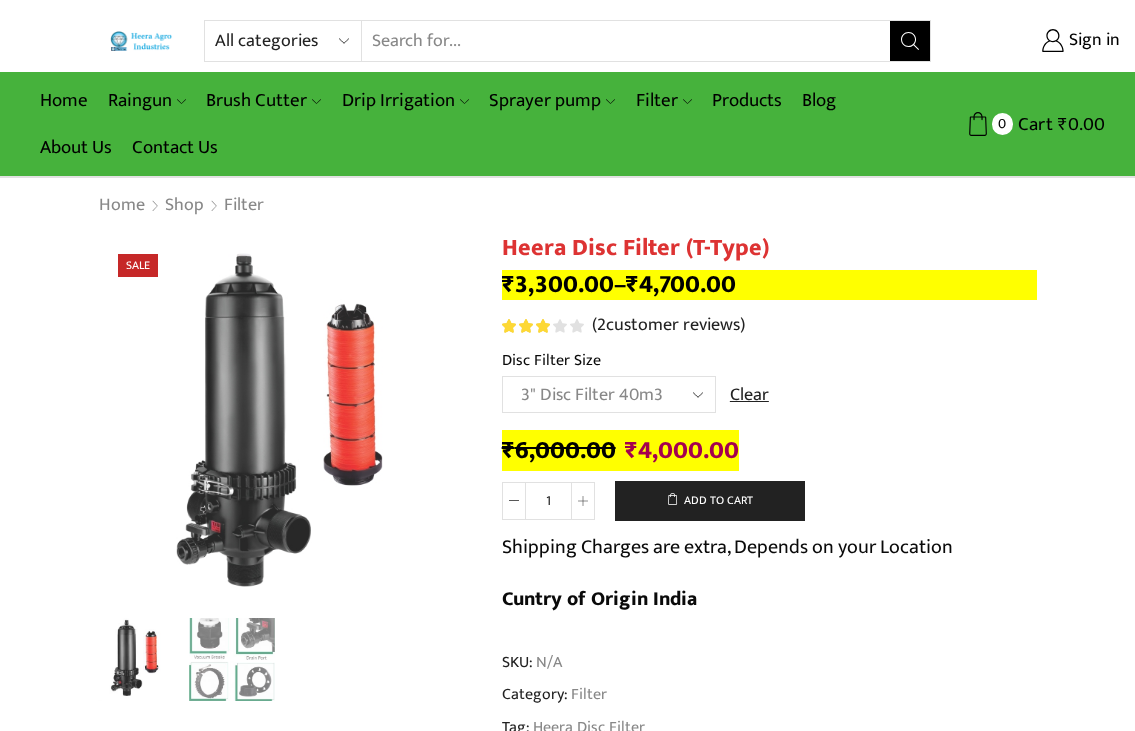 click on "Choose an option 2" Disc Filter 2.5" Disc Filter 3" Disc Filter 40m3 3" Disc Filter 50m3" 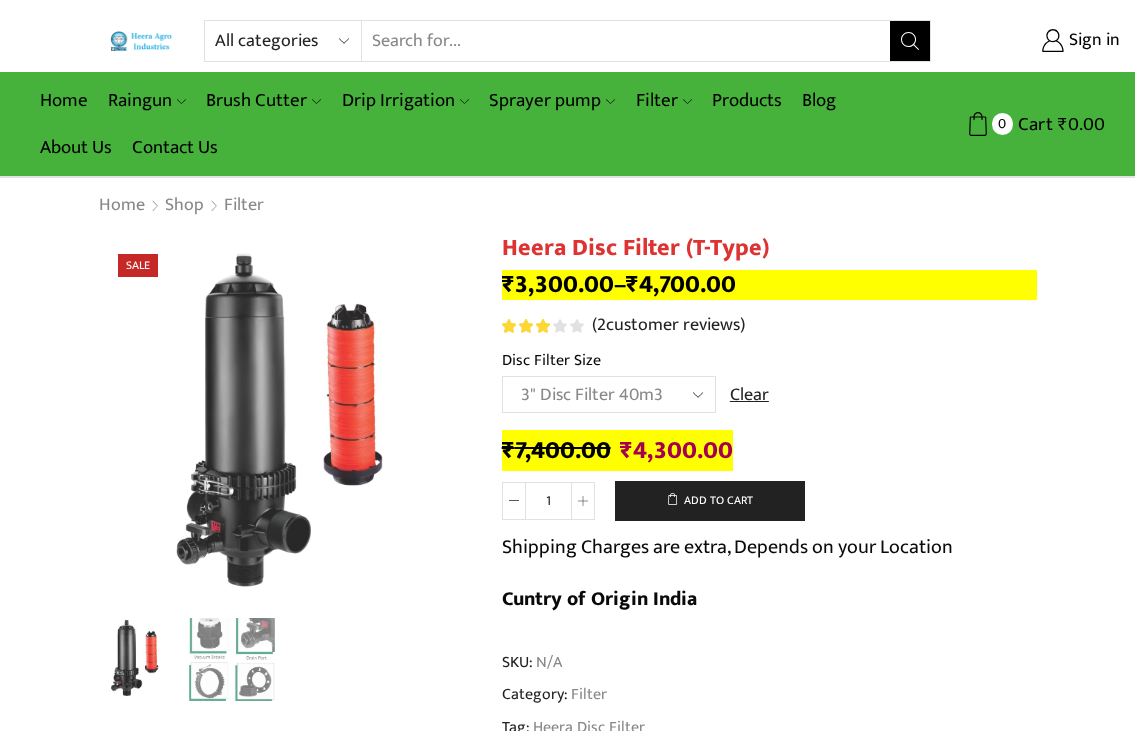 click on "Choose an option 2" Disc Filter 2.5" Disc Filter 3" Disc Filter 40m3 3" Disc Filter 50m3" 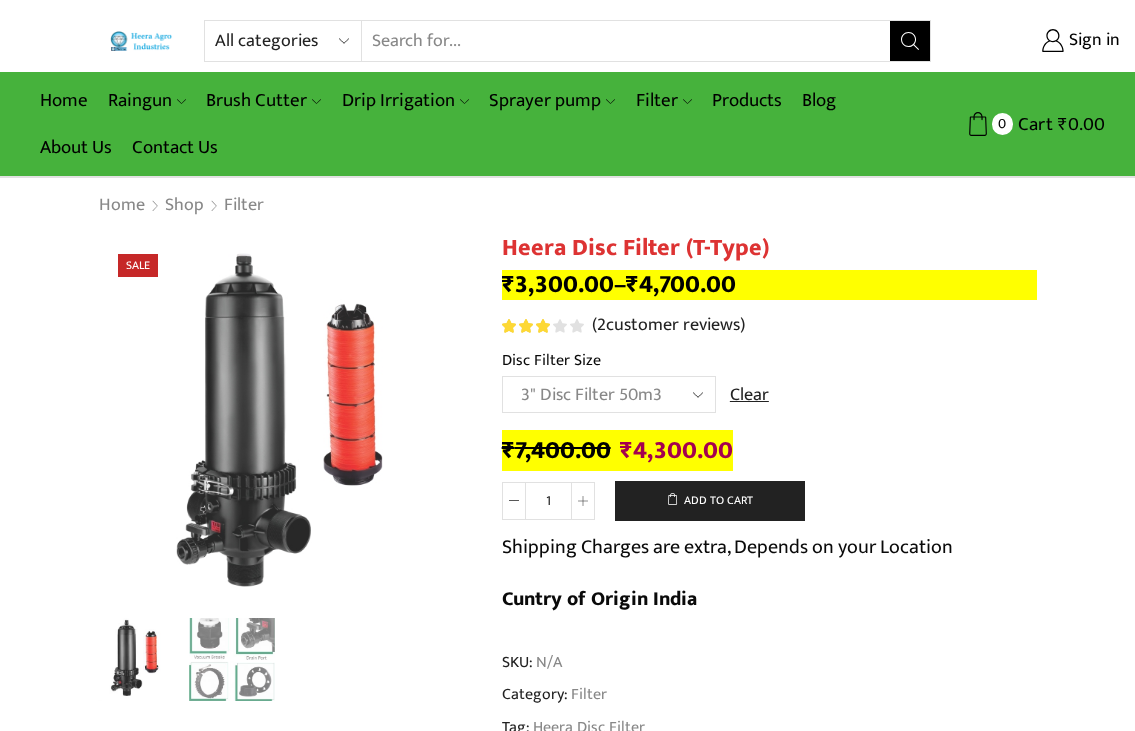 click on "Choose an option 2" Disc Filter 2.5" Disc Filter 3" Disc Filter 40m3 3" Disc Filter 50m3" 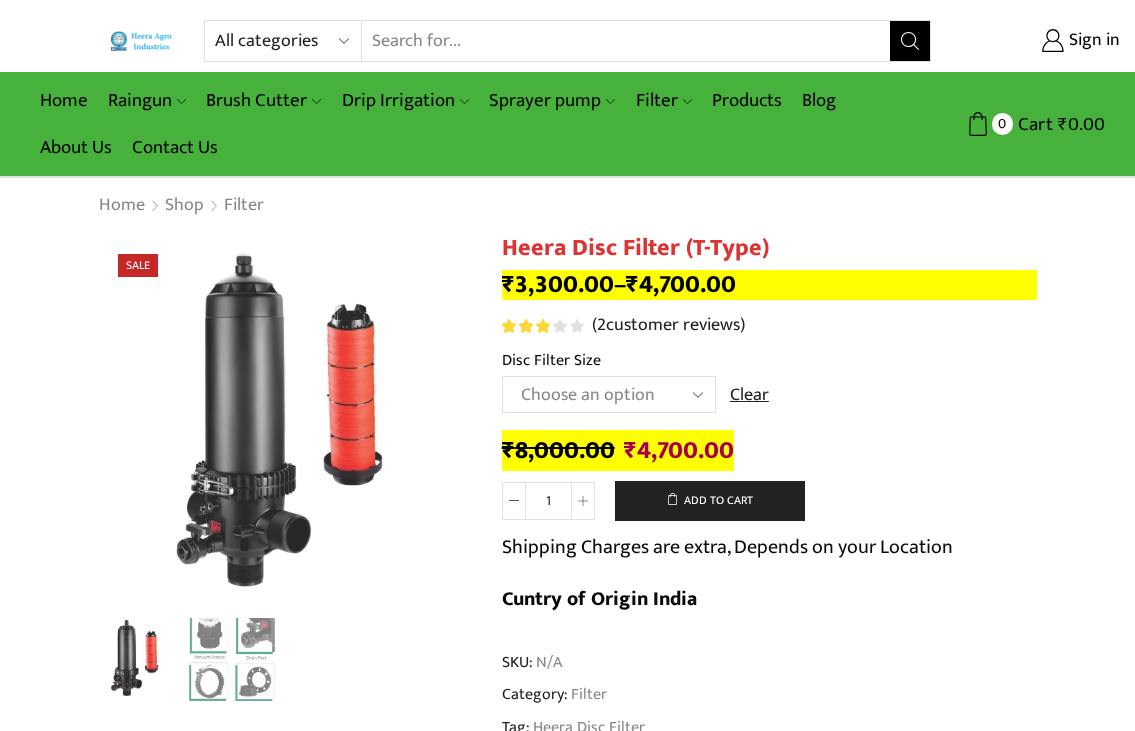 click on "Choose an option 2" Disc Filter 2.5" Disc Filter 3" Disc Filter 40m3 3" Disc Filter 50m3" 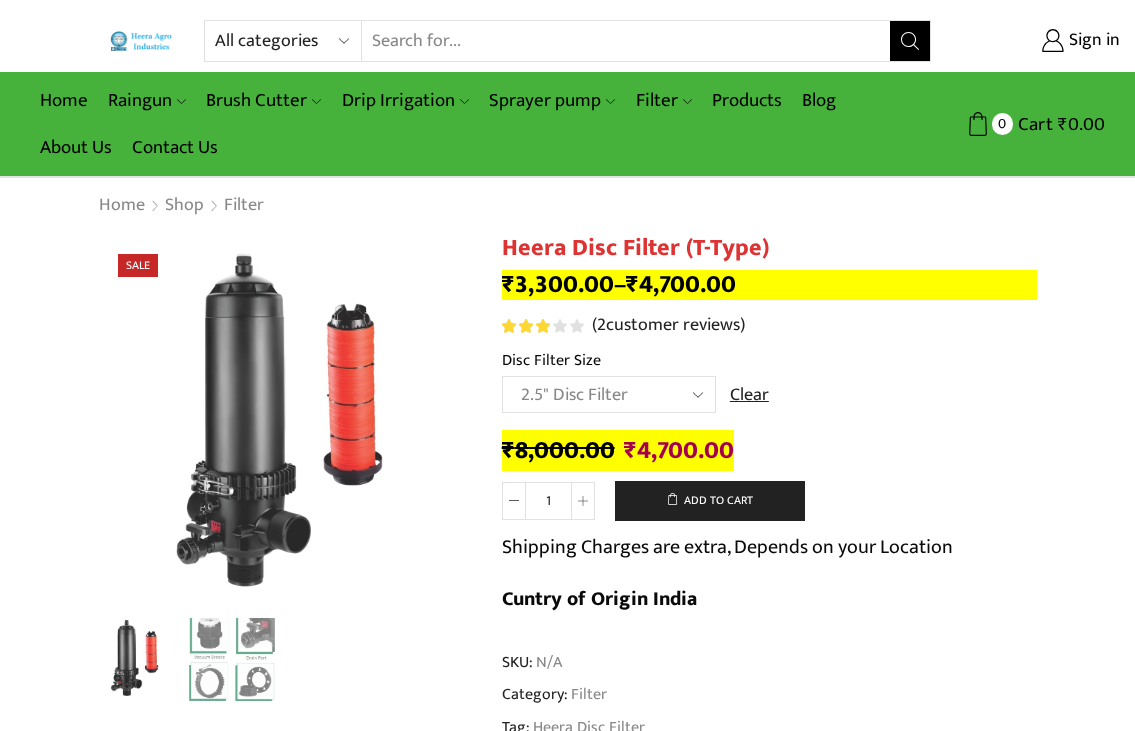 click on "Choose an option 2" Disc Filter 2.5" Disc Filter 3" Disc Filter 40m3 3" Disc Filter 50m3" 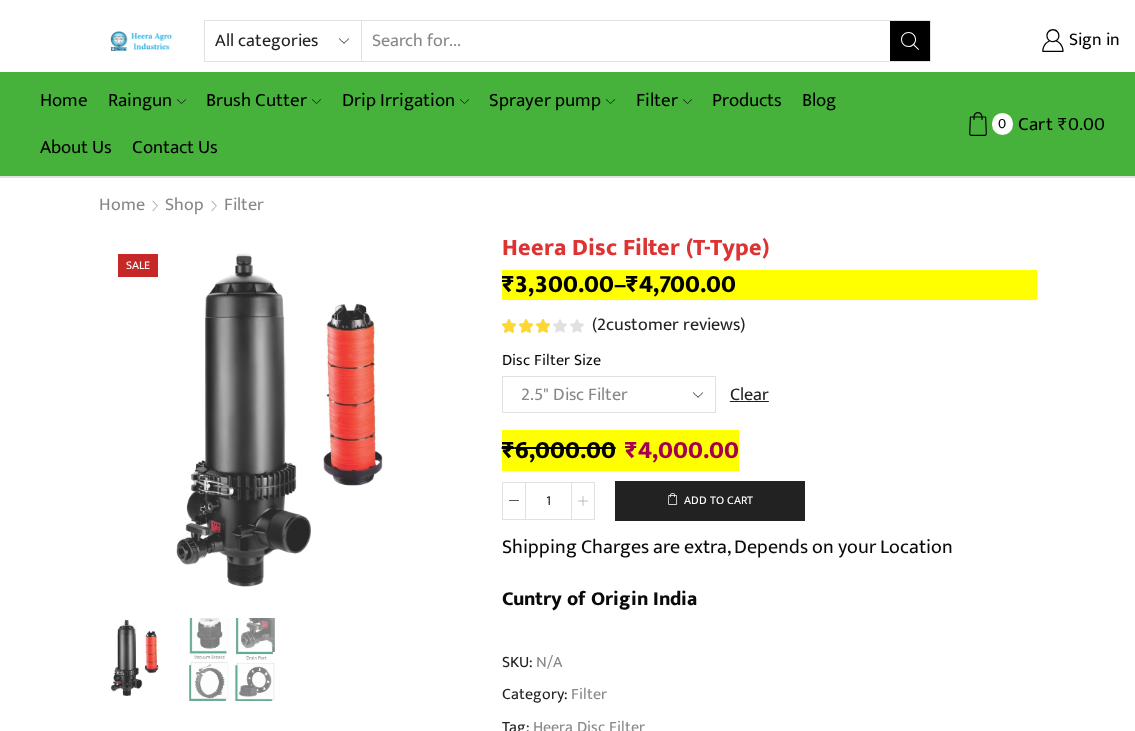 click 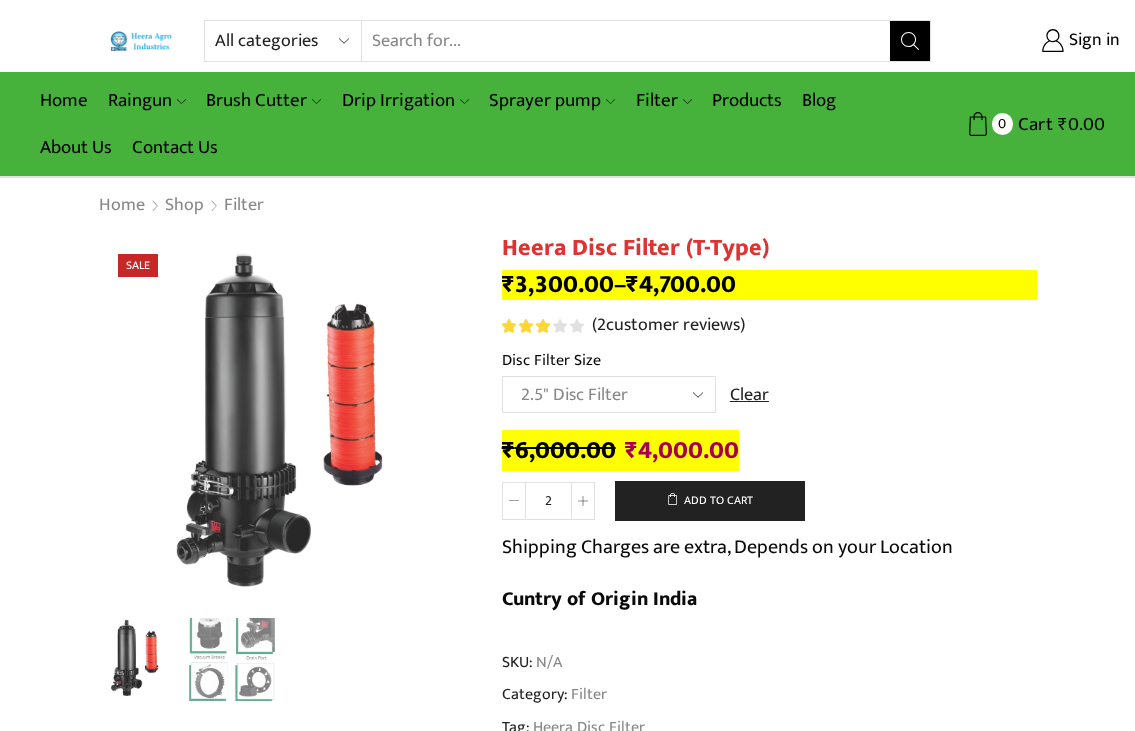 click 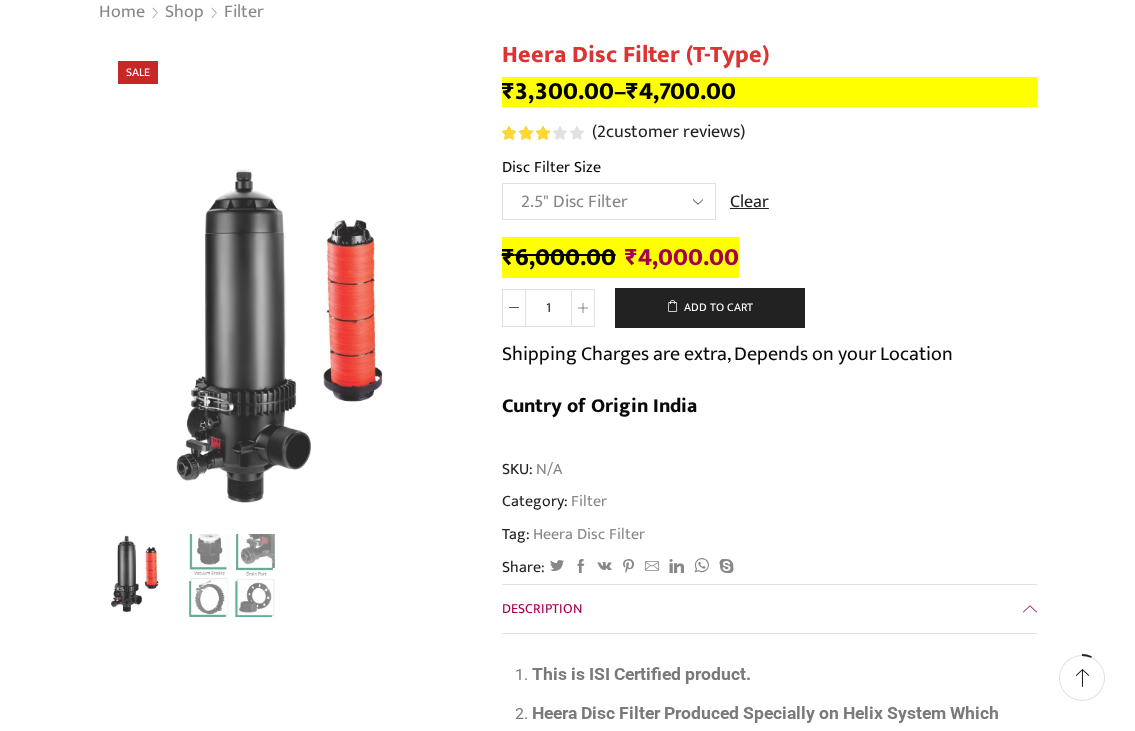 scroll, scrollTop: 200, scrollLeft: 0, axis: vertical 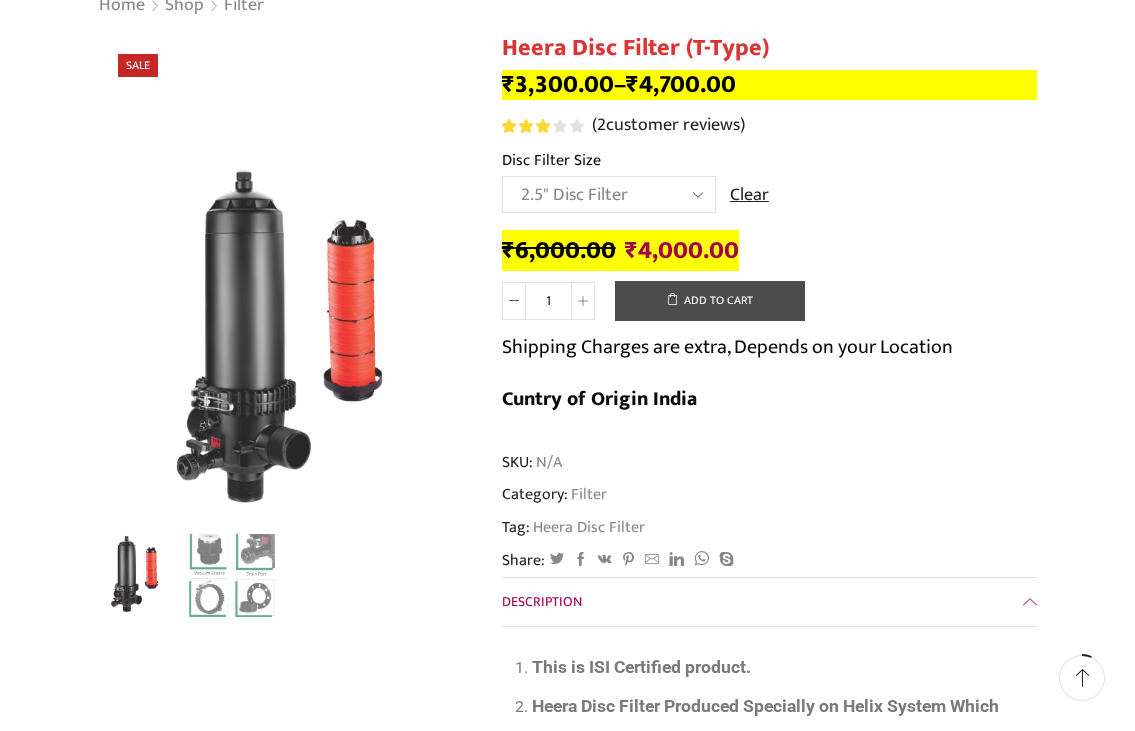 click on "Add to cart" 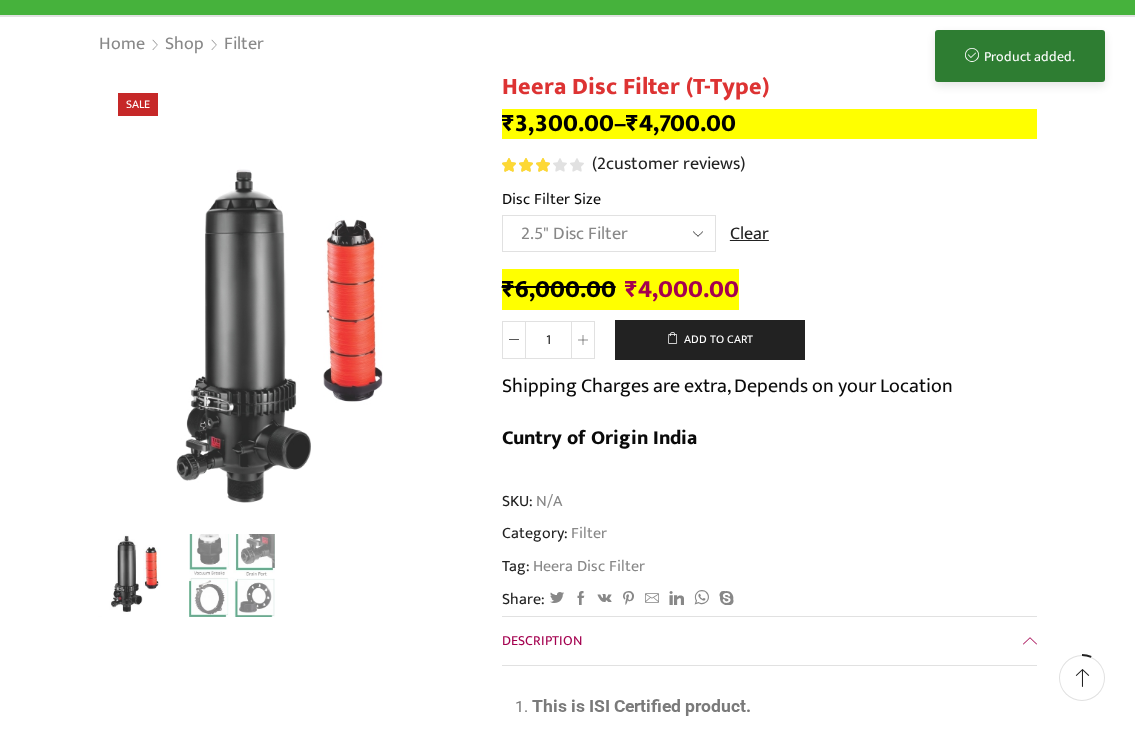 scroll, scrollTop: 0, scrollLeft: 0, axis: both 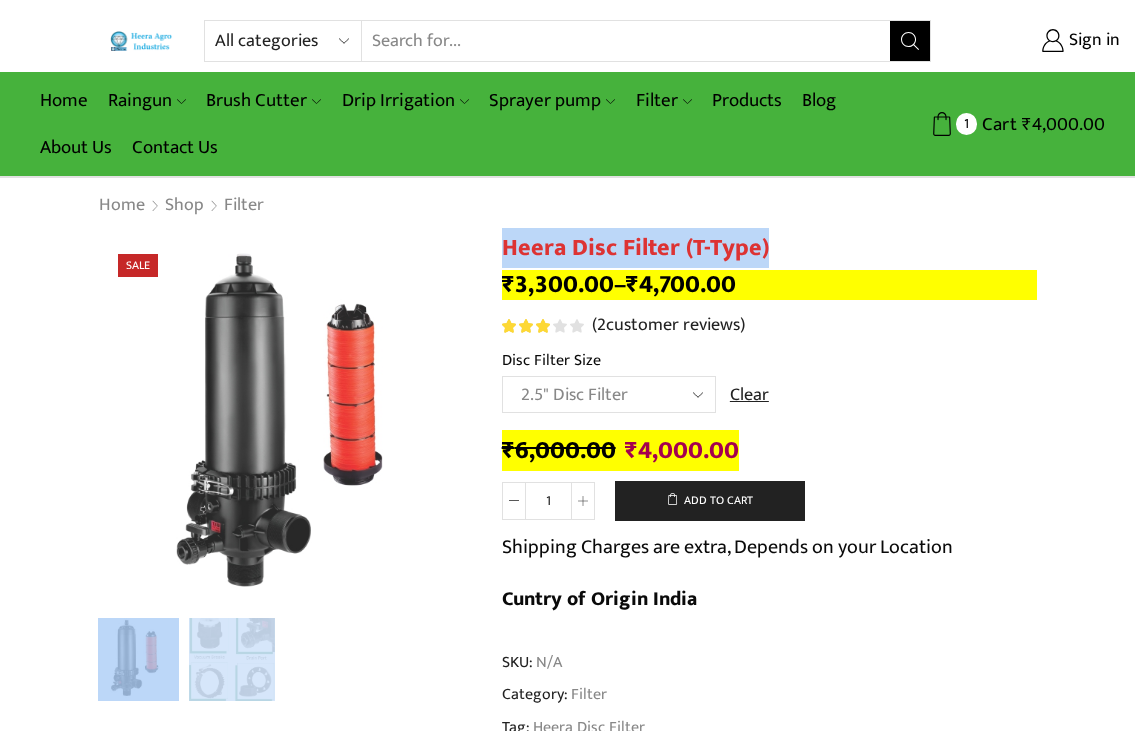 drag, startPoint x: 774, startPoint y: 244, endPoint x: 482, endPoint y: 242, distance: 292.00684 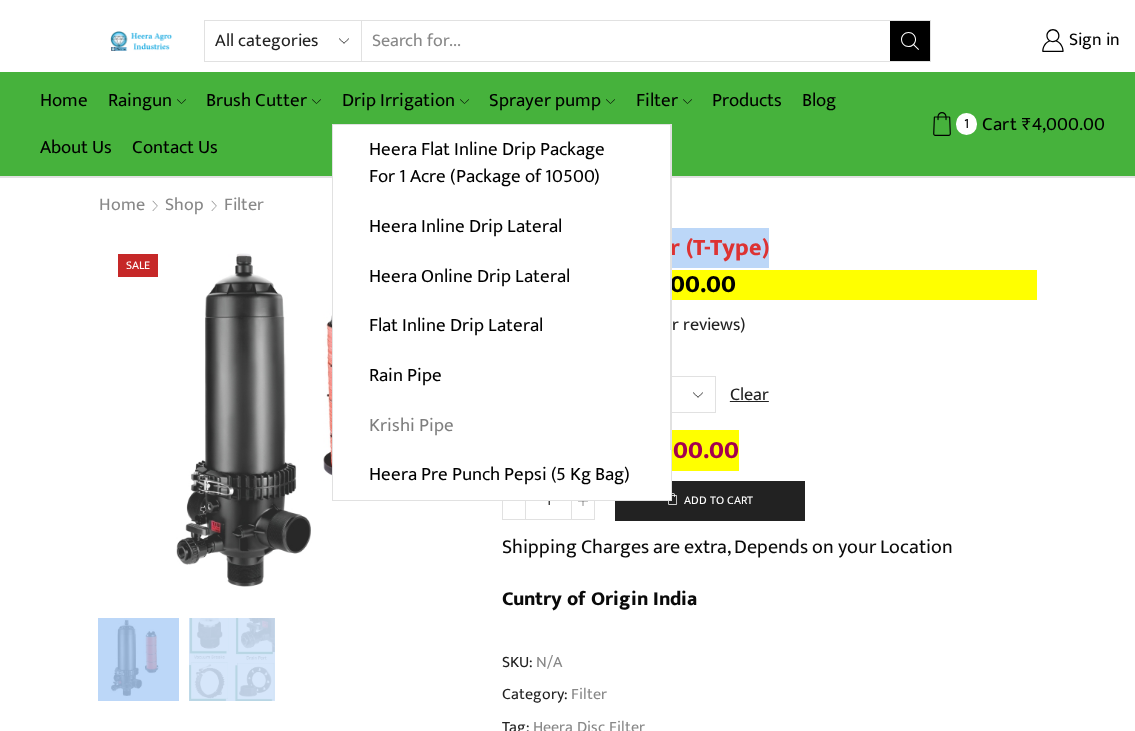 click on "Krishi Pipe" at bounding box center [501, 425] 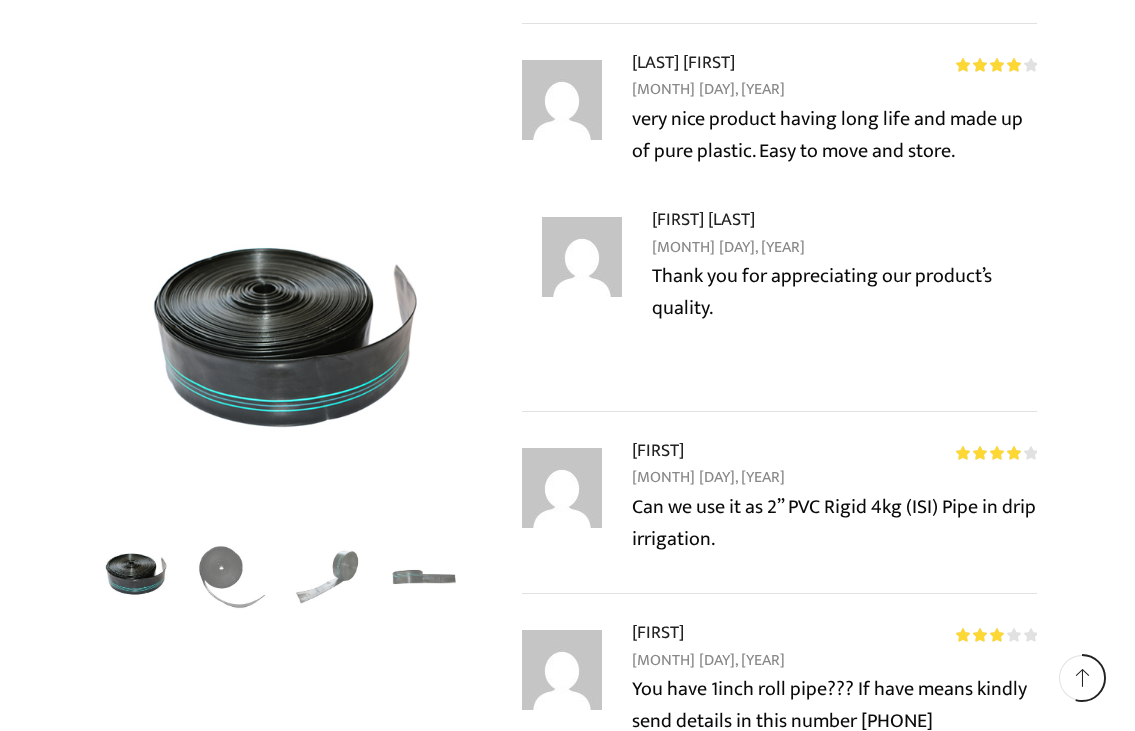 scroll, scrollTop: 2300, scrollLeft: 0, axis: vertical 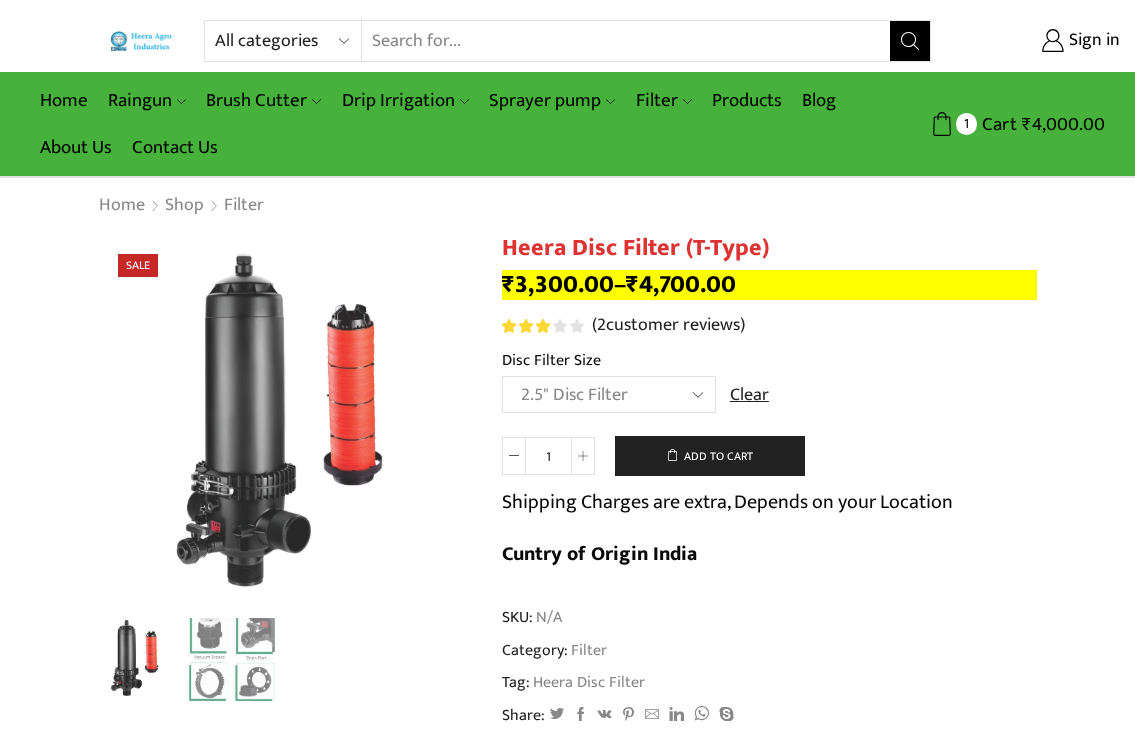 select on "2-5-disc-filter" 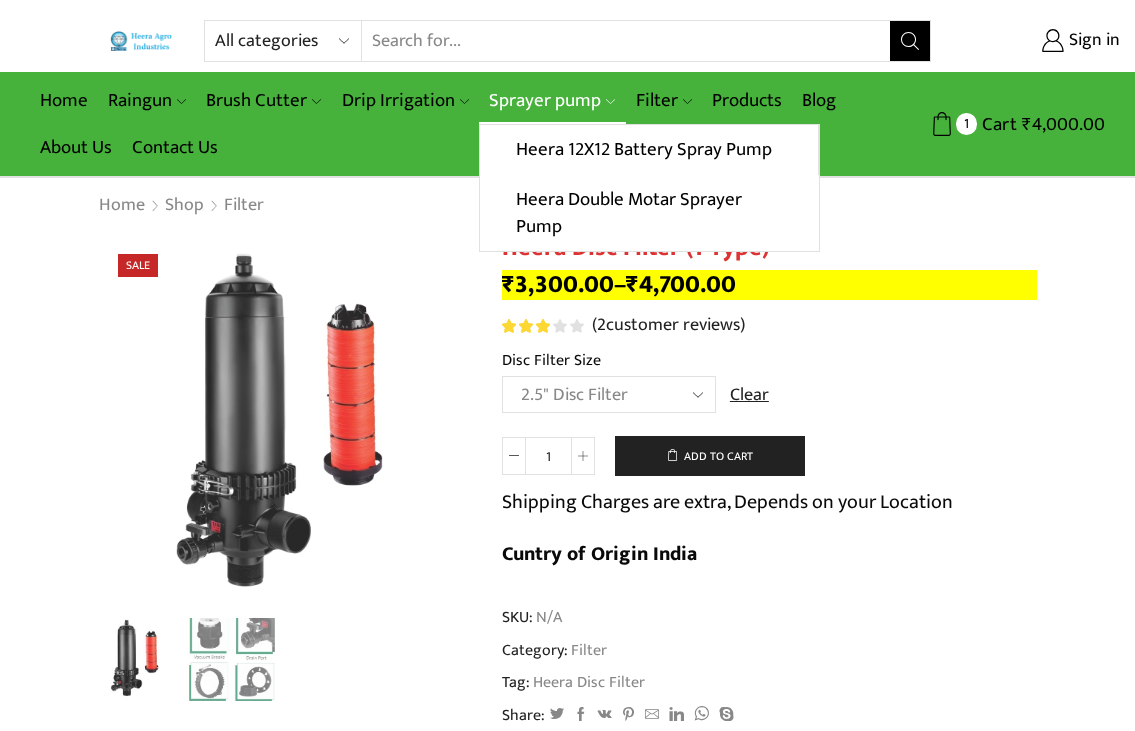 scroll, scrollTop: 0, scrollLeft: 0, axis: both 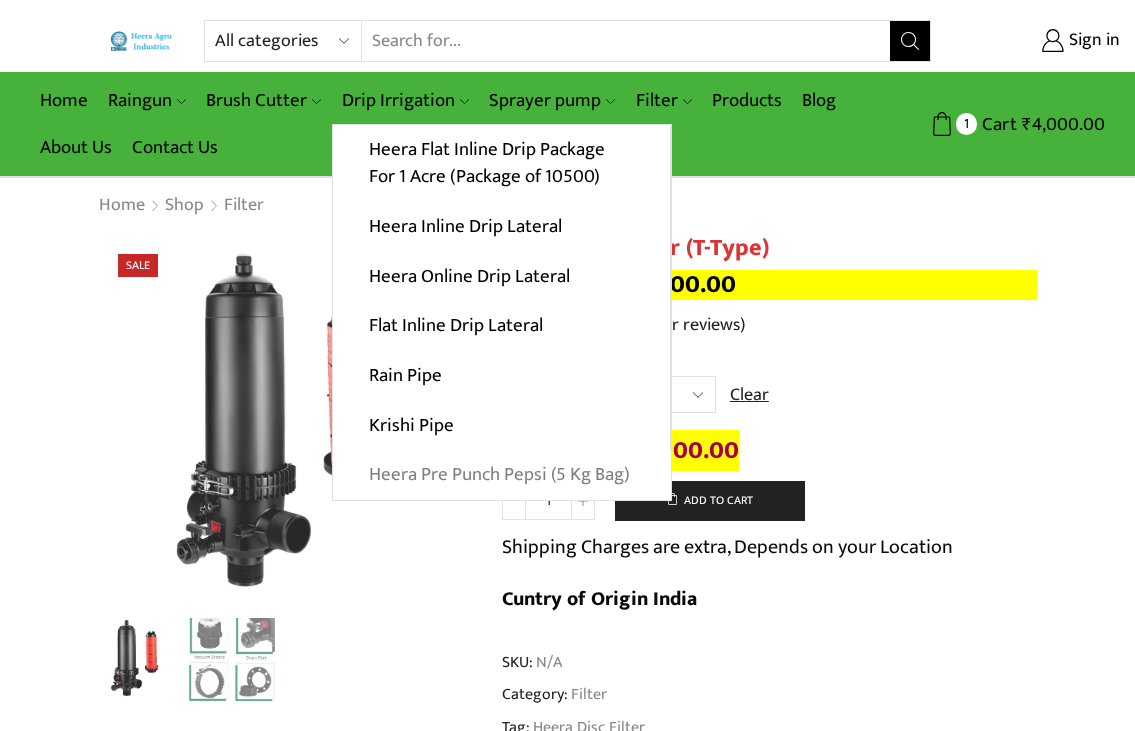click on "Heera Pre Punch Pepsi (5 Kg Bag)" at bounding box center (502, 475) 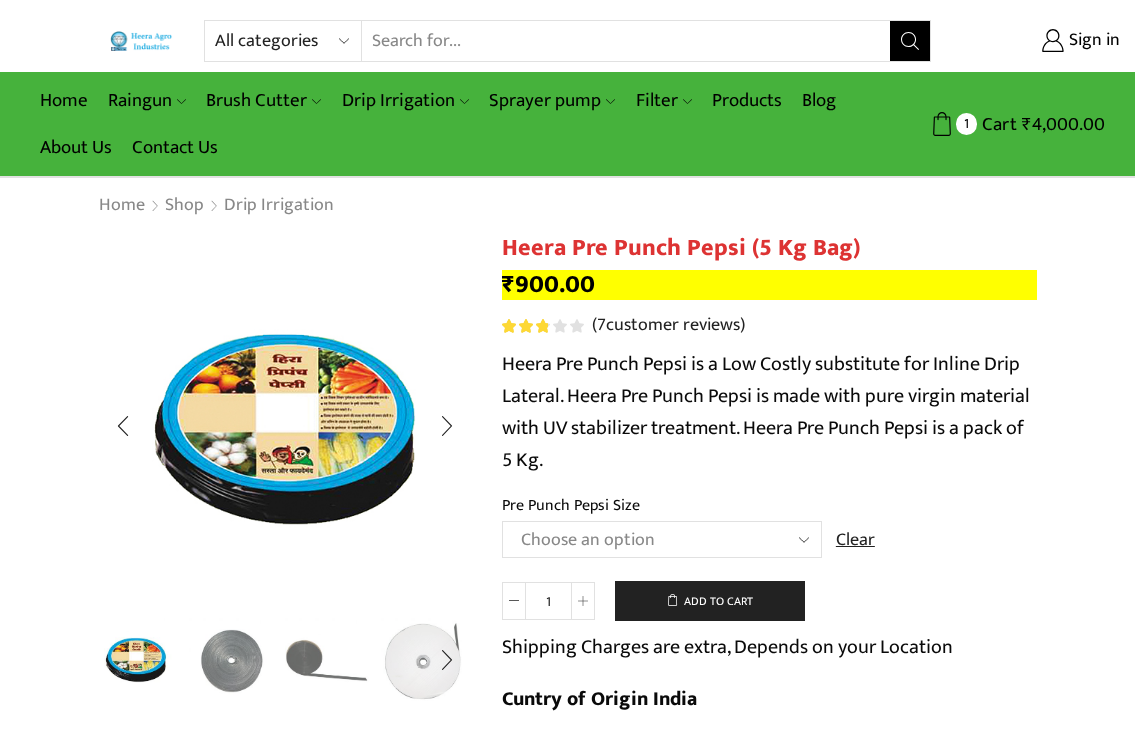 scroll, scrollTop: 0, scrollLeft: 0, axis: both 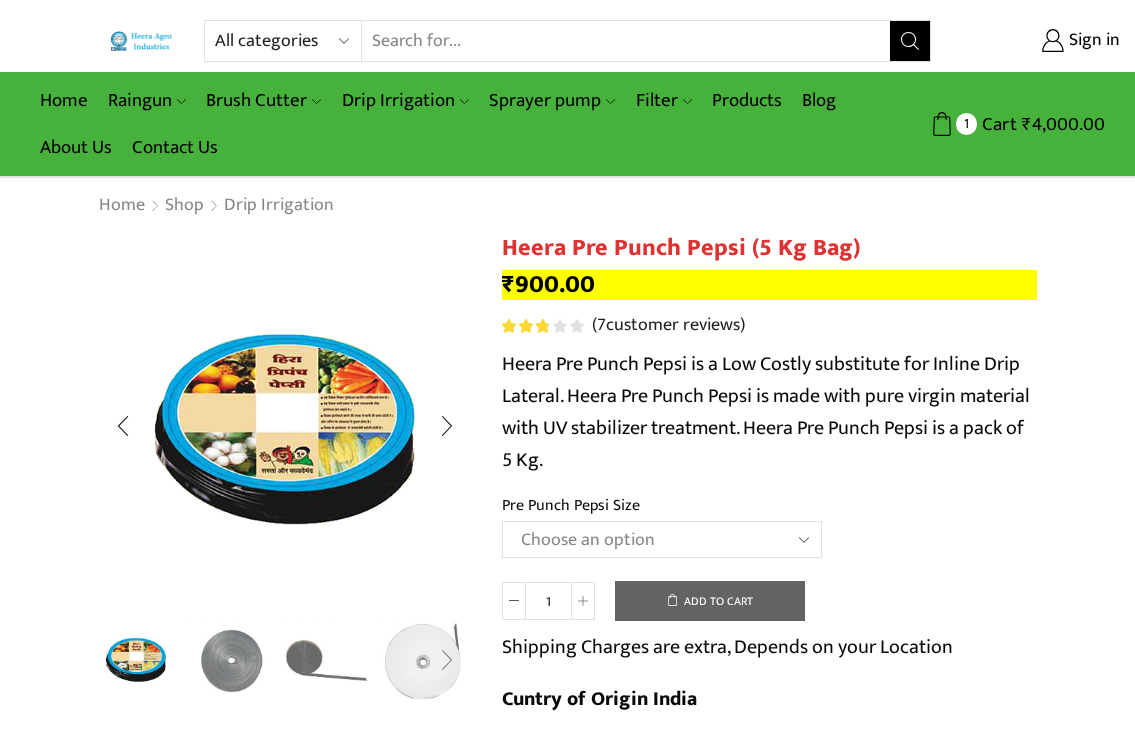 click at bounding box center [447, 661] 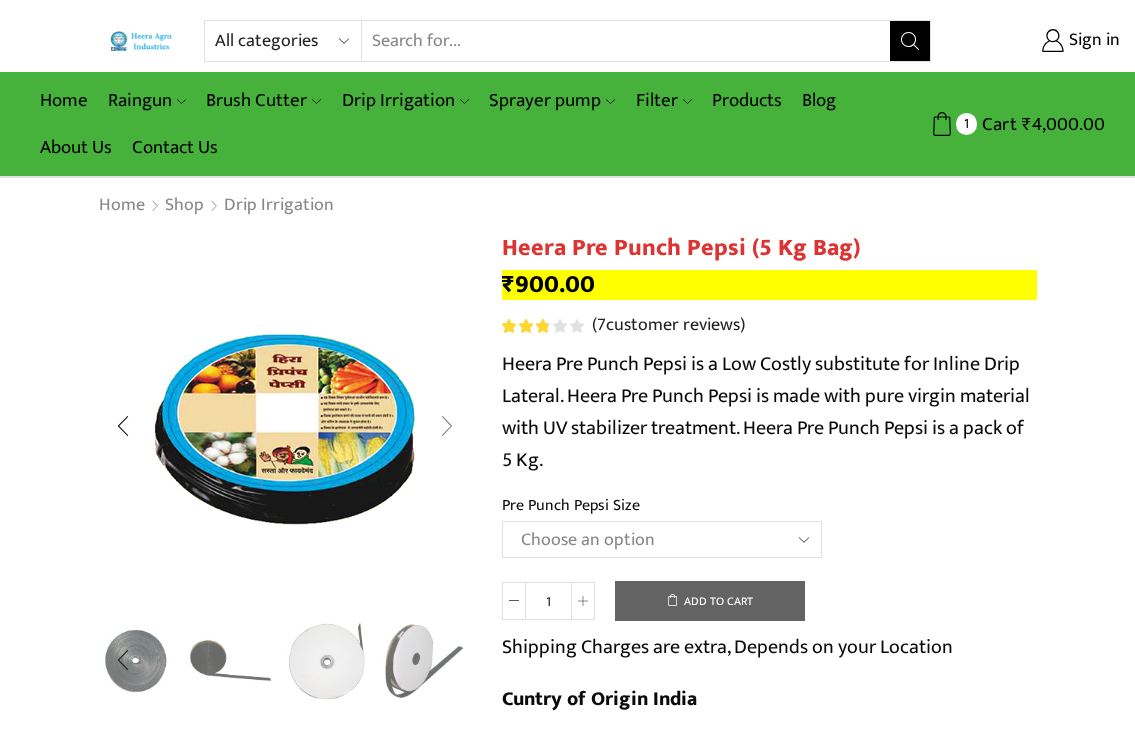 click at bounding box center [447, 426] 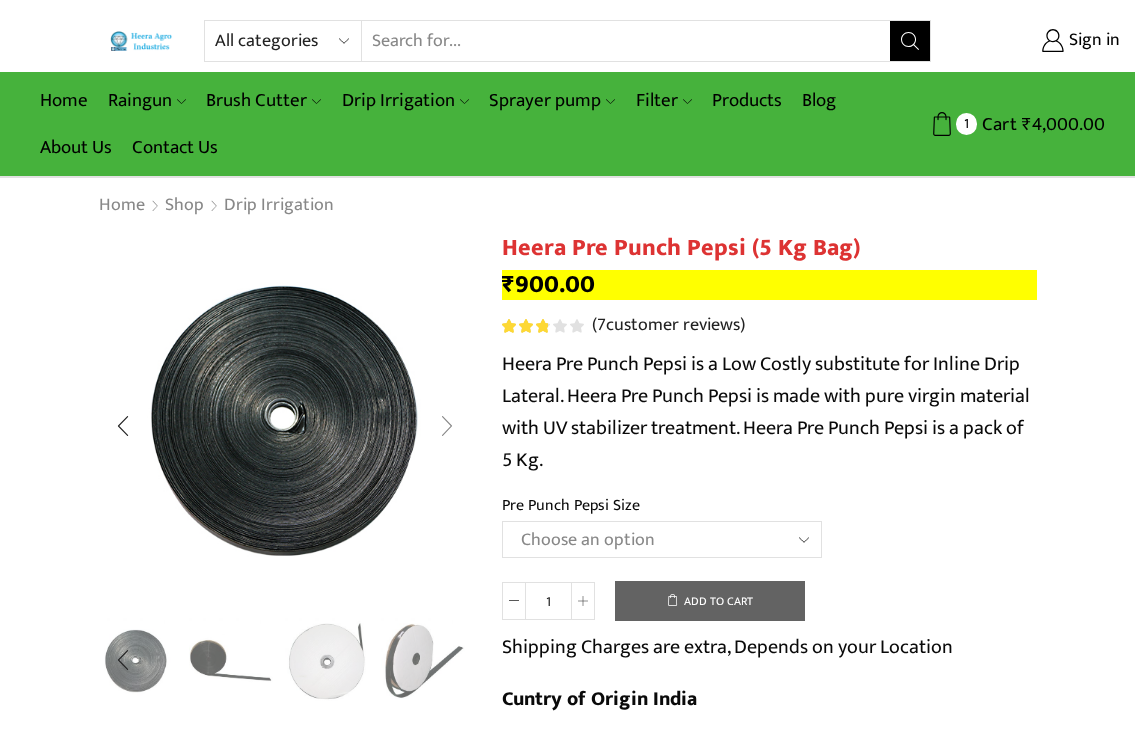 click at bounding box center (447, 426) 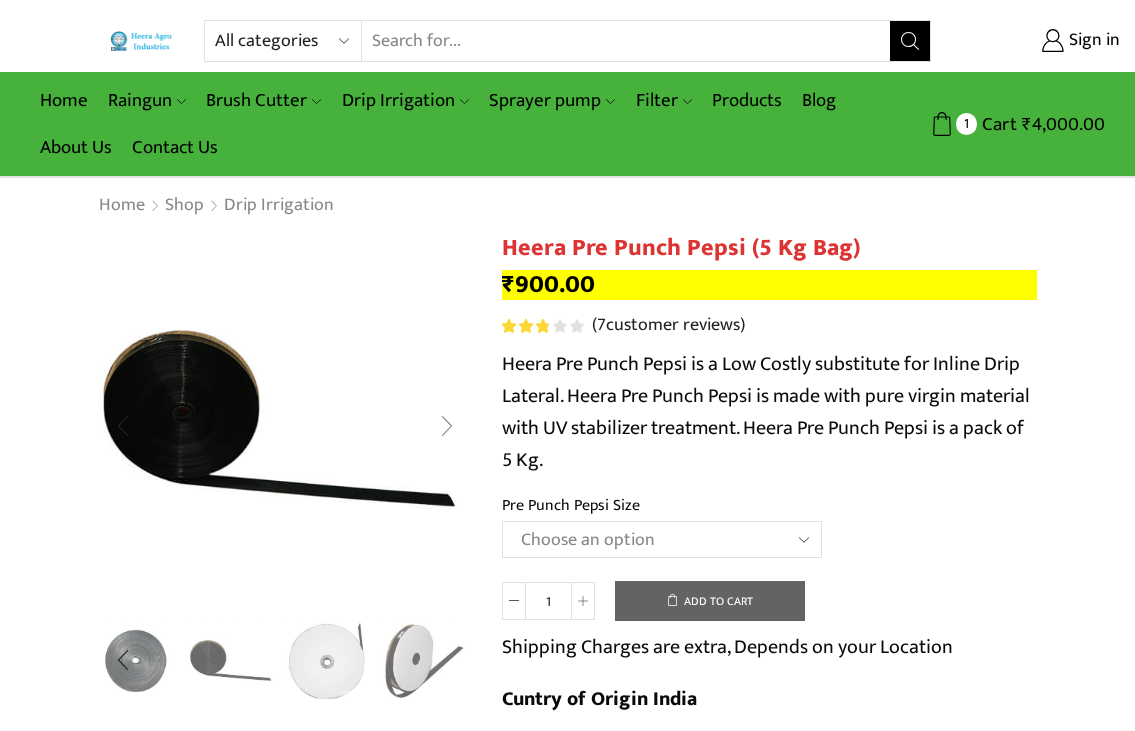 click at bounding box center (447, 426) 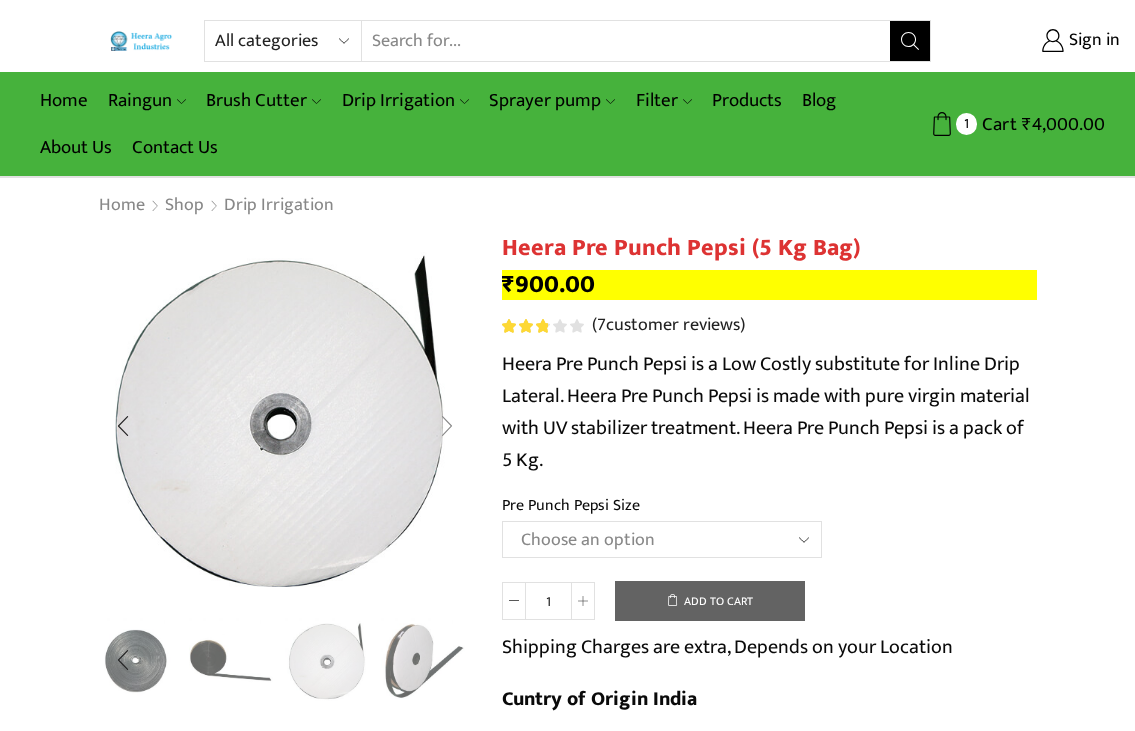 click at bounding box center (447, 426) 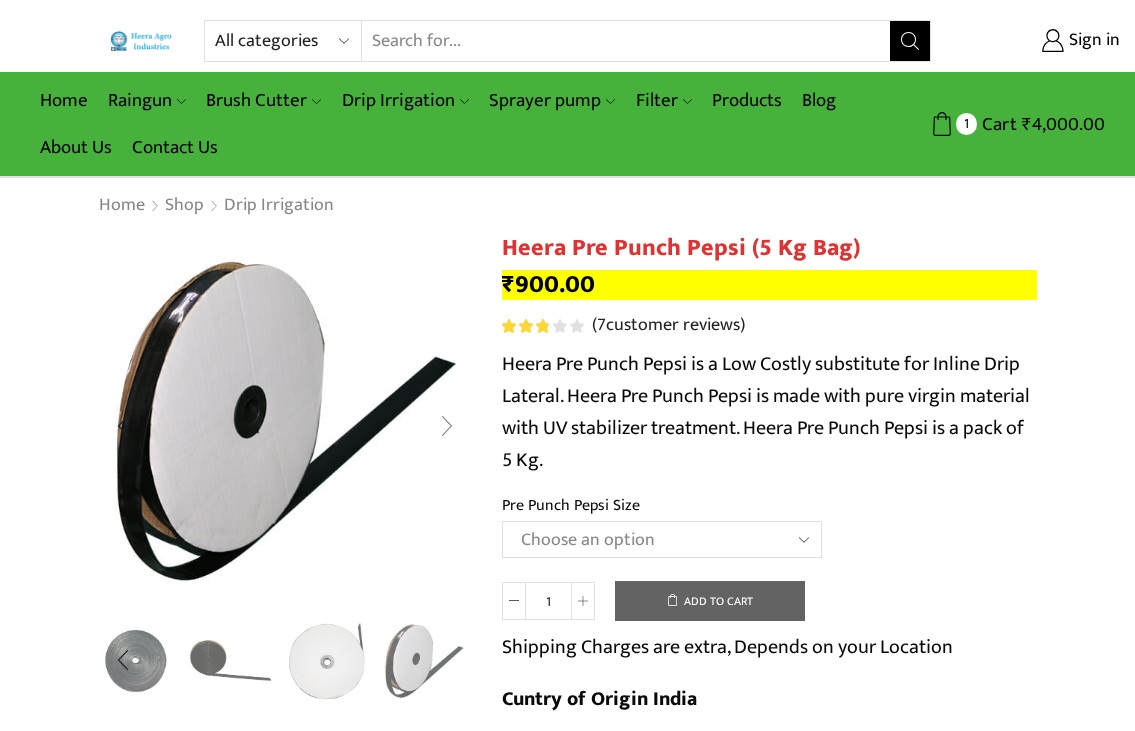 click at bounding box center [447, 426] 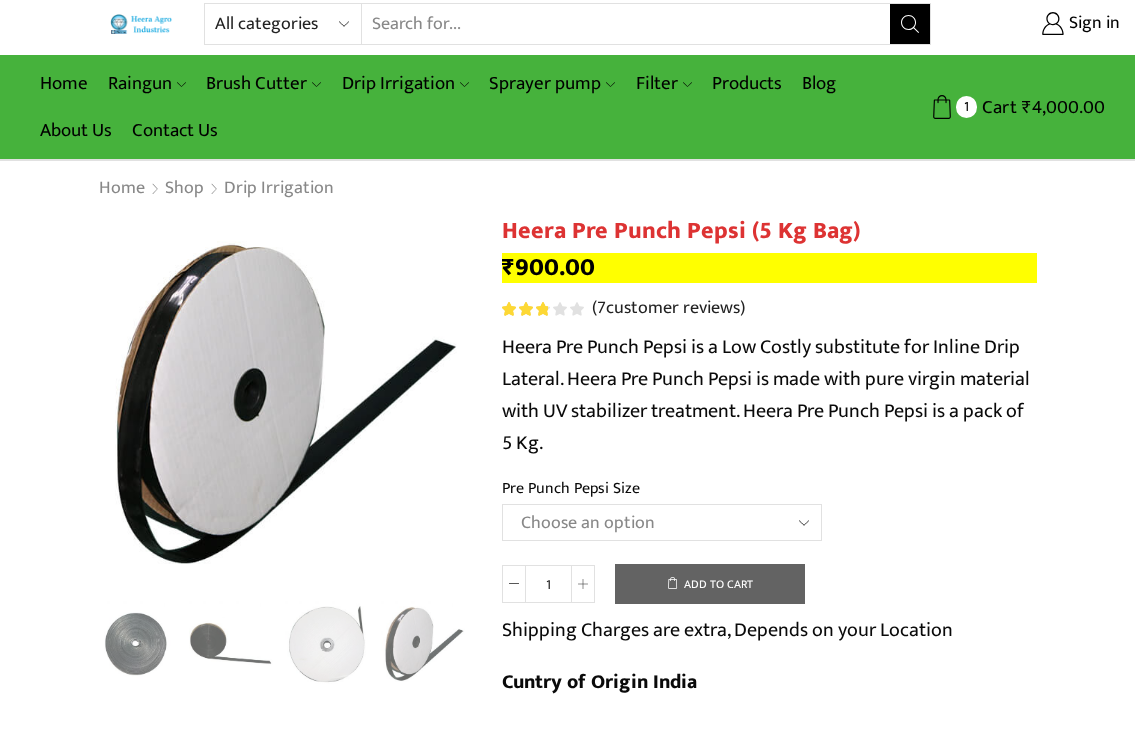 scroll, scrollTop: 0, scrollLeft: 0, axis: both 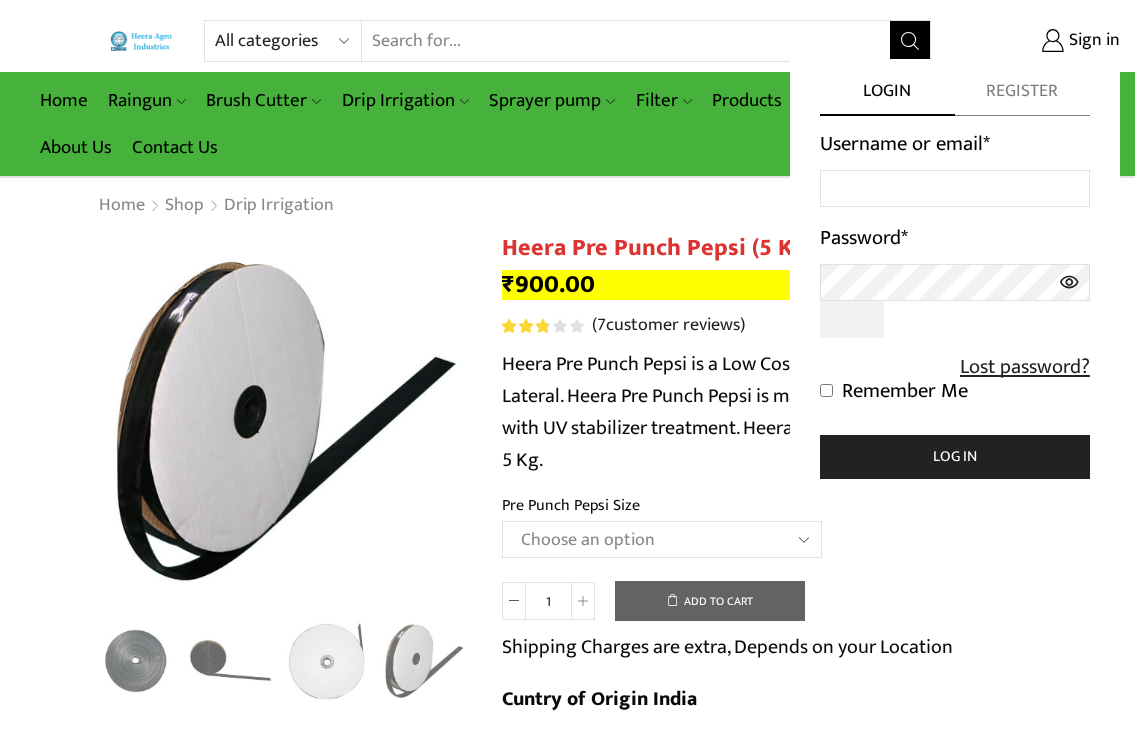 click on "Register" at bounding box center (1022, 97) 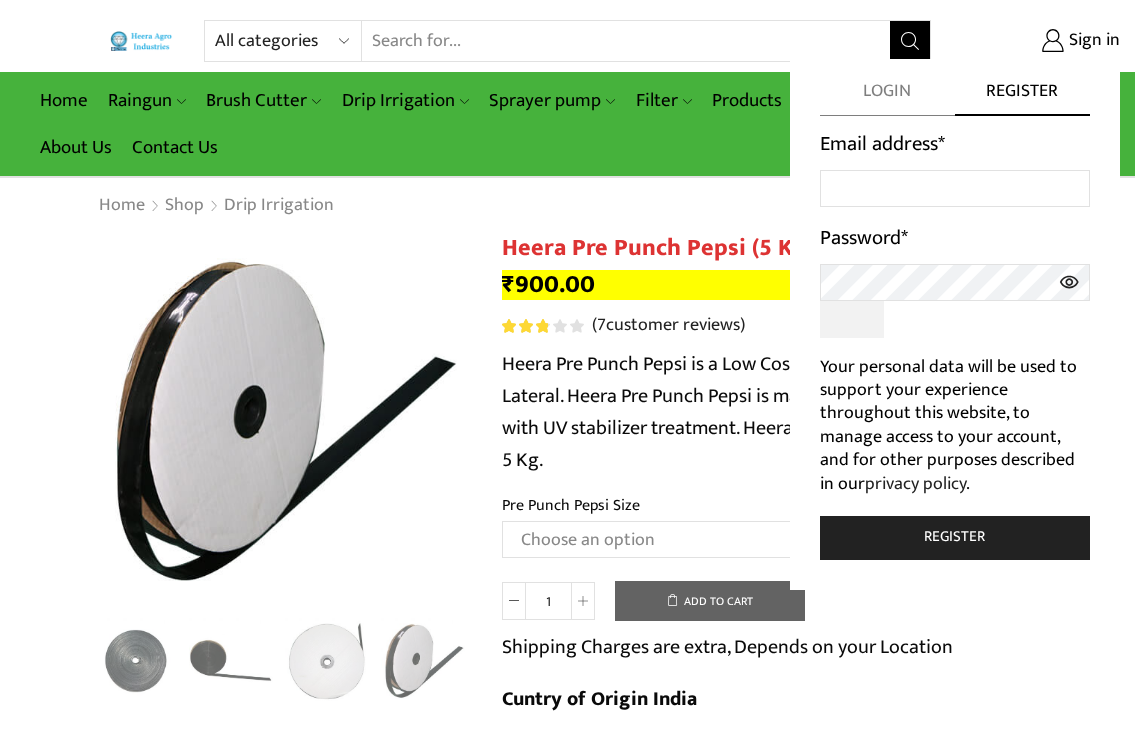 click on "Login" at bounding box center (887, 97) 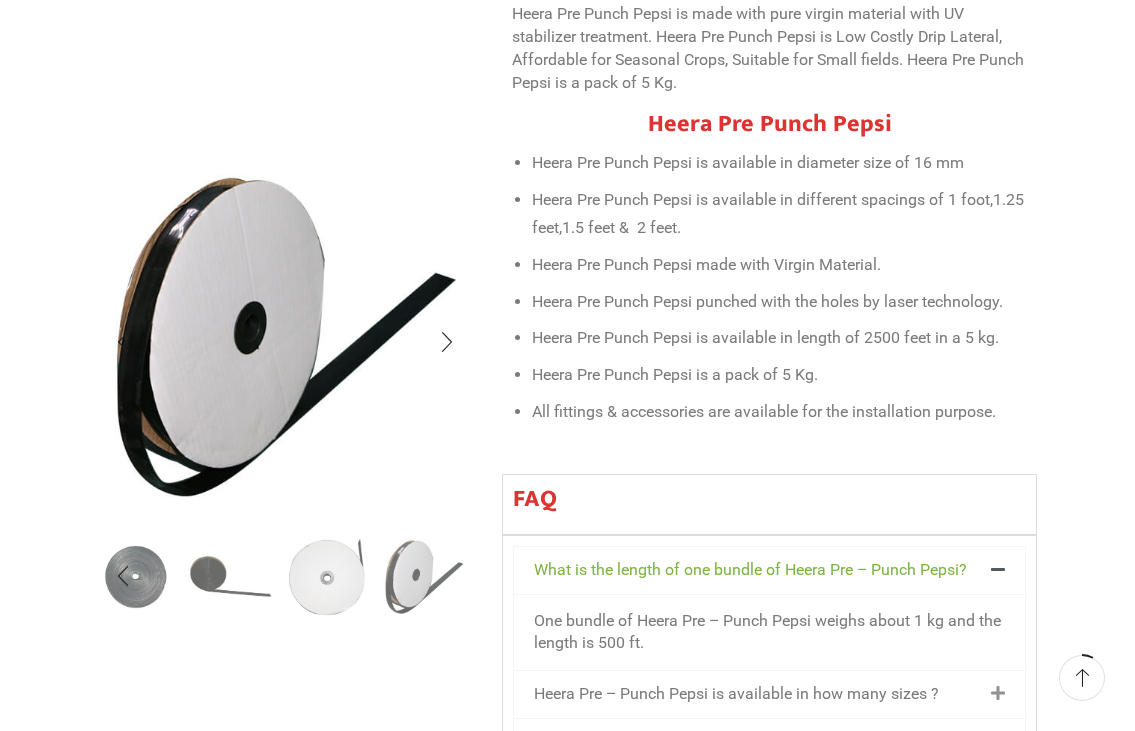 scroll, scrollTop: 900, scrollLeft: 0, axis: vertical 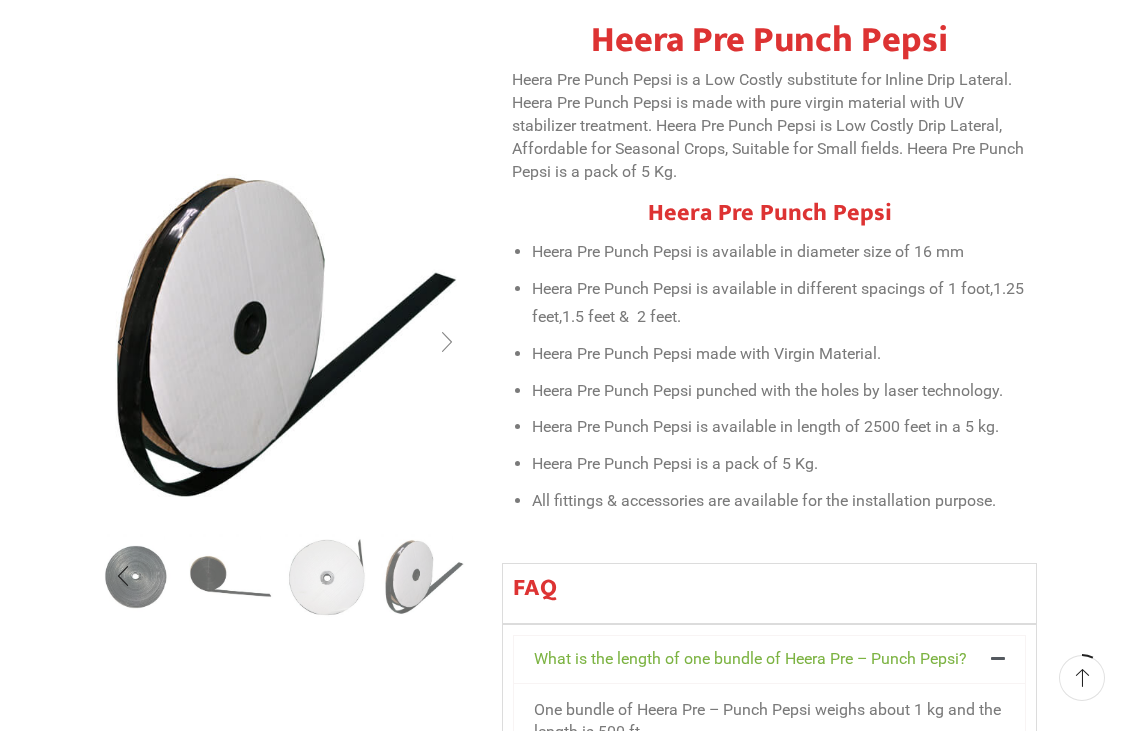 click at bounding box center [447, 342] 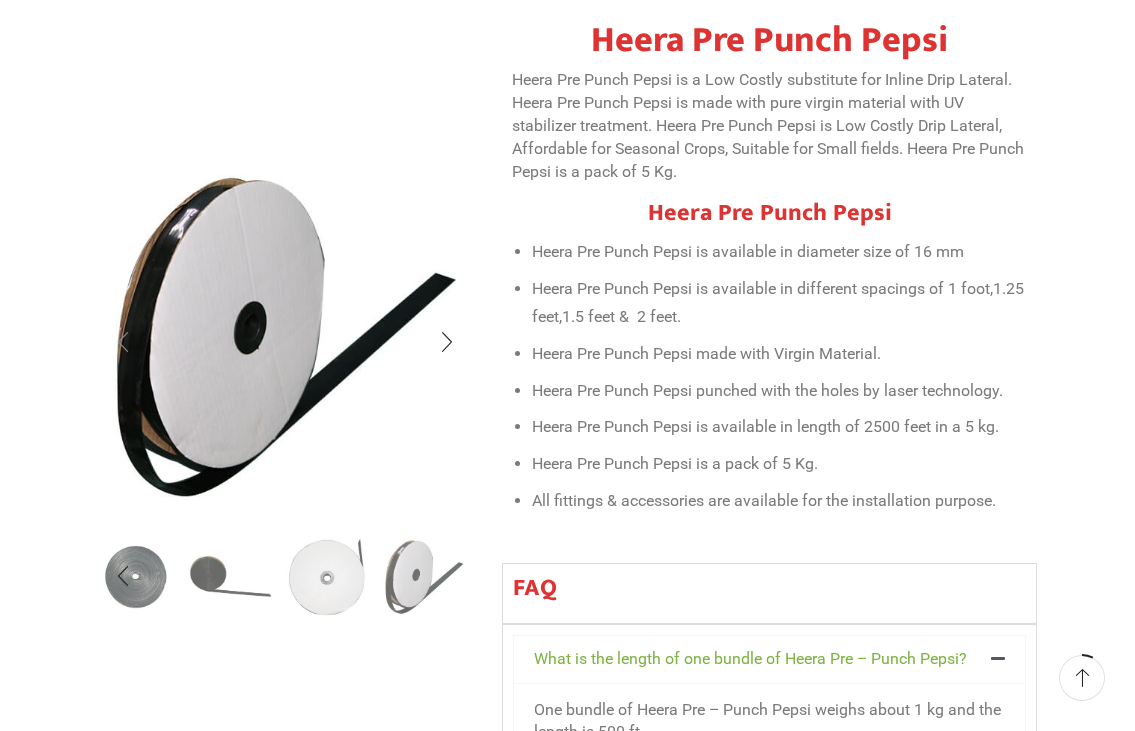 click at bounding box center (123, 342) 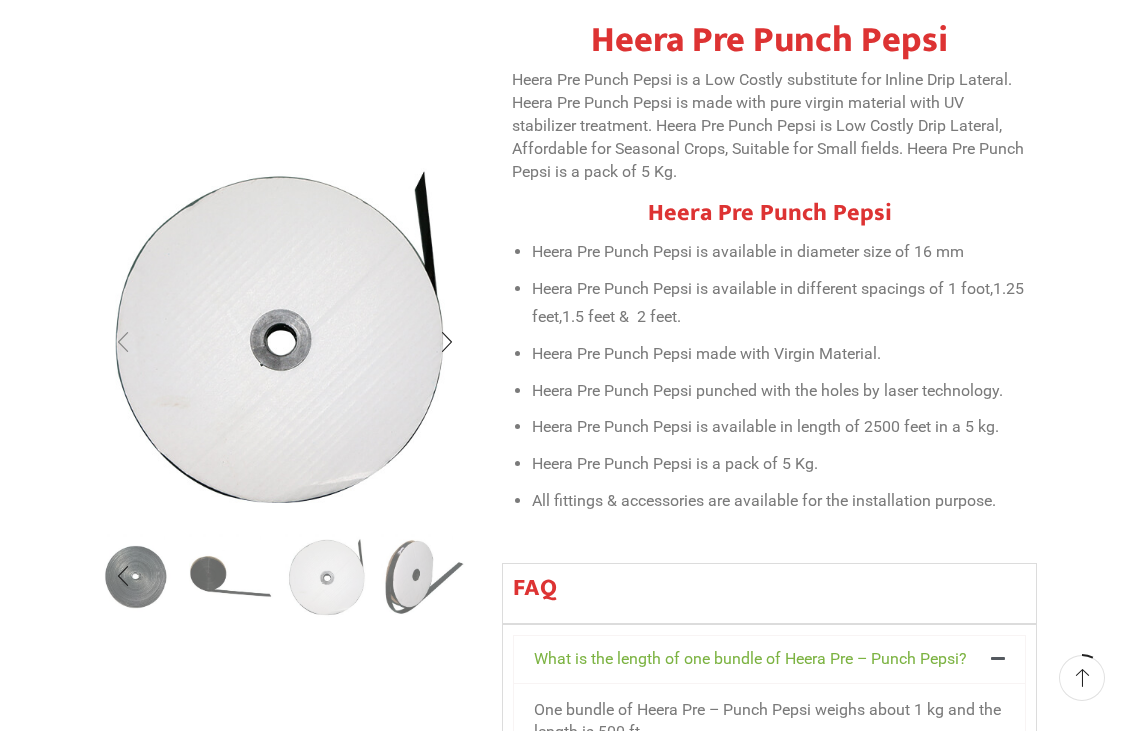 click at bounding box center [123, 342] 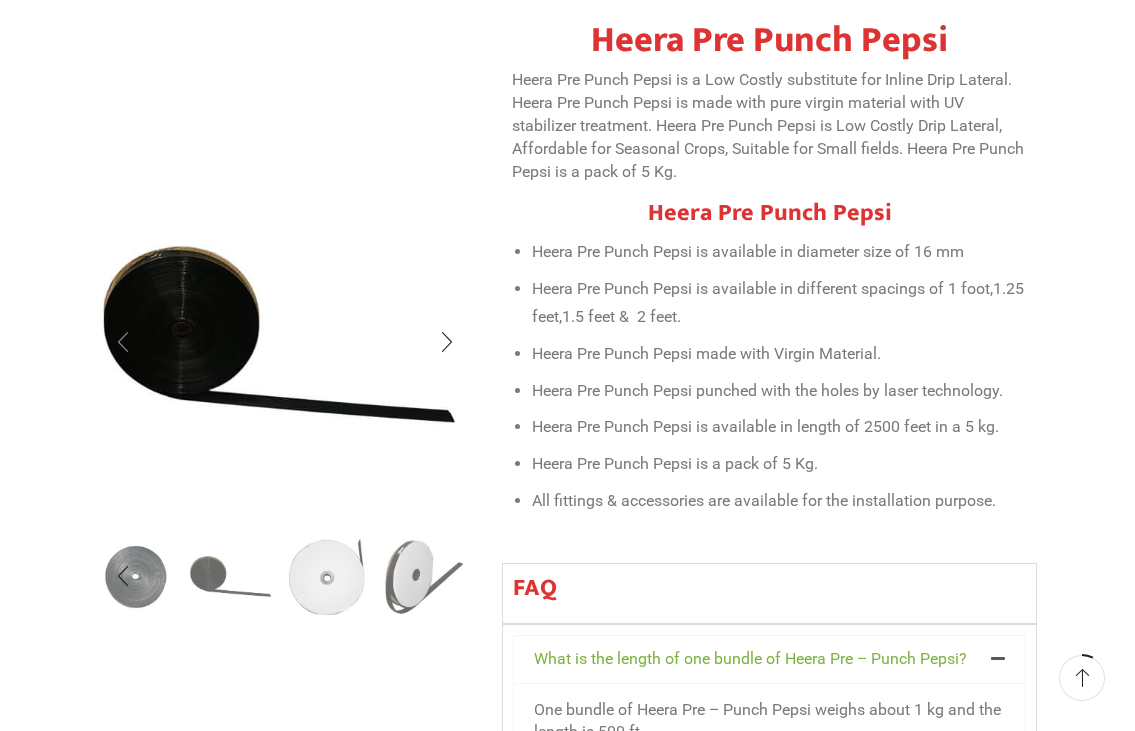 click at bounding box center (123, 342) 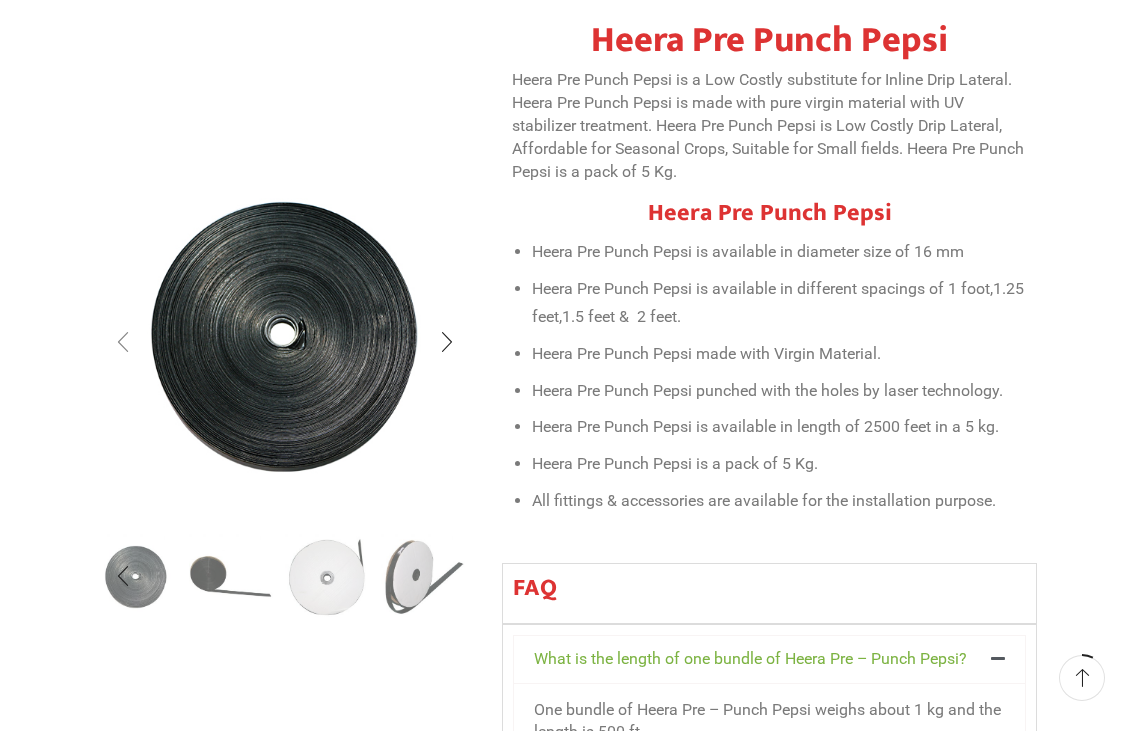 click at bounding box center (123, 342) 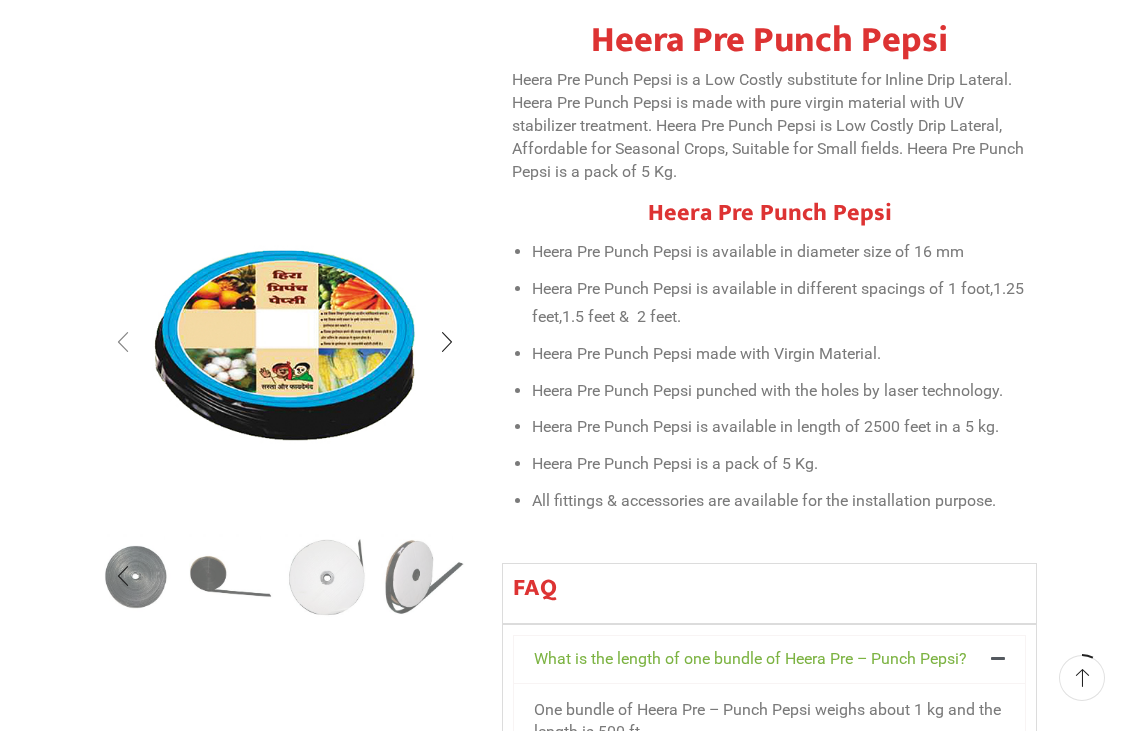 click at bounding box center (123, 342) 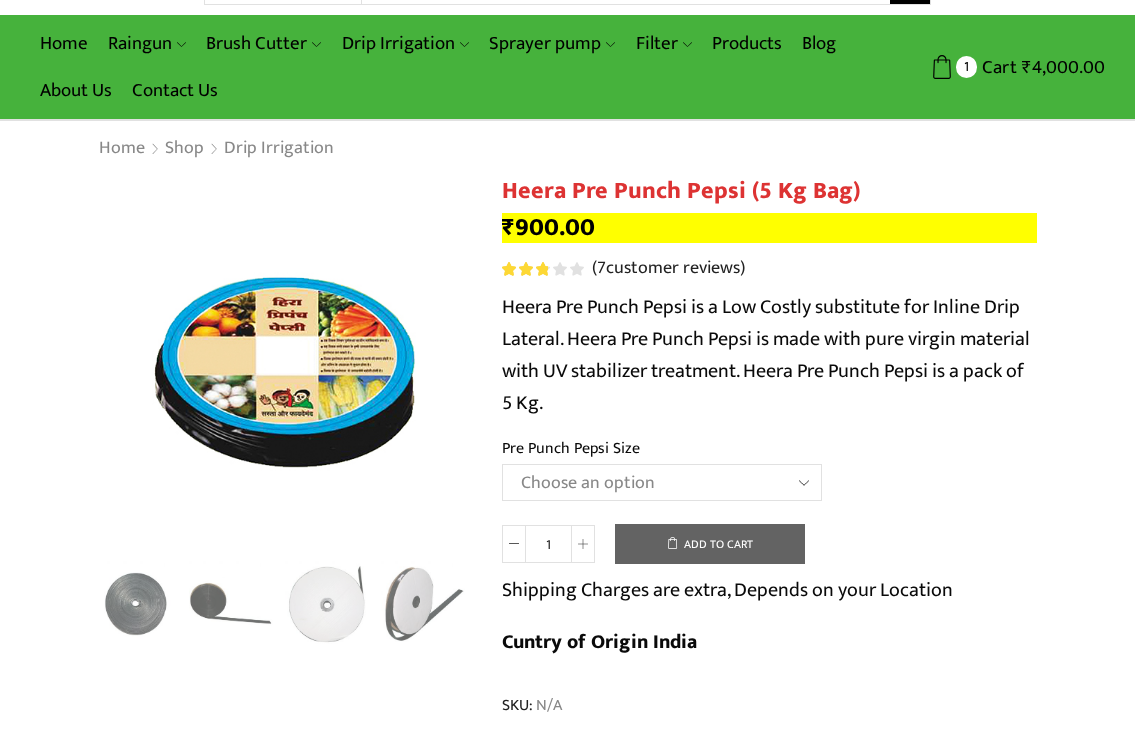 scroll, scrollTop: 0, scrollLeft: 0, axis: both 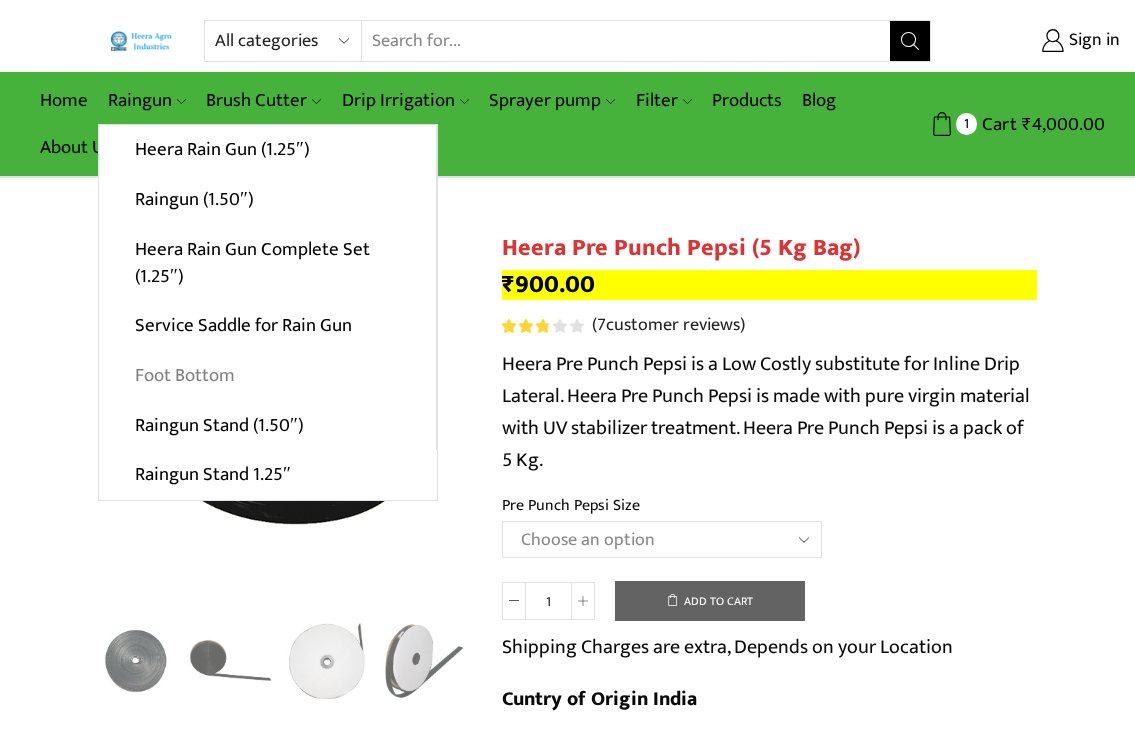 click on "Foot Bottom" at bounding box center (267, 376) 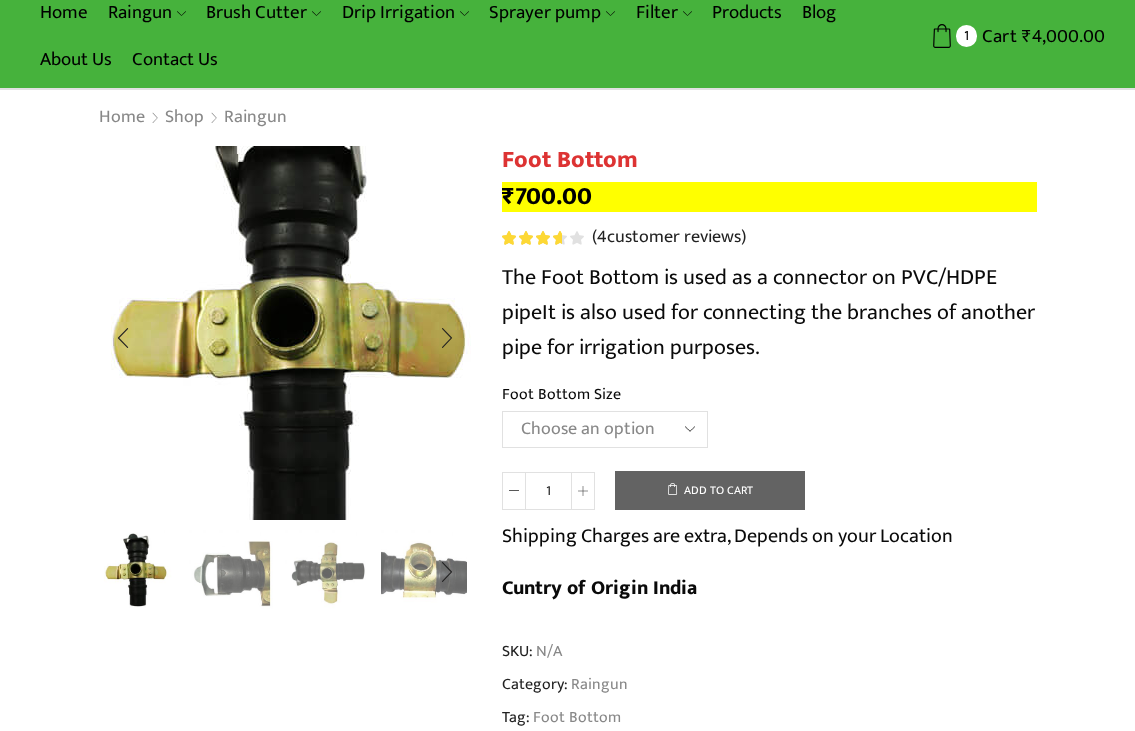 scroll, scrollTop: 0, scrollLeft: 0, axis: both 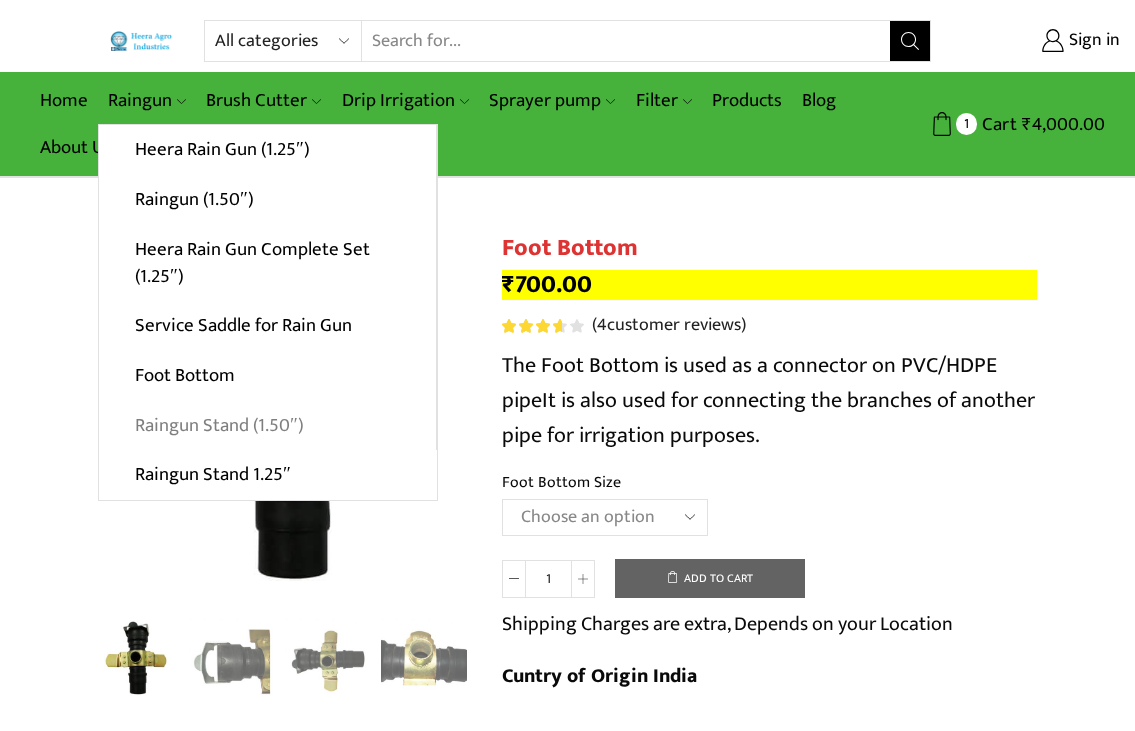 click on "Raingun Stand (1.50″)" at bounding box center (267, 425) 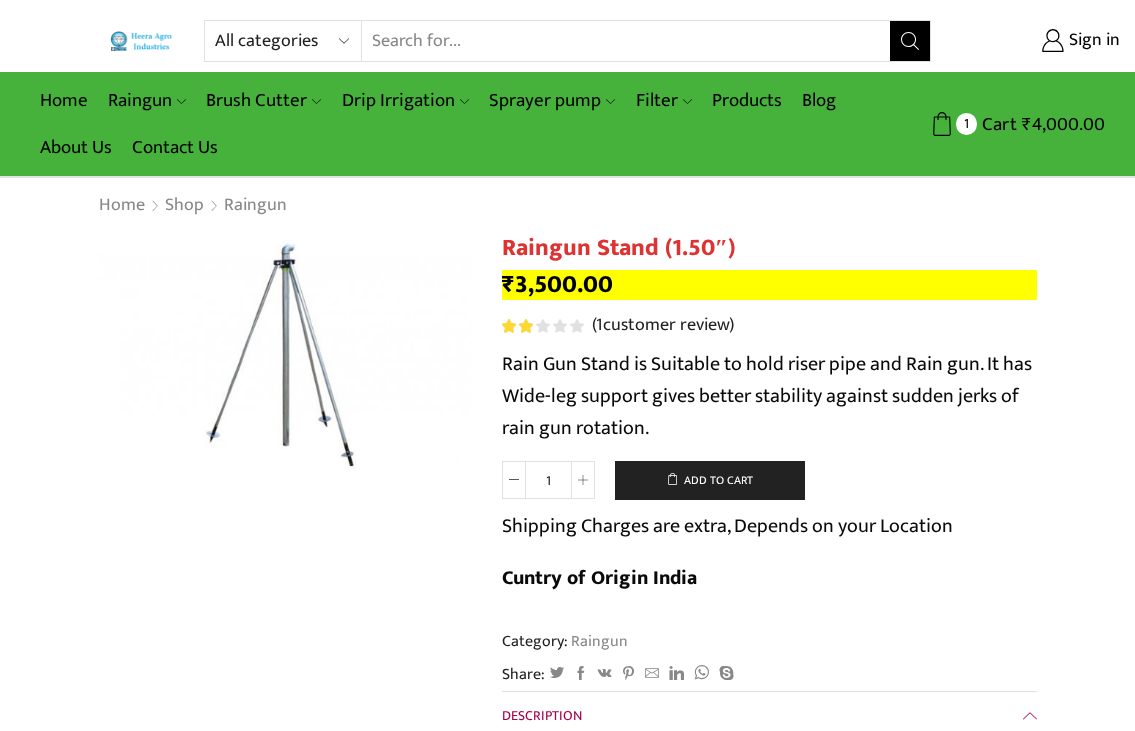 scroll, scrollTop: 0, scrollLeft: 0, axis: both 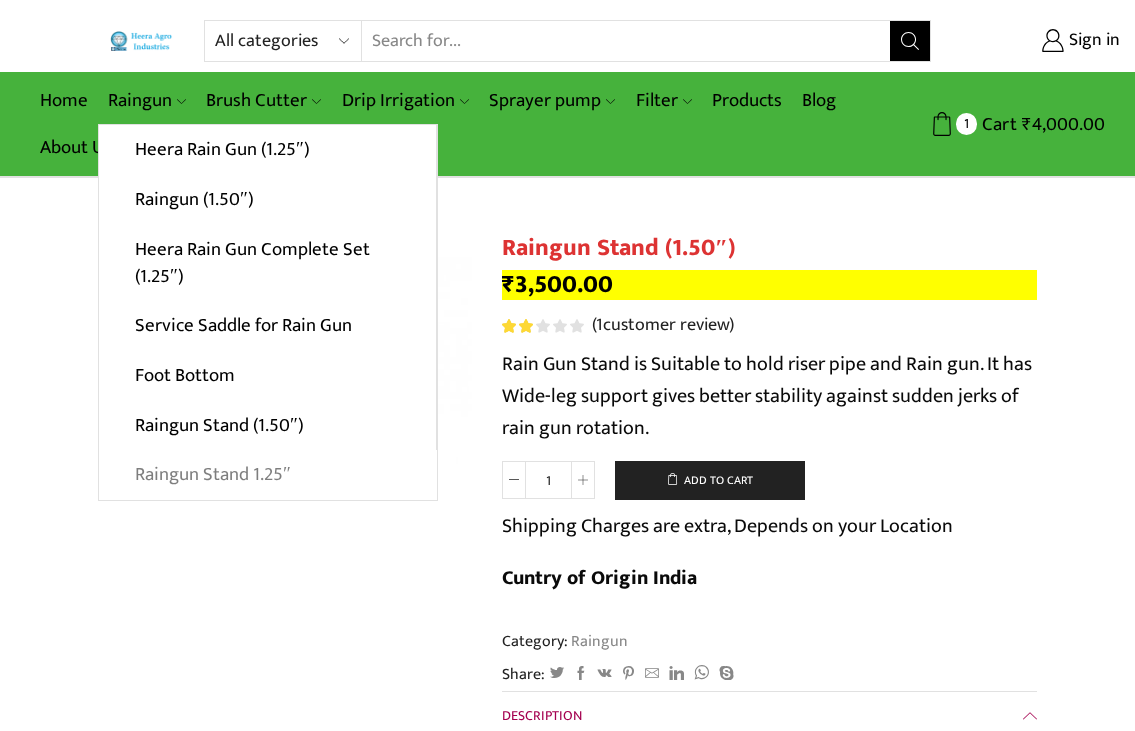 click on "Raingun Stand 1.25″" at bounding box center [268, 475] 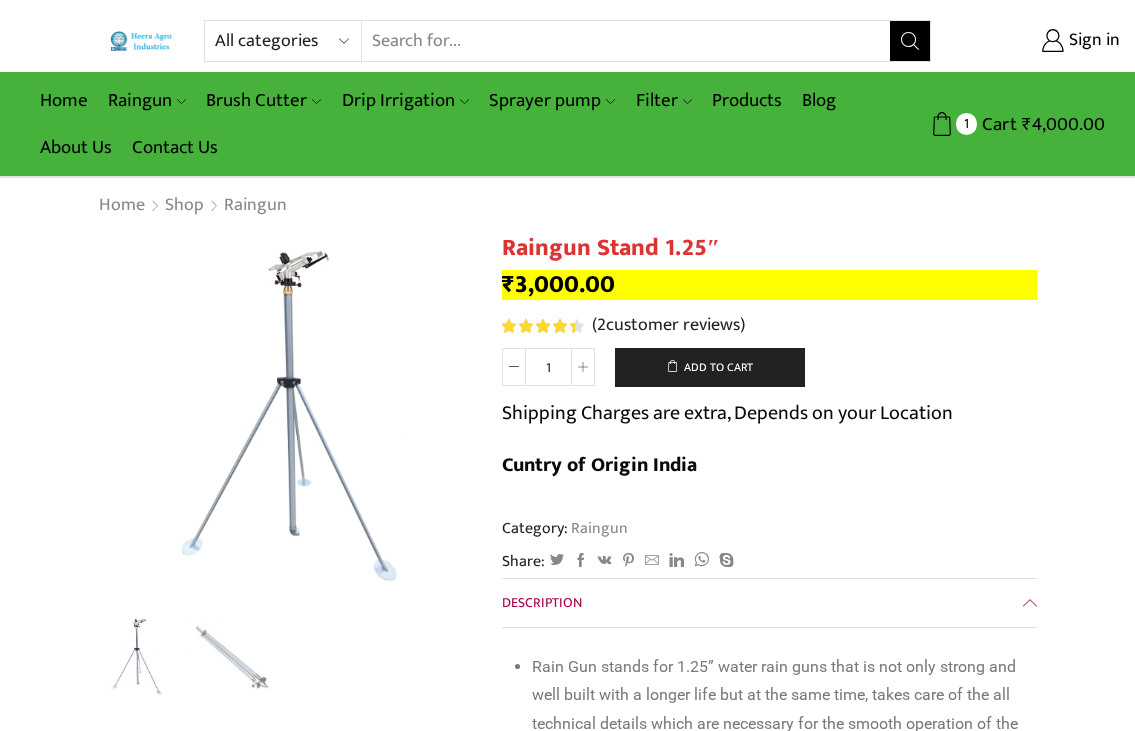 scroll, scrollTop: 0, scrollLeft: 0, axis: both 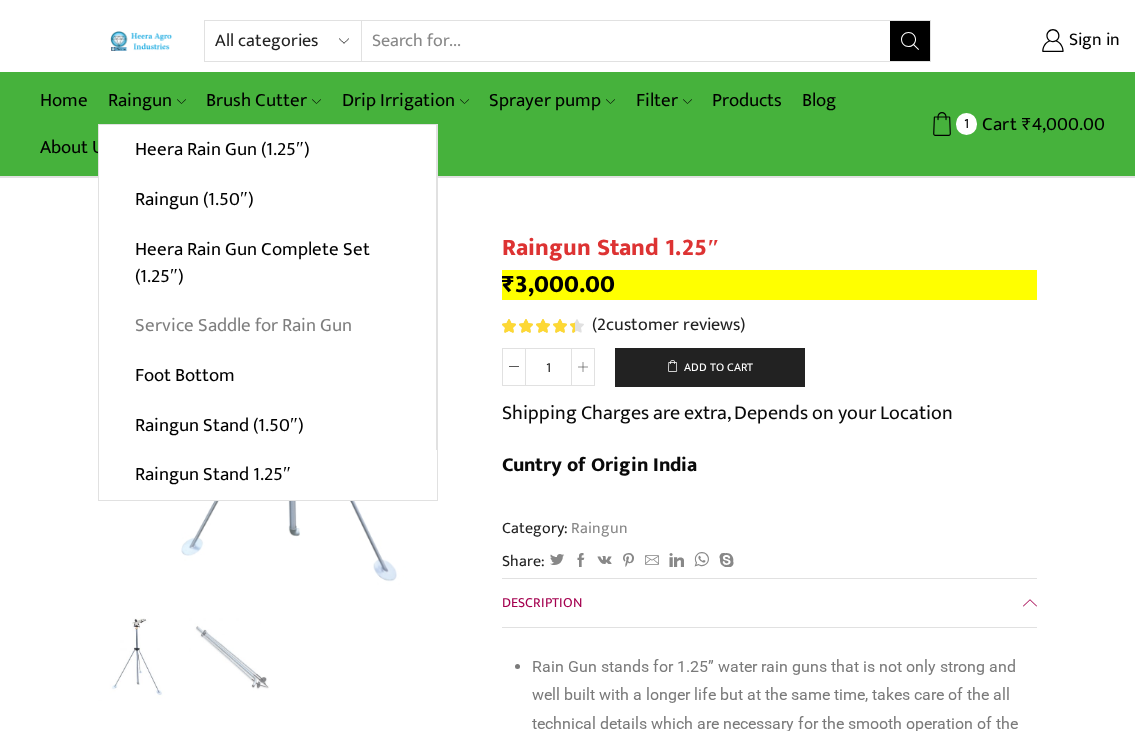 click on "Service Saddle for Rain Gun" at bounding box center (267, 326) 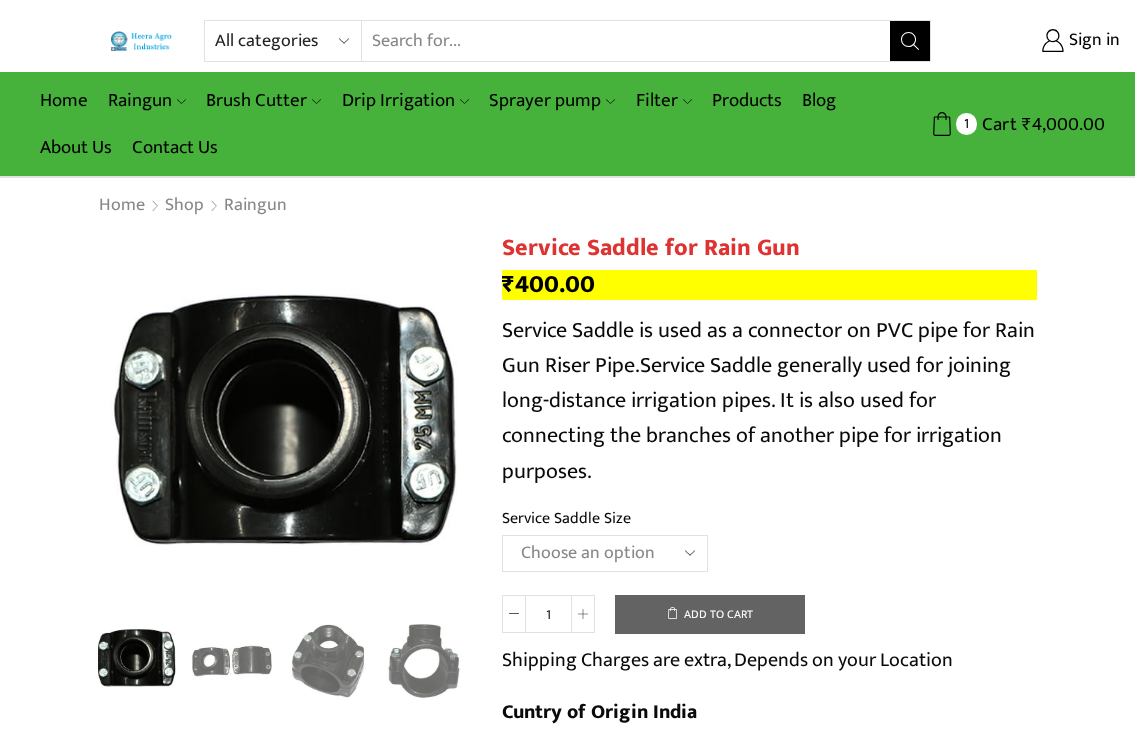 scroll, scrollTop: 0, scrollLeft: 0, axis: both 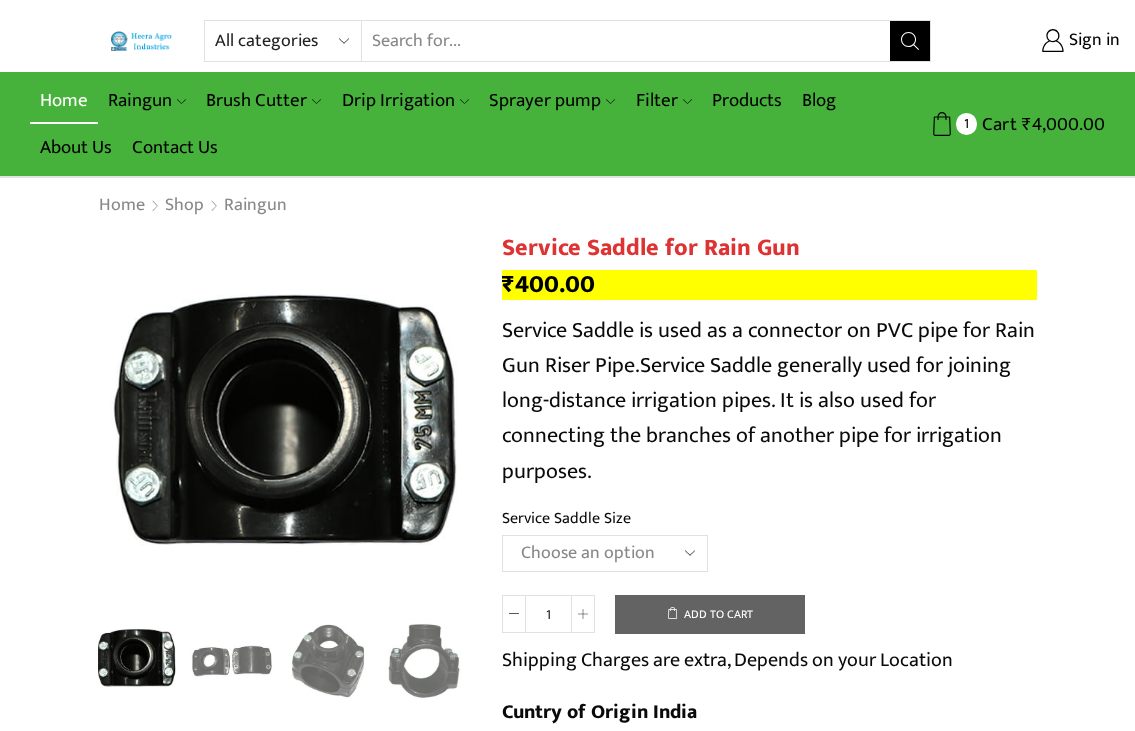 click on "Home" at bounding box center [64, 100] 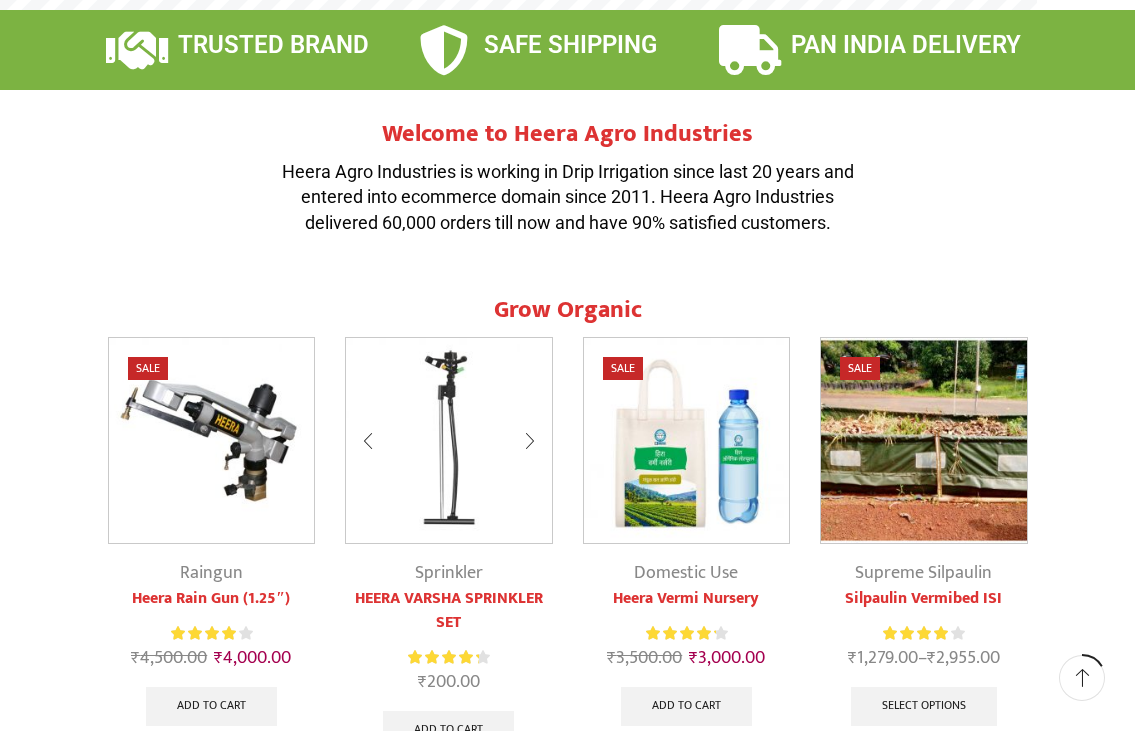 scroll, scrollTop: 600, scrollLeft: 0, axis: vertical 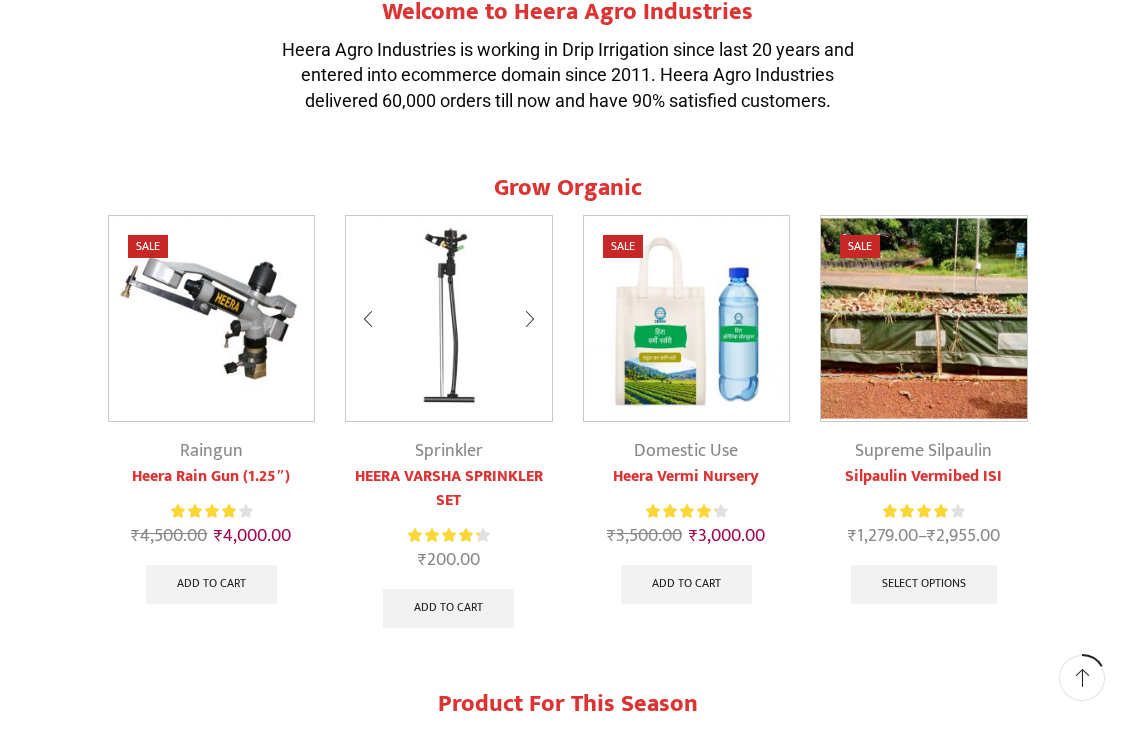click on "Sprinkler" at bounding box center [449, 451] 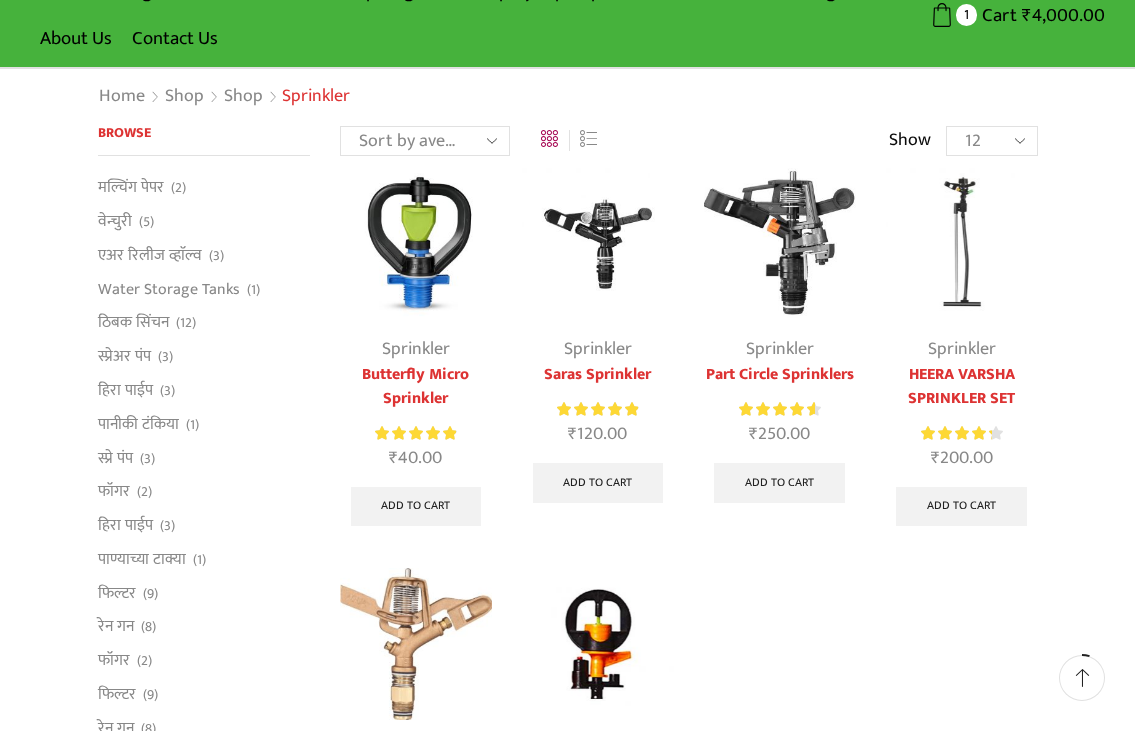 scroll, scrollTop: 100, scrollLeft: 0, axis: vertical 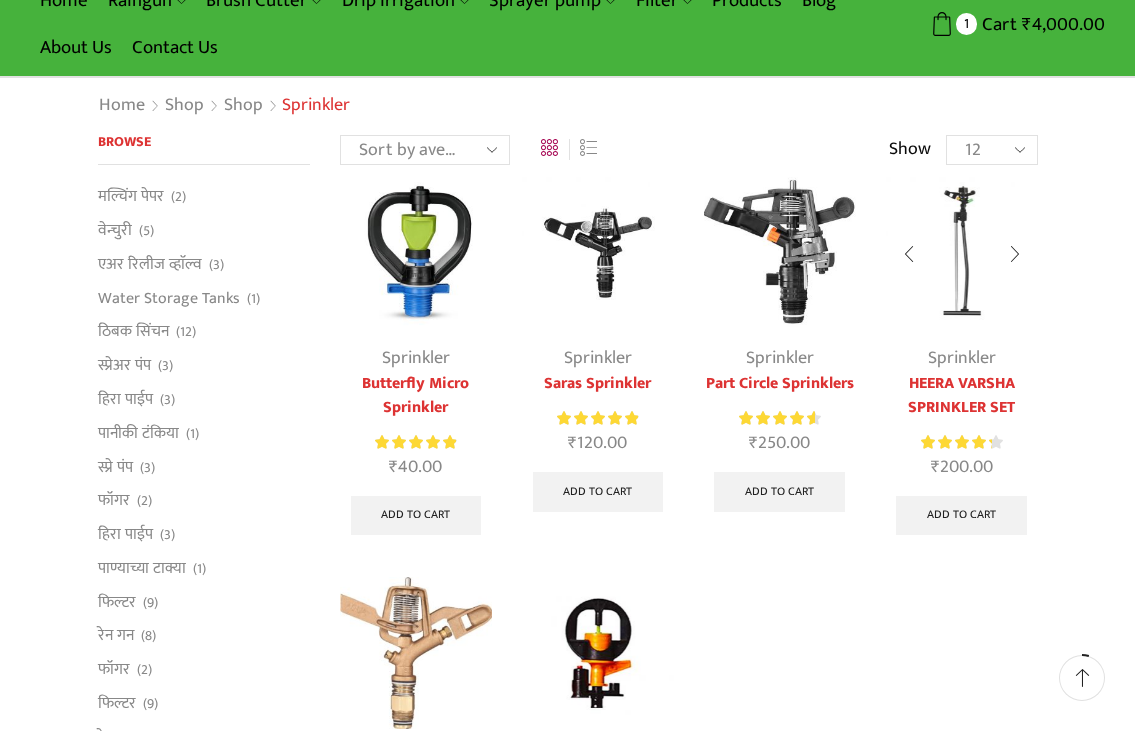 click on "Sprinkler" at bounding box center (962, 358) 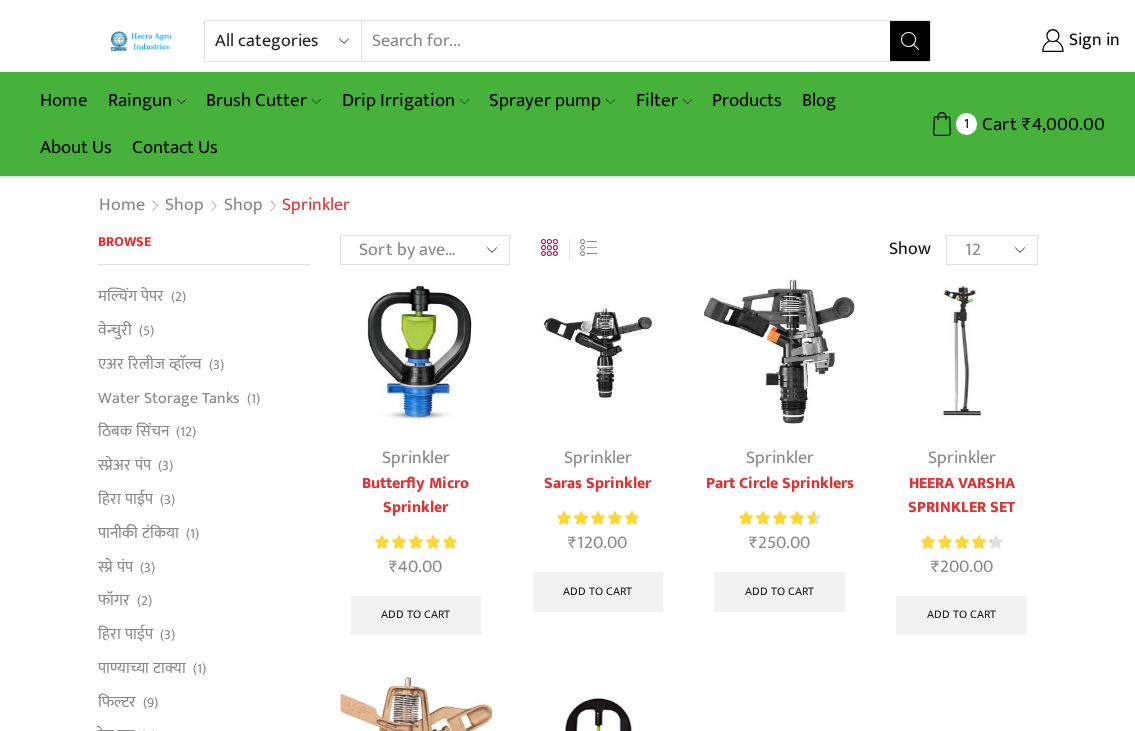 scroll, scrollTop: 0, scrollLeft: 0, axis: both 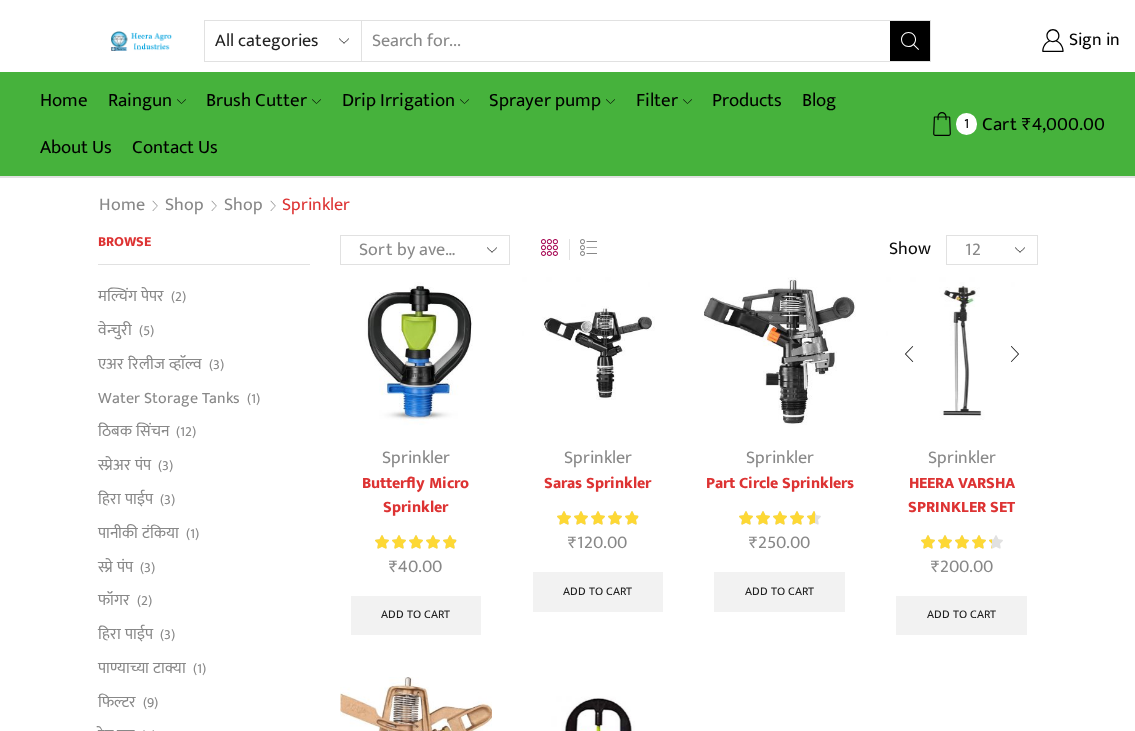 click on "Sprinkler" at bounding box center (962, 458) 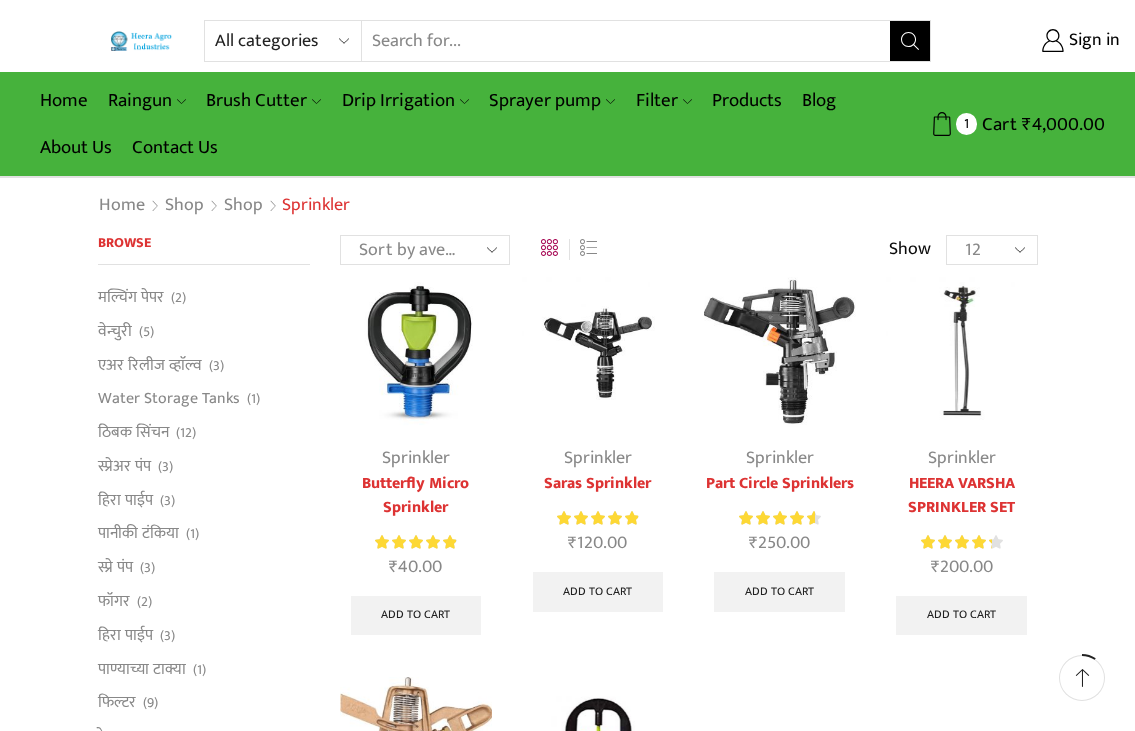 scroll, scrollTop: 200, scrollLeft: 0, axis: vertical 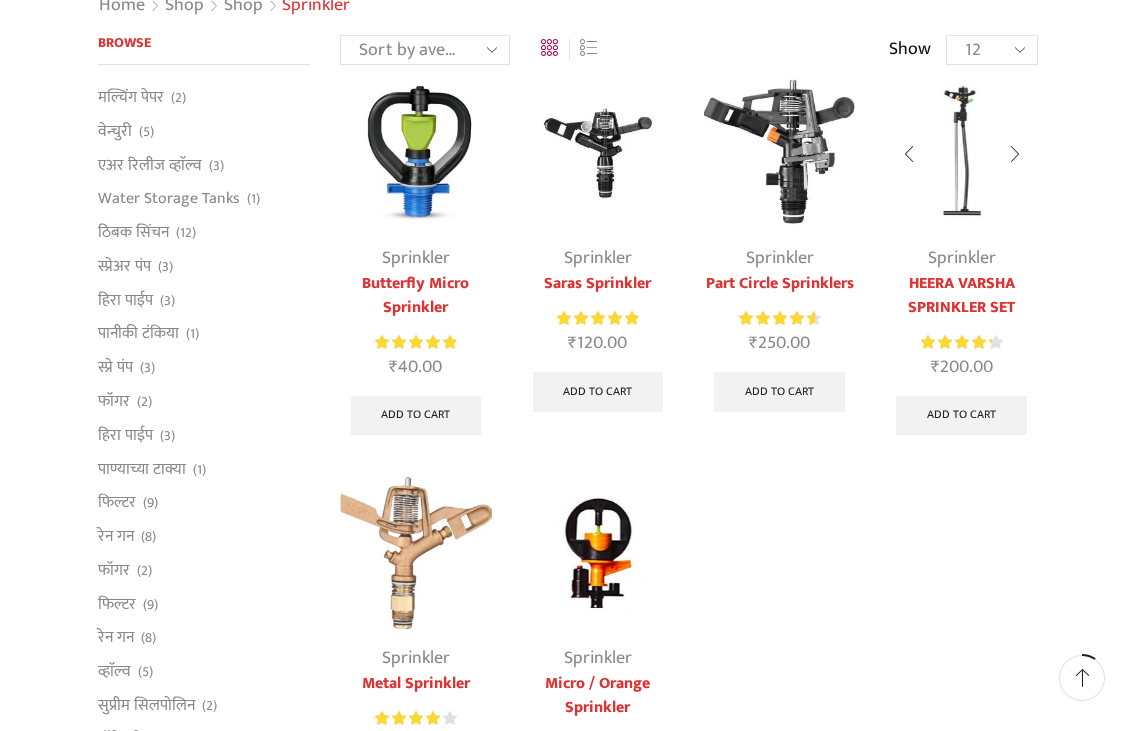 click on "HEERA VARSHA SPRINKLER SET" at bounding box center [962, 296] 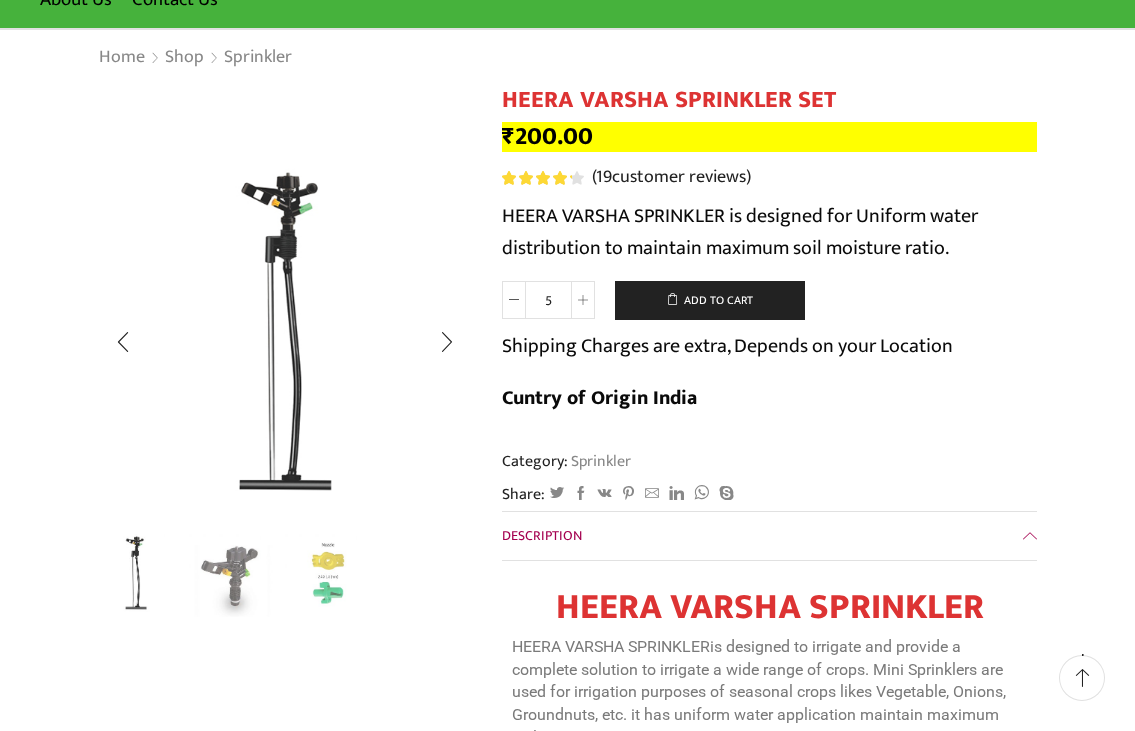 scroll, scrollTop: 200, scrollLeft: 0, axis: vertical 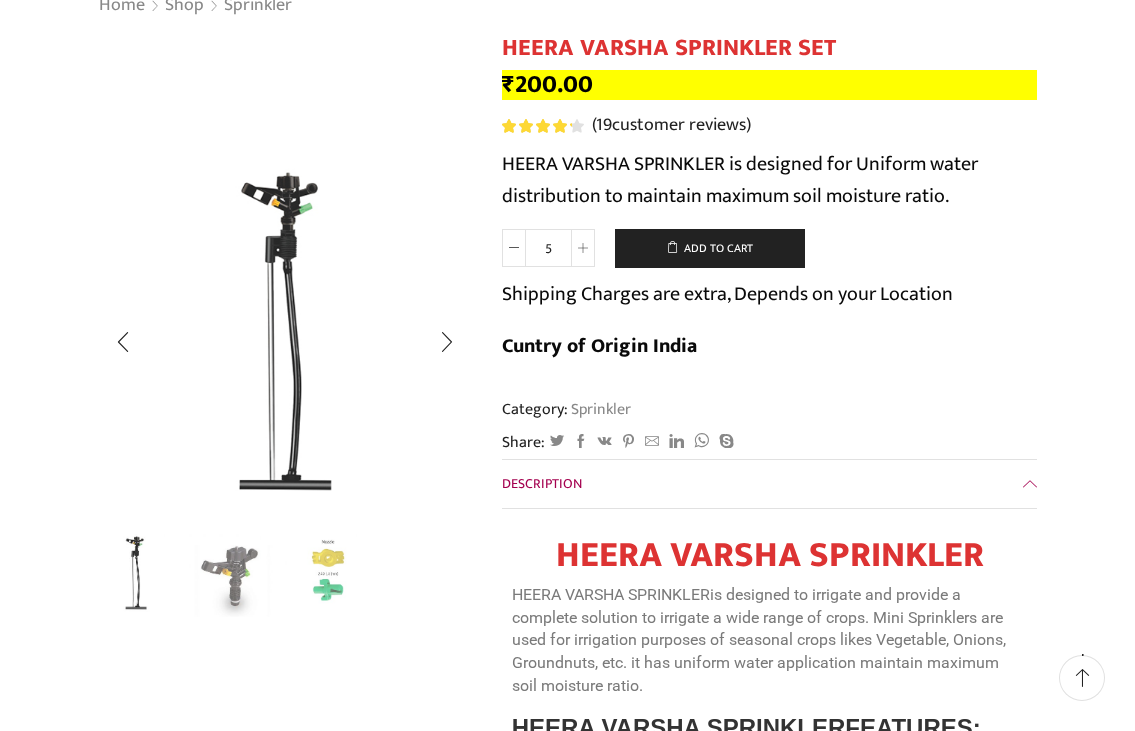 click at bounding box center [328, 574] 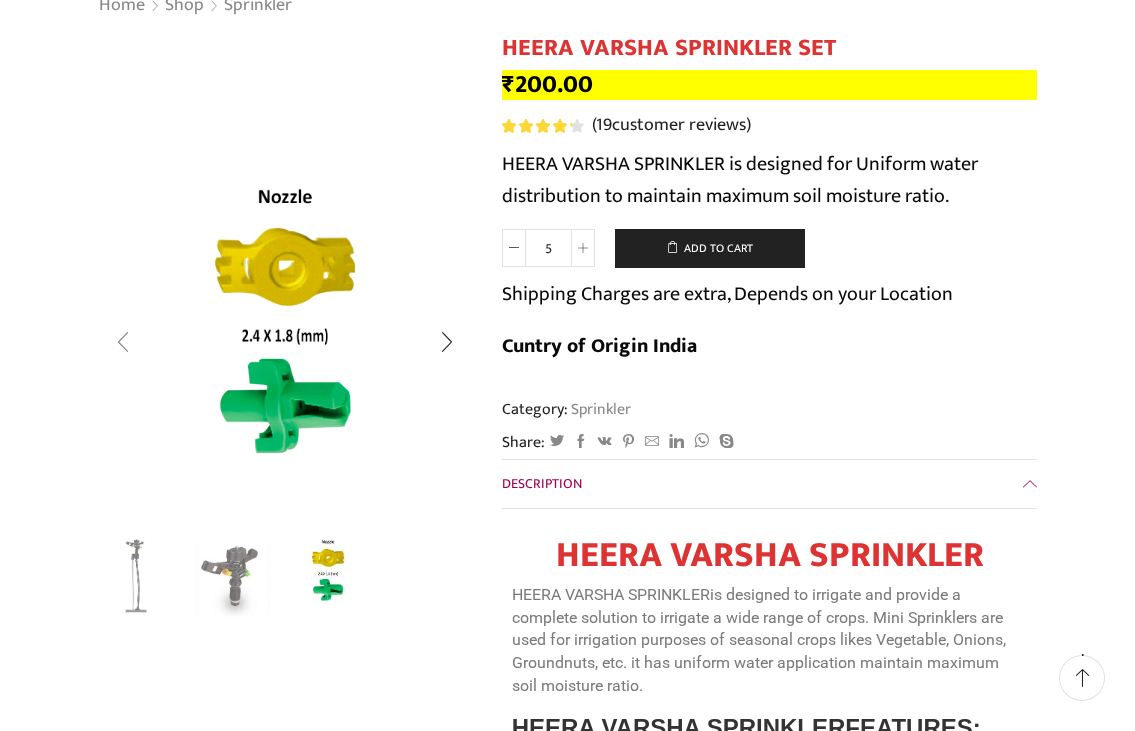 click at bounding box center (123, 342) 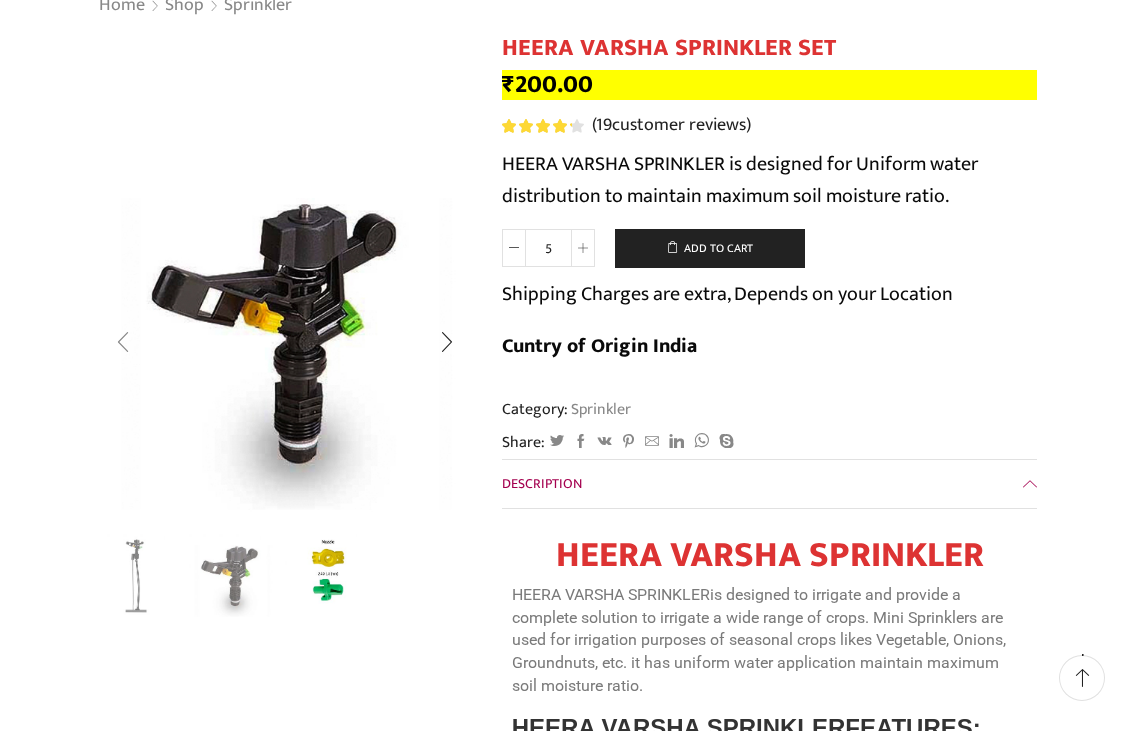 click at bounding box center [123, 342] 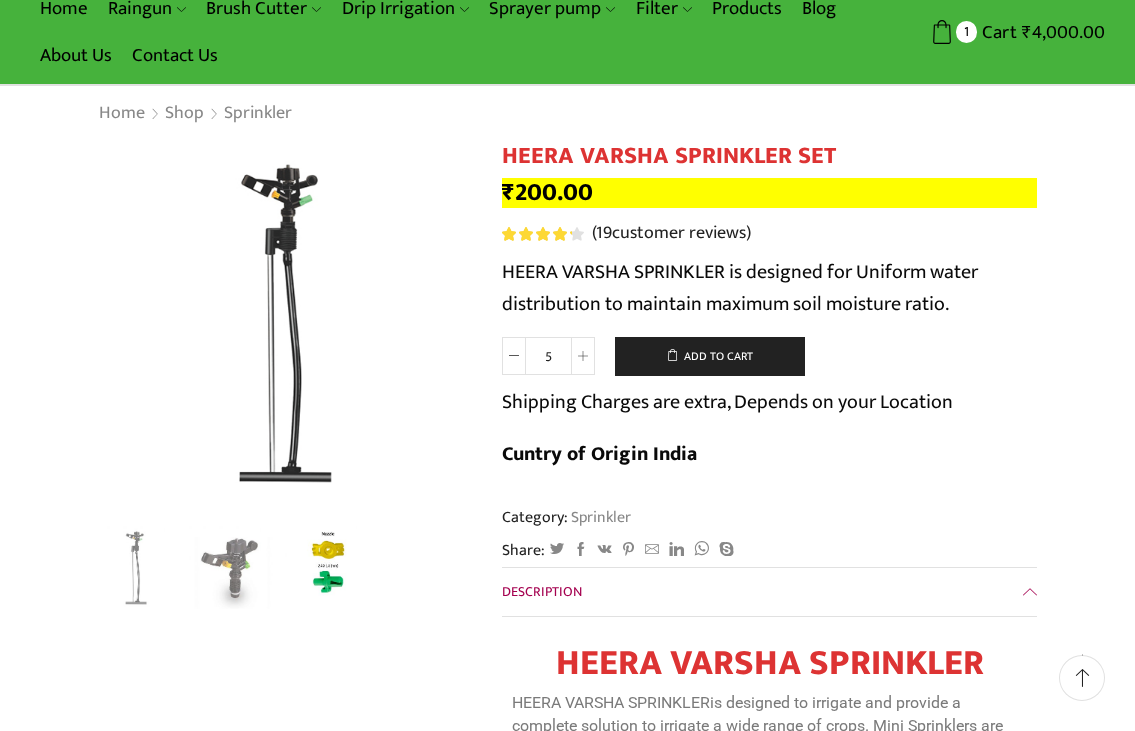 scroll, scrollTop: 0, scrollLeft: 0, axis: both 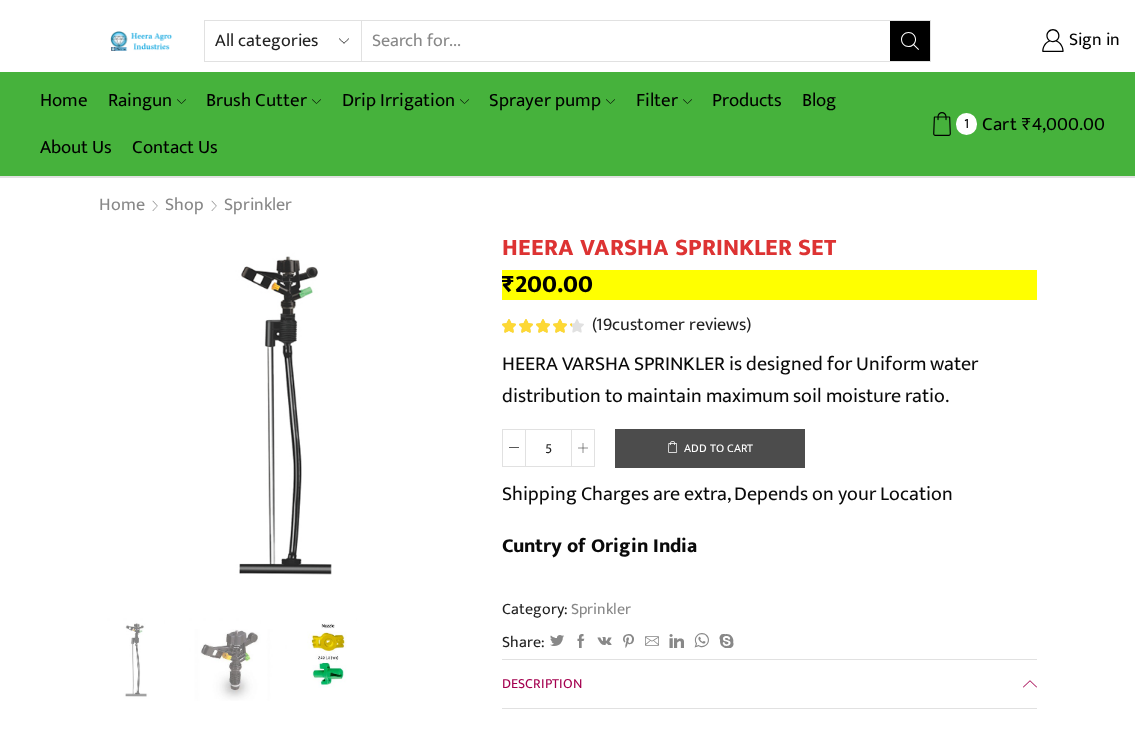 click on "Add to cart" at bounding box center (710, 449) 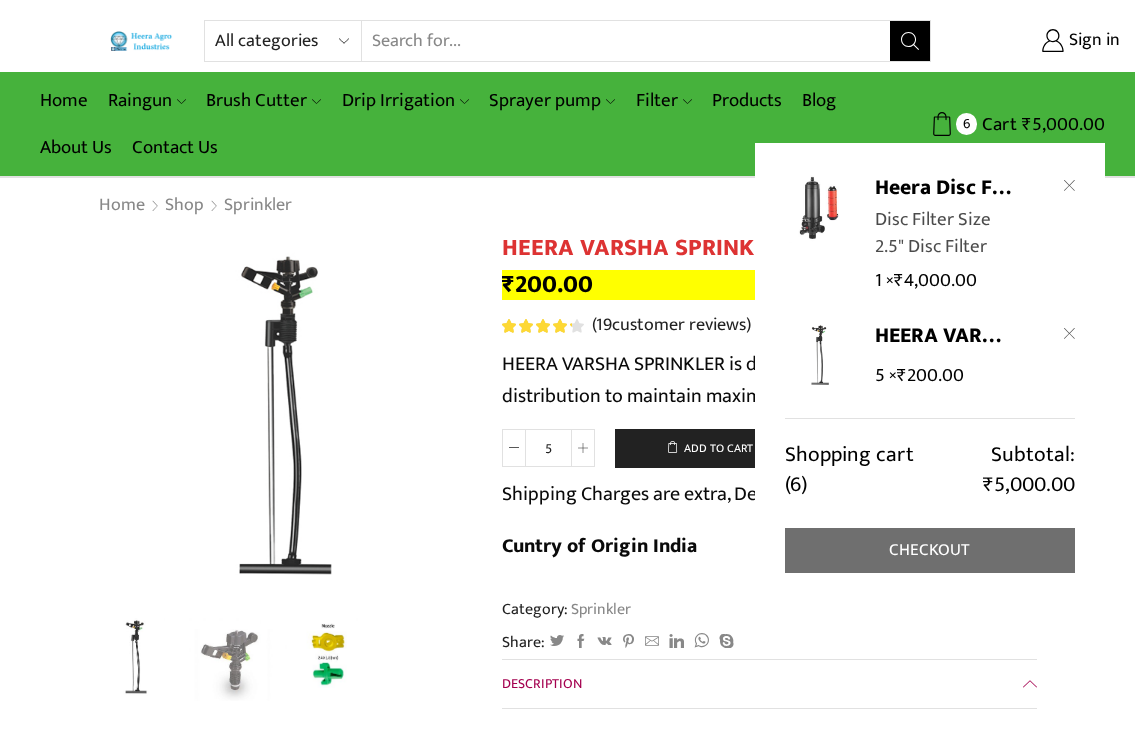 click on "Checkout" at bounding box center [930, 550] 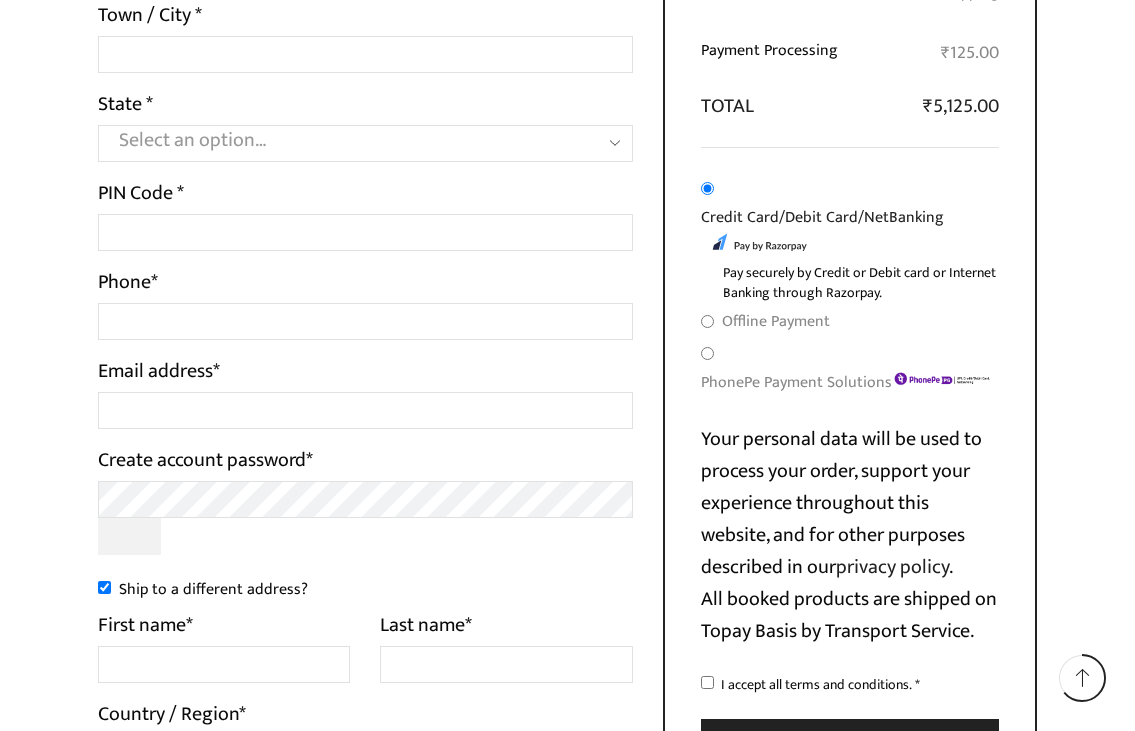 scroll, scrollTop: 800, scrollLeft: 0, axis: vertical 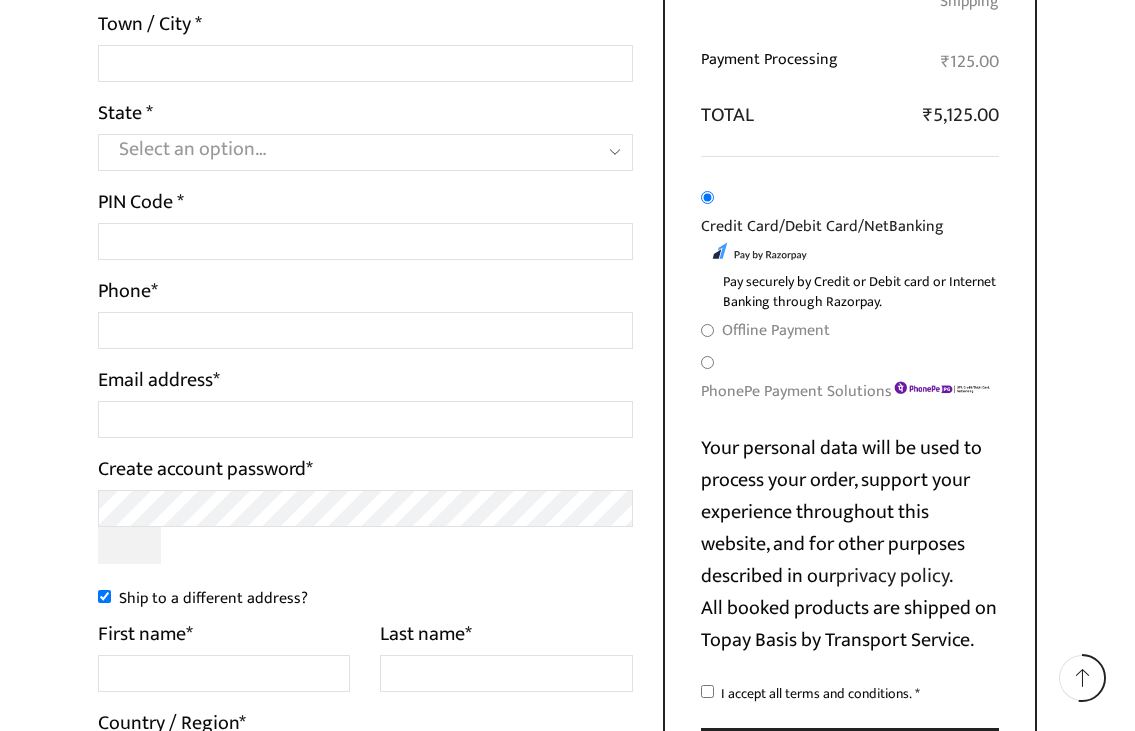 click on "Offline Payment" at bounding box center [707, 330] 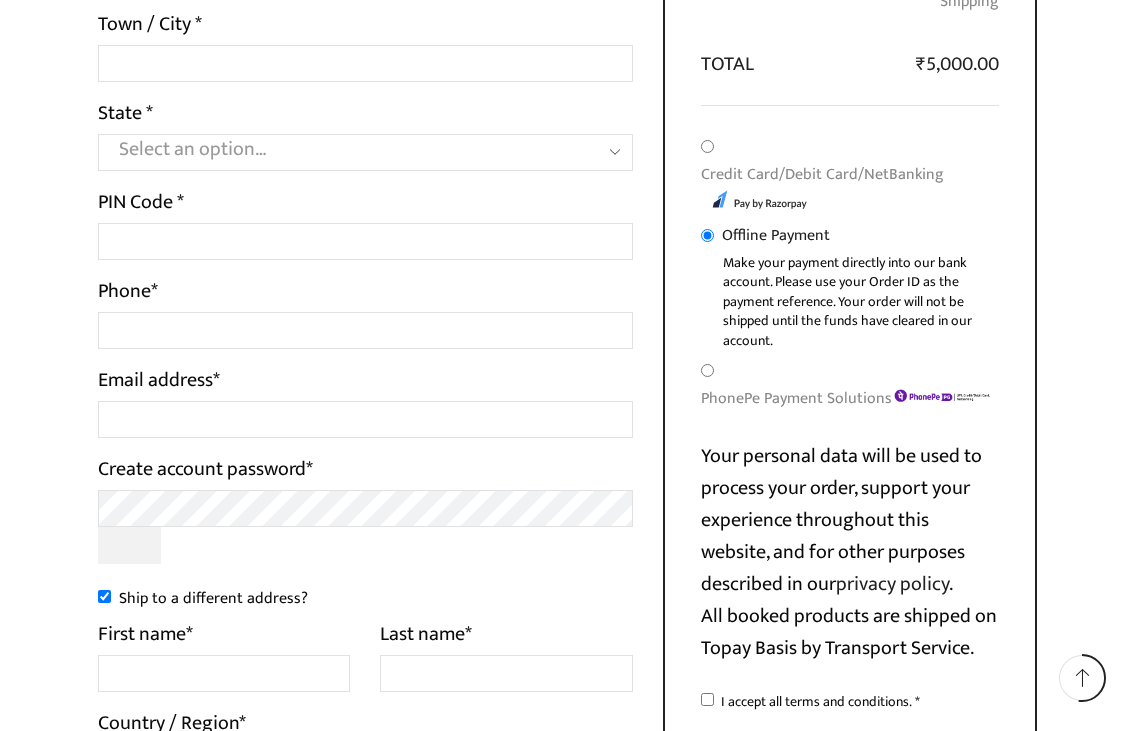 click on "PhonePe Payment Solutions" at bounding box center (707, 370) 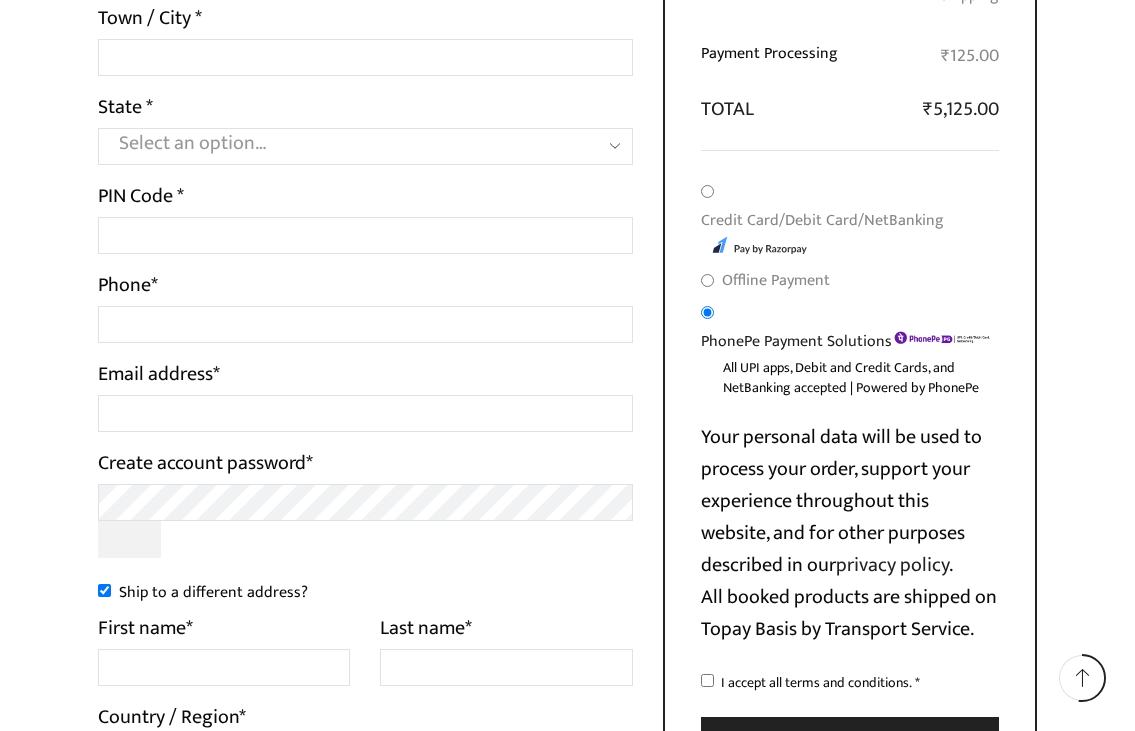 scroll, scrollTop: 1000, scrollLeft: 0, axis: vertical 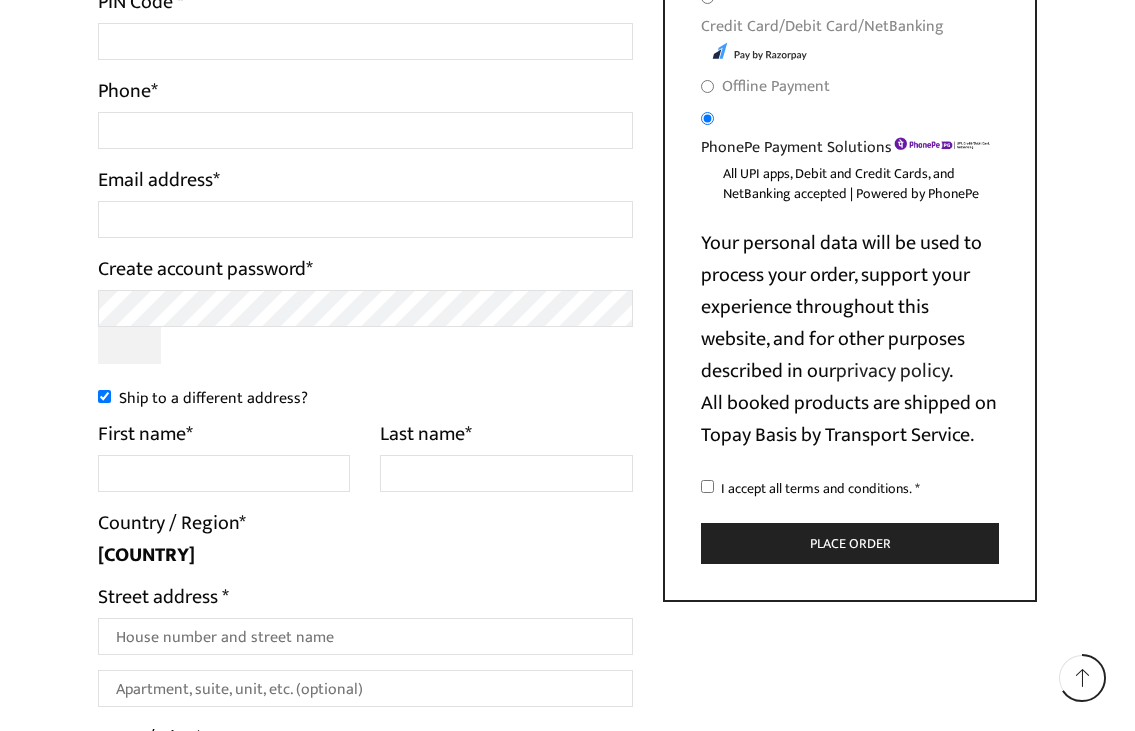click on "I accept all terms and conditions.   *" at bounding box center [707, 486] 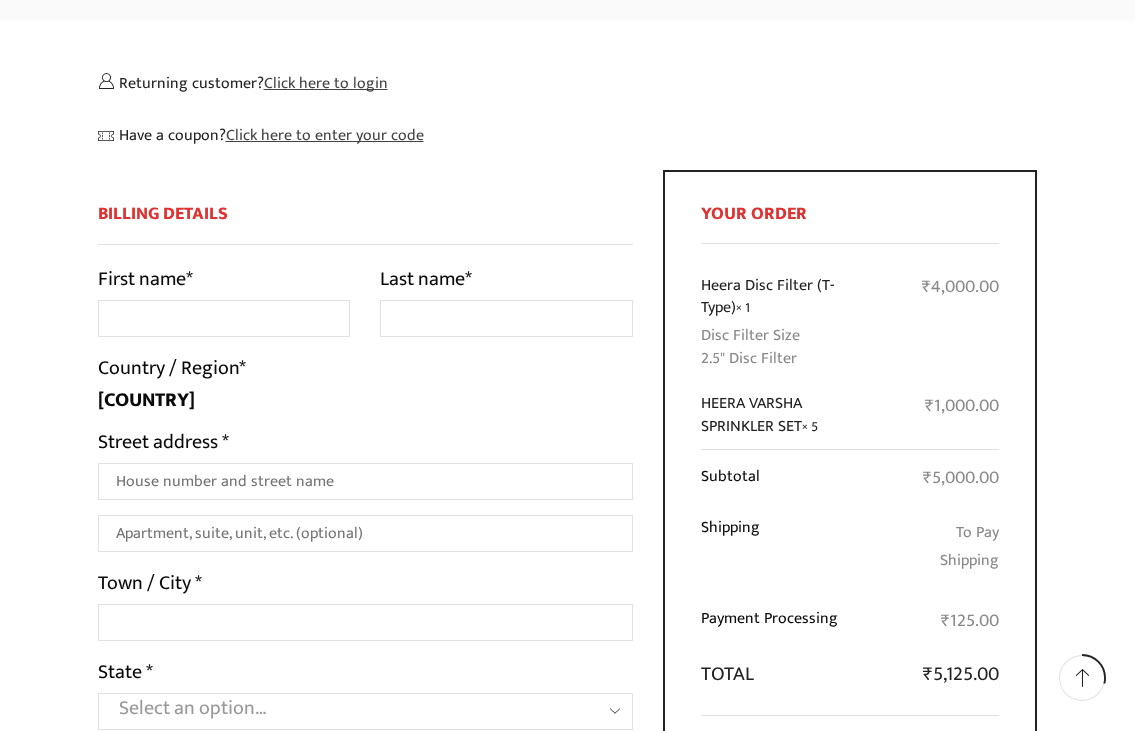 scroll, scrollTop: 200, scrollLeft: 0, axis: vertical 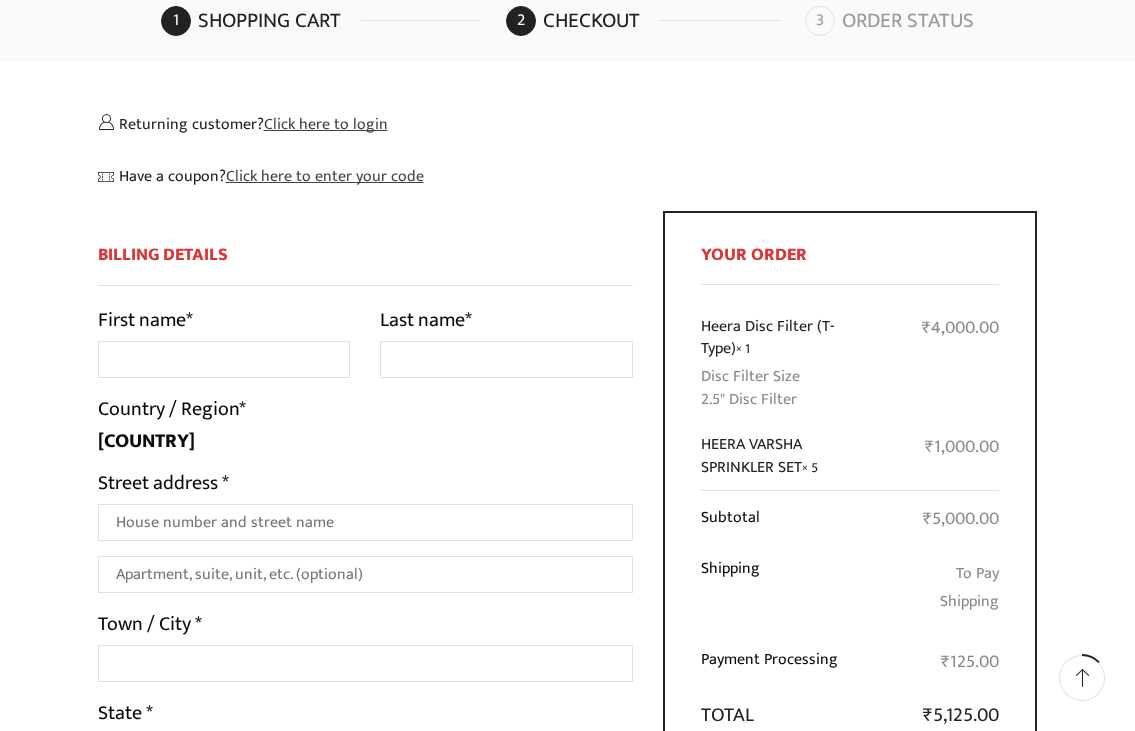 click on "Heera Disc Filter (T-Type)                           × 1
Disc Filter Size
2.5" Disc Filter" at bounding box center [795, 362] 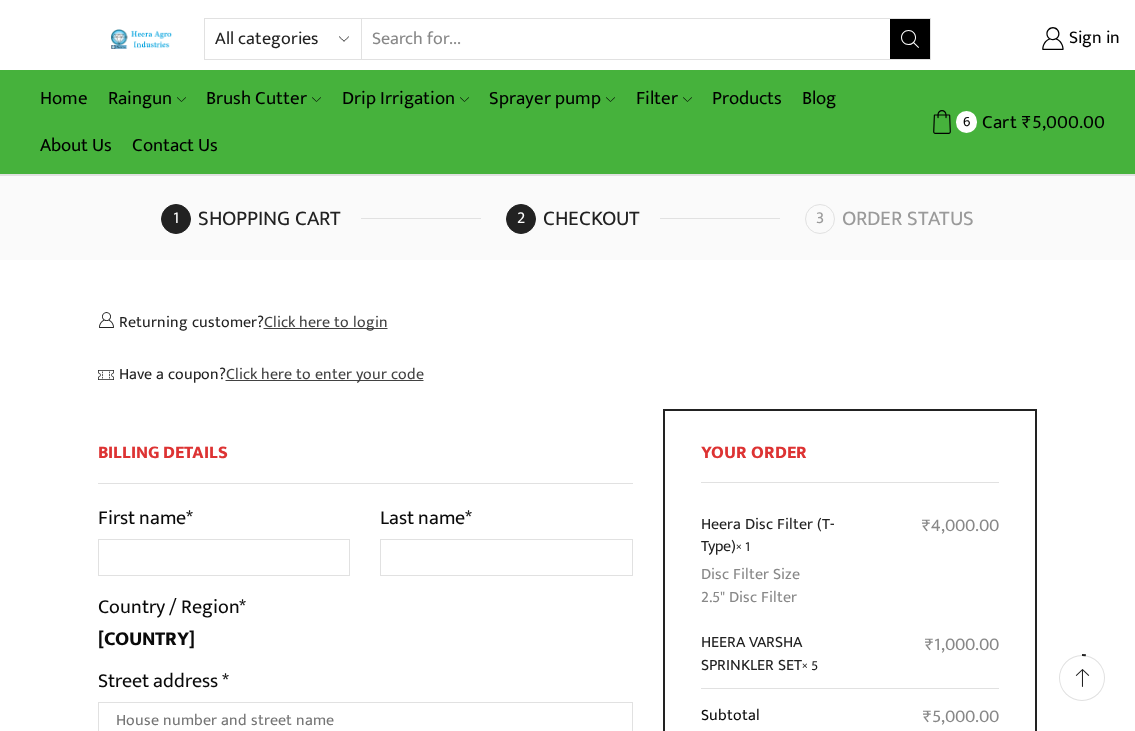 scroll, scrollTop: 0, scrollLeft: 0, axis: both 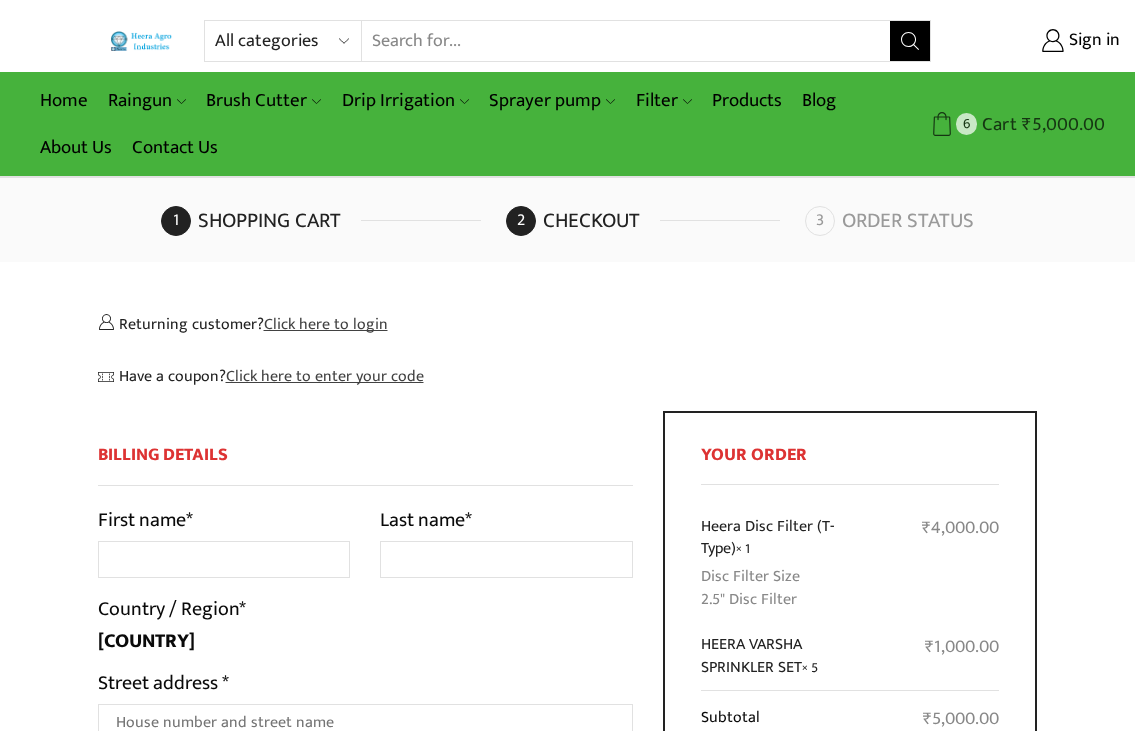 click on "₹ 5,000.00" at bounding box center [1063, 124] 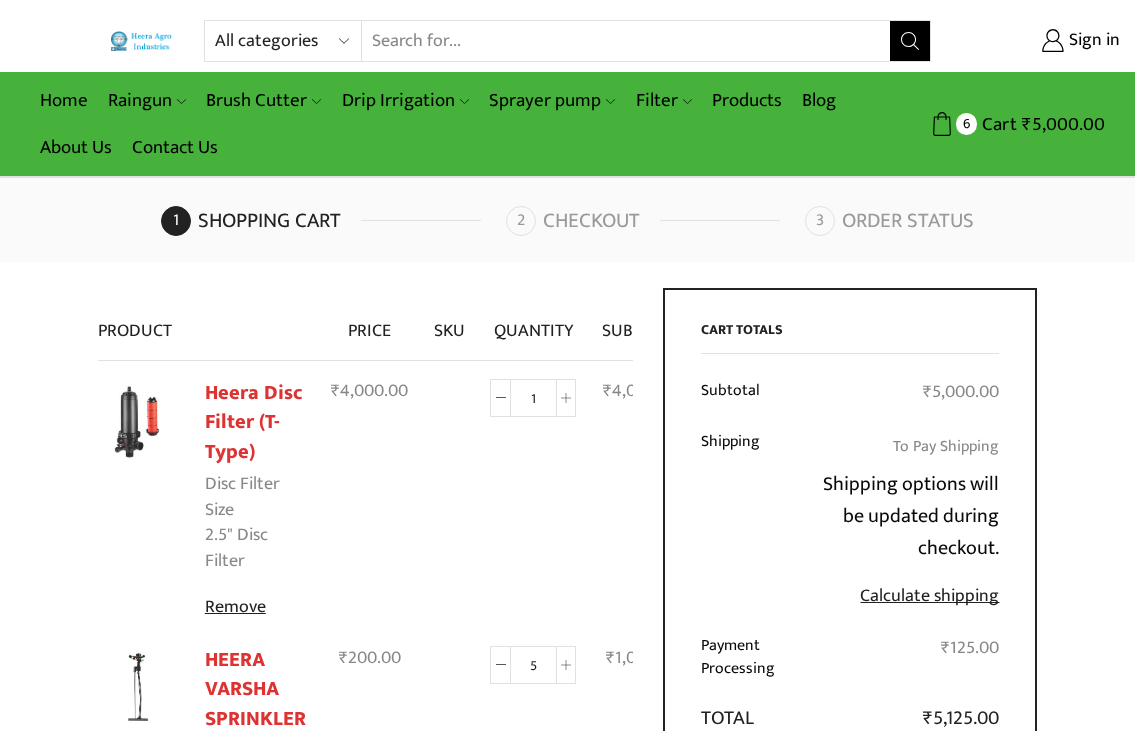scroll, scrollTop: 0, scrollLeft: 0, axis: both 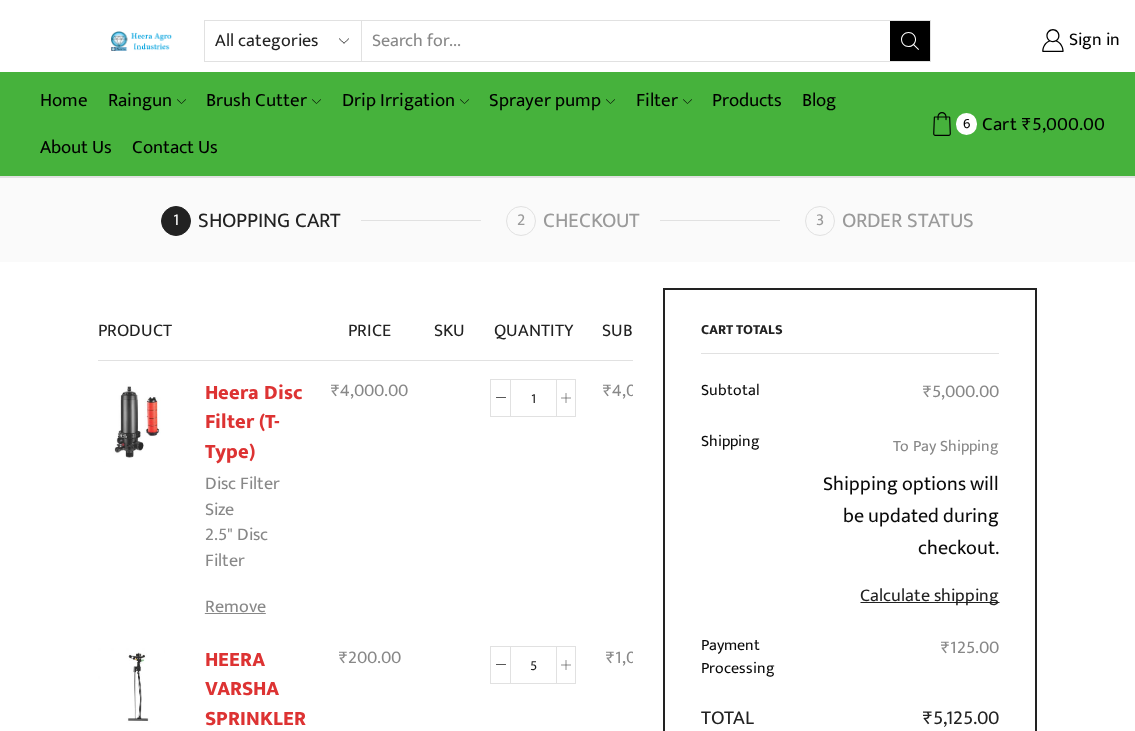 click on "Remove" at bounding box center [255, 608] 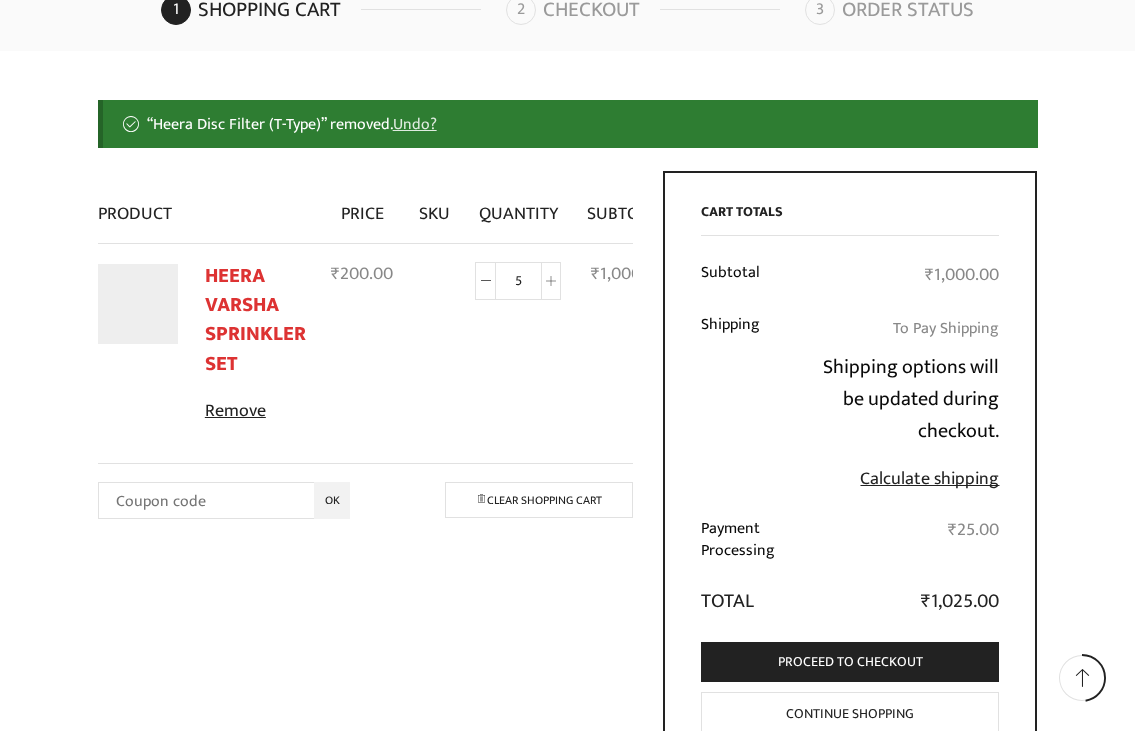 scroll, scrollTop: 212, scrollLeft: 0, axis: vertical 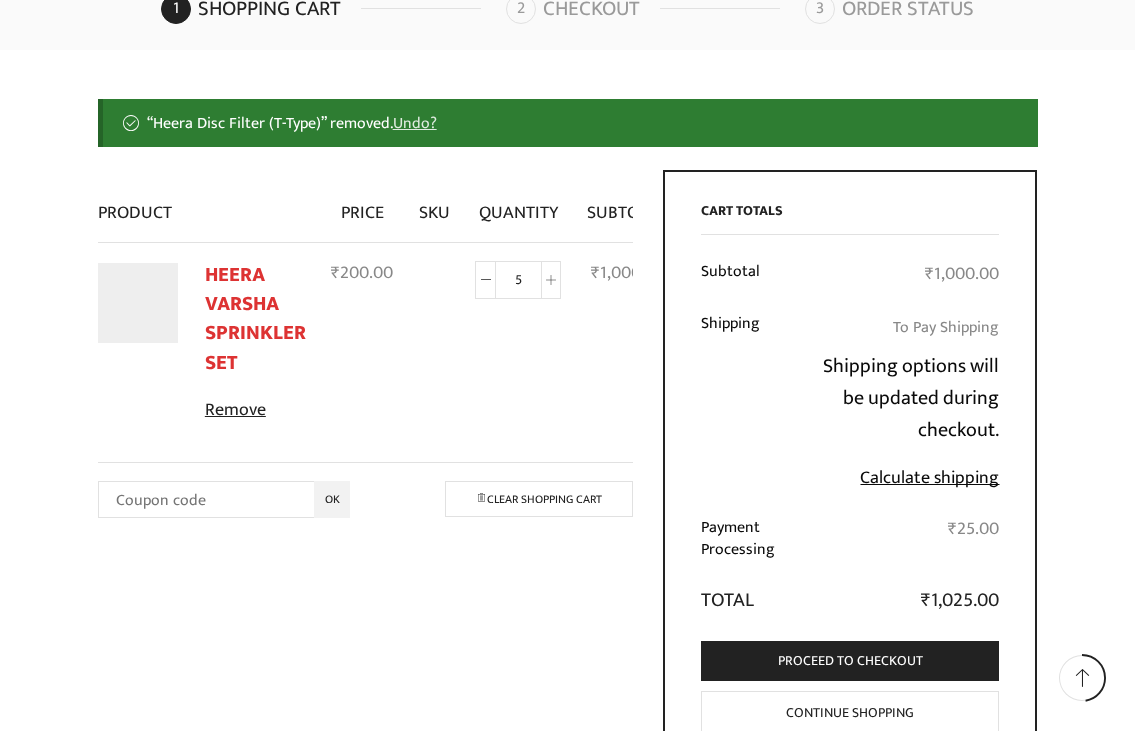 click on "Calculate shipping" at bounding box center (929, 478) 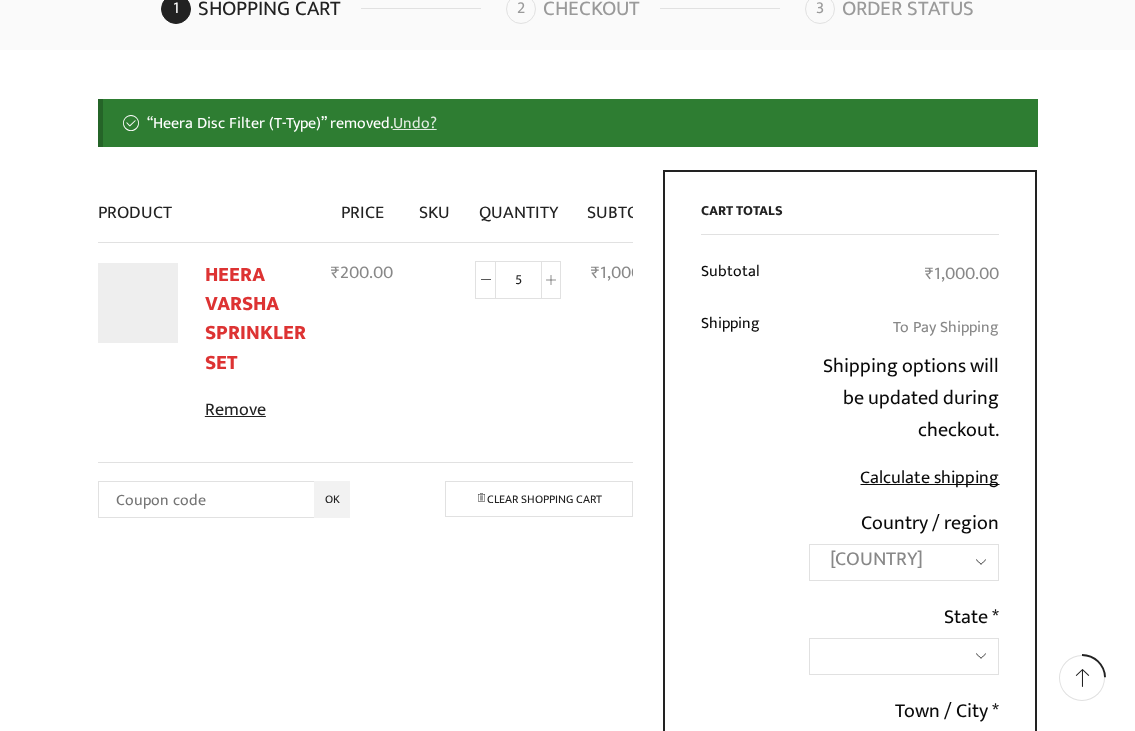 scroll, scrollTop: 312, scrollLeft: 0, axis: vertical 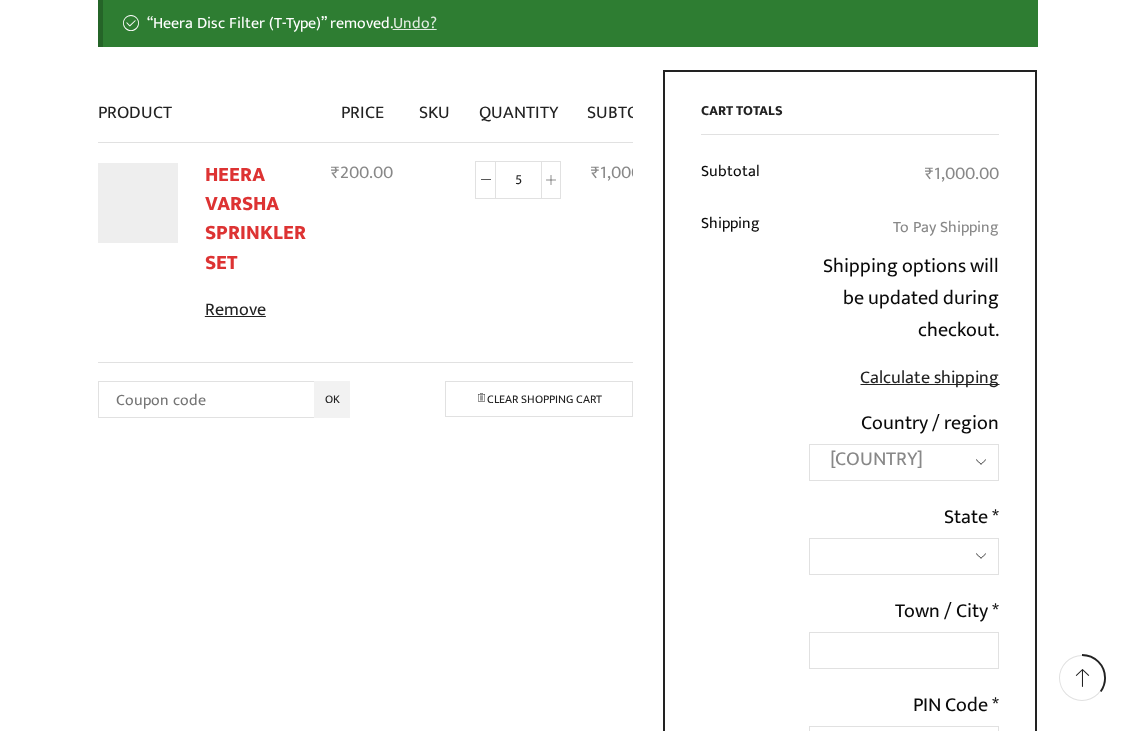click at bounding box center [904, 556] 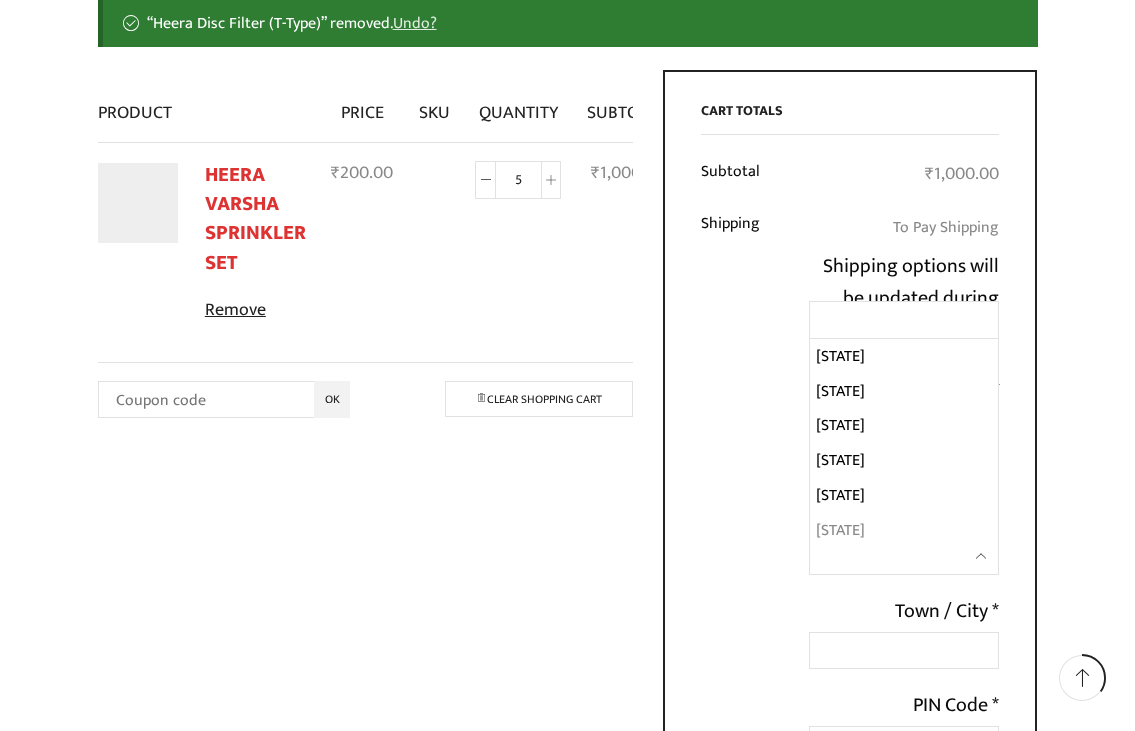 click on "Product
Price
SKU
Quantity
Subtotal
HEERA VARSHA SPRINKLER SET
Remove
5 x  ₹ 200.00
₹" at bounding box center (568, 625) 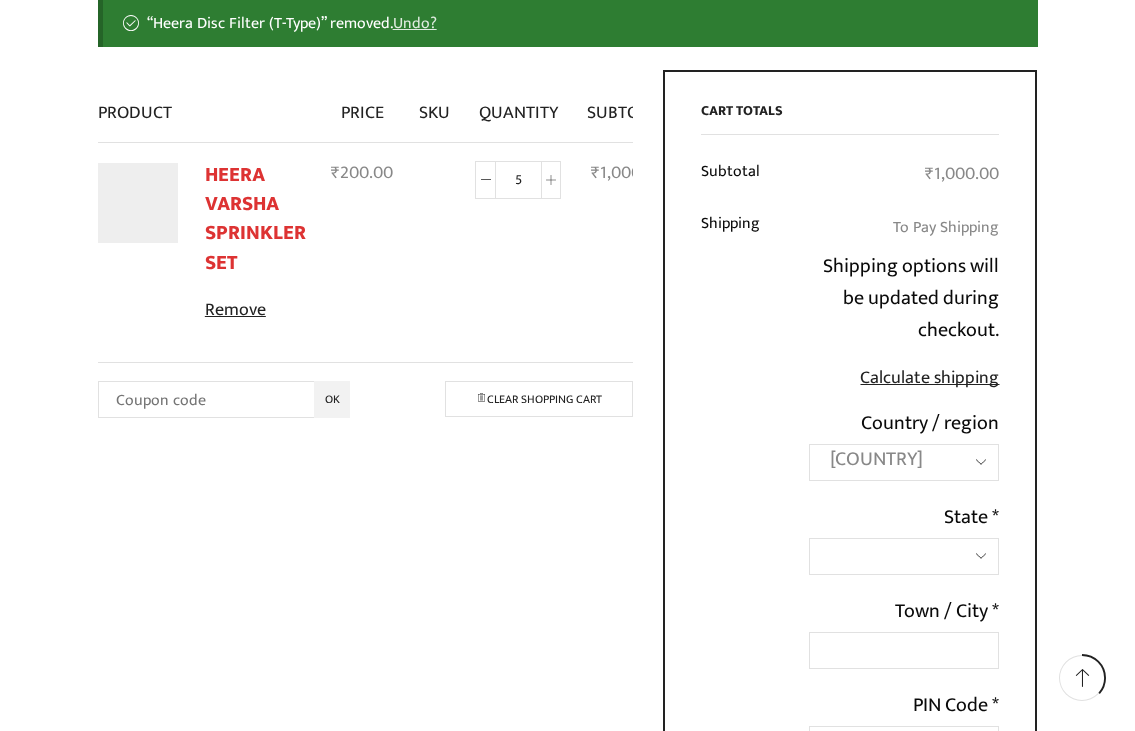 scroll, scrollTop: 712, scrollLeft: 0, axis: vertical 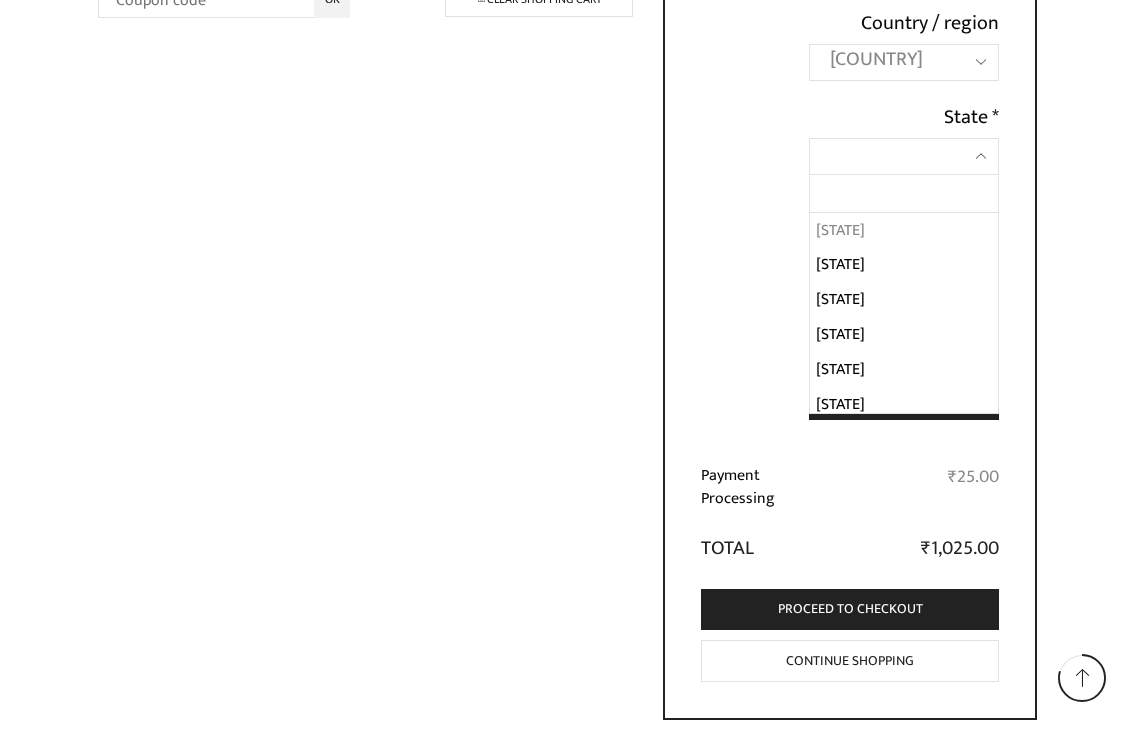 click at bounding box center [904, 156] 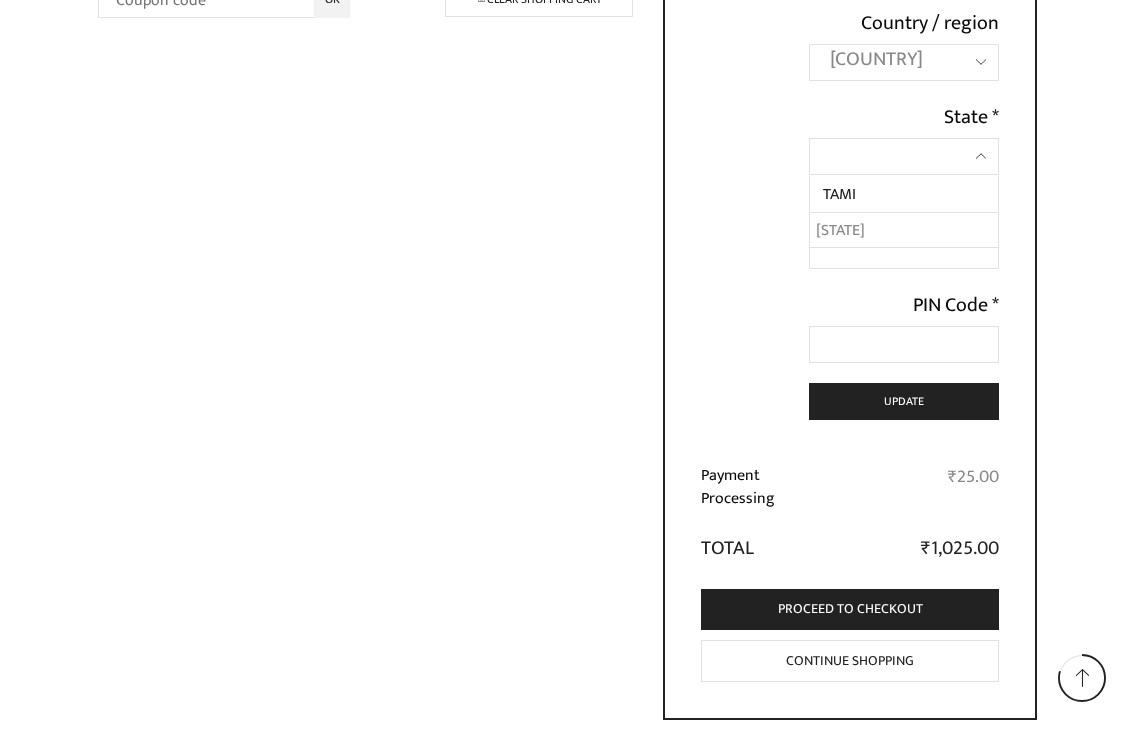 type on "TAMI" 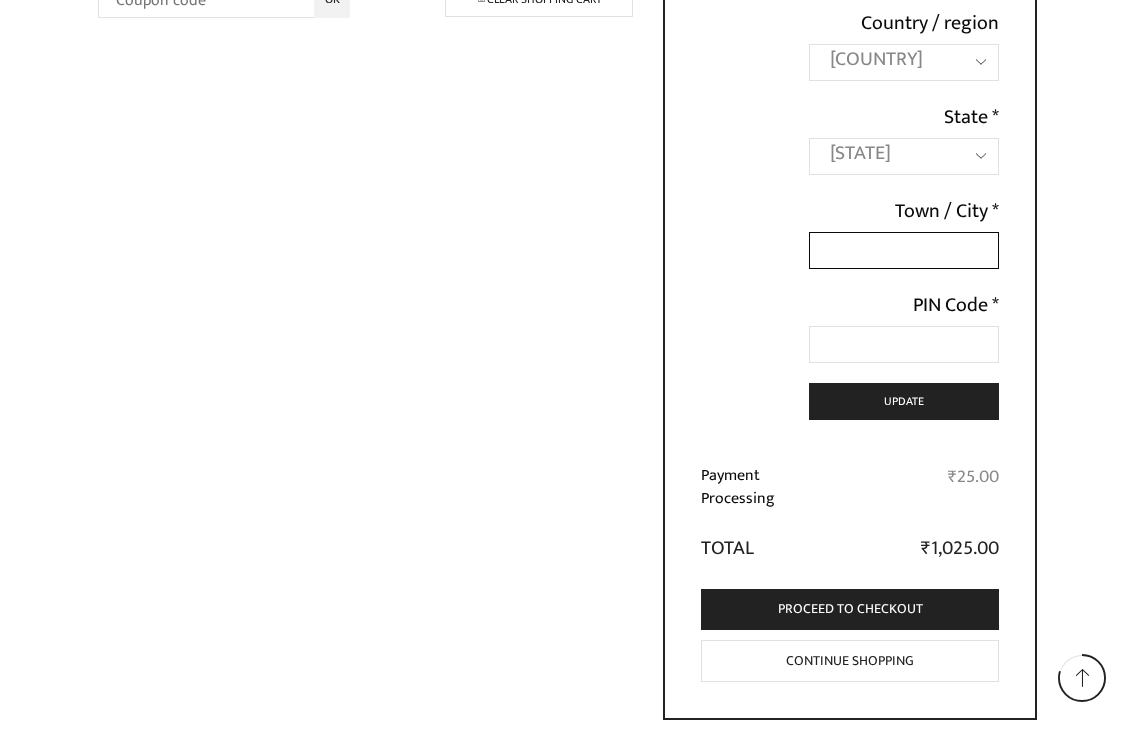 click on "Town / City   *" at bounding box center (904, 250) 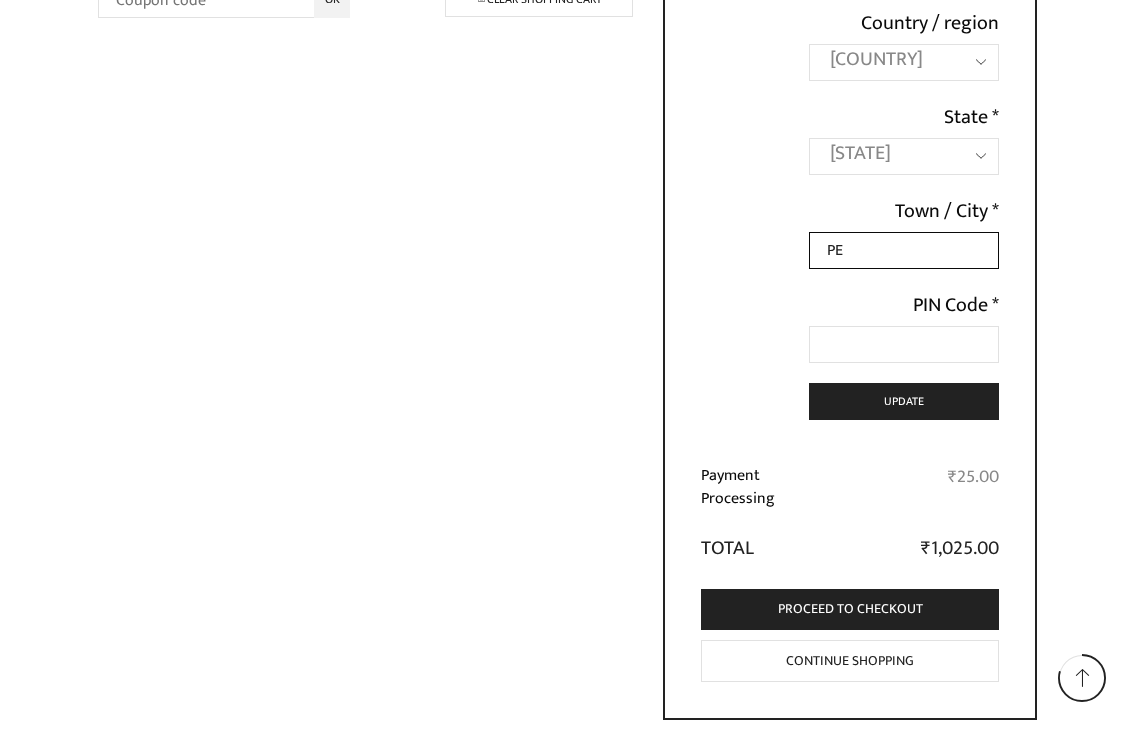 type on "P" 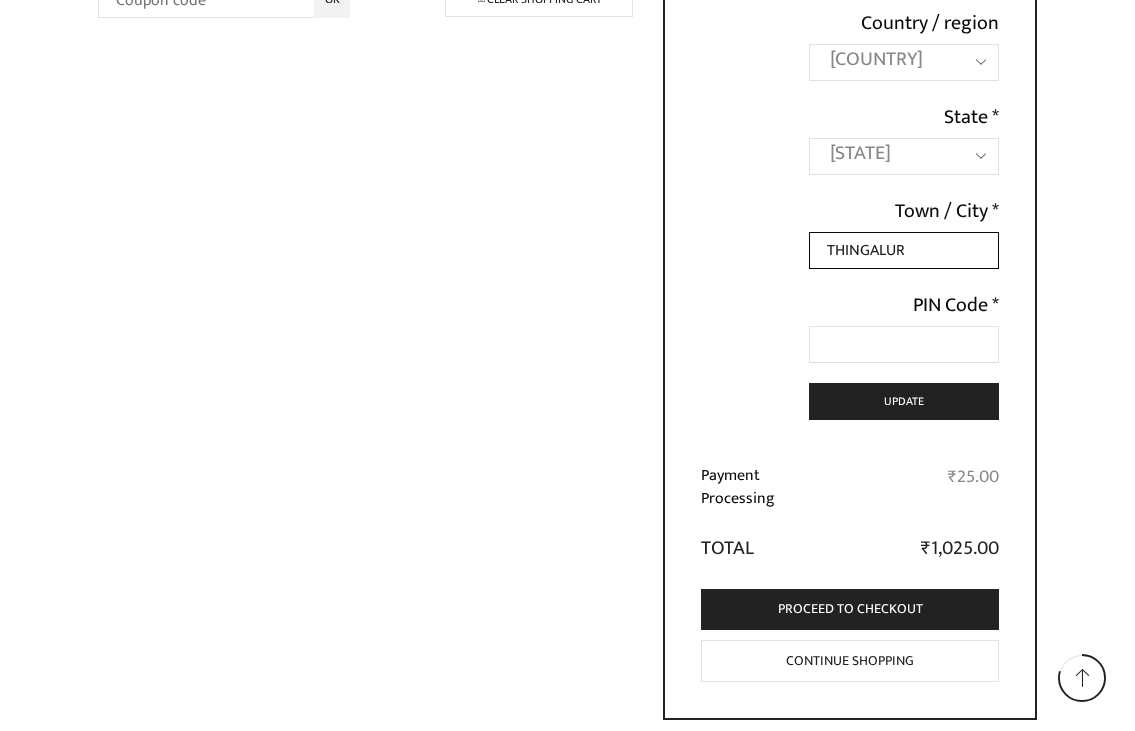 type on "THINGALUR" 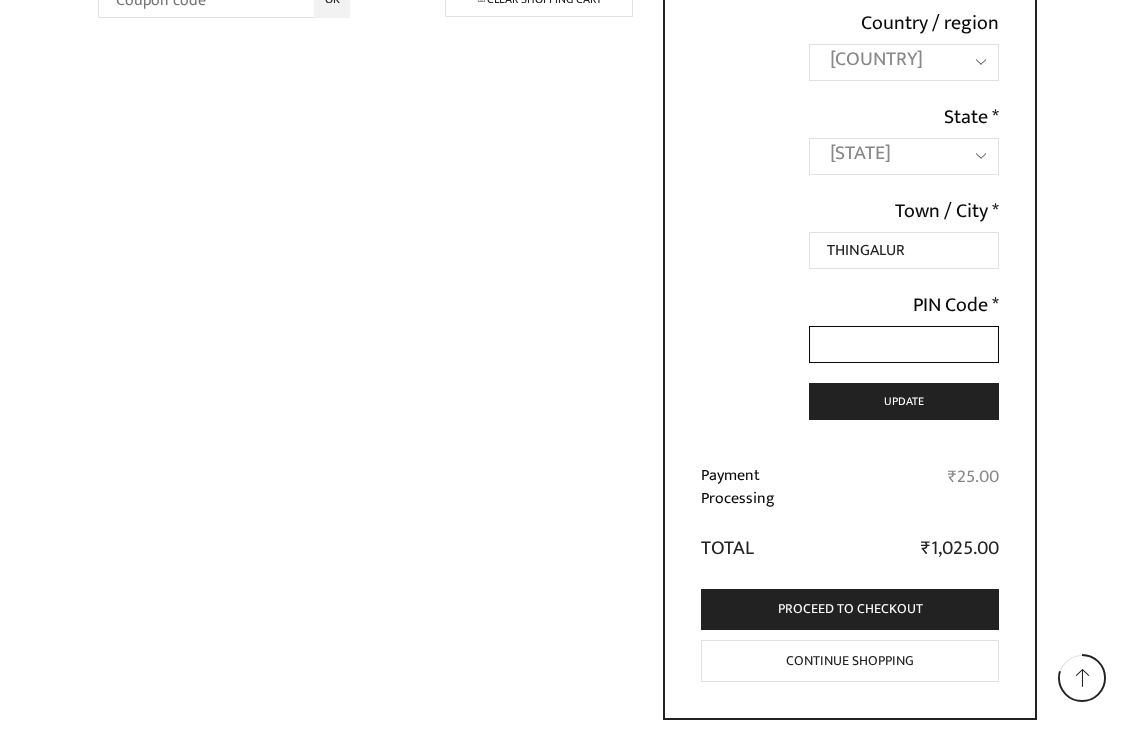 click on "PIN Code   *" at bounding box center [904, 344] 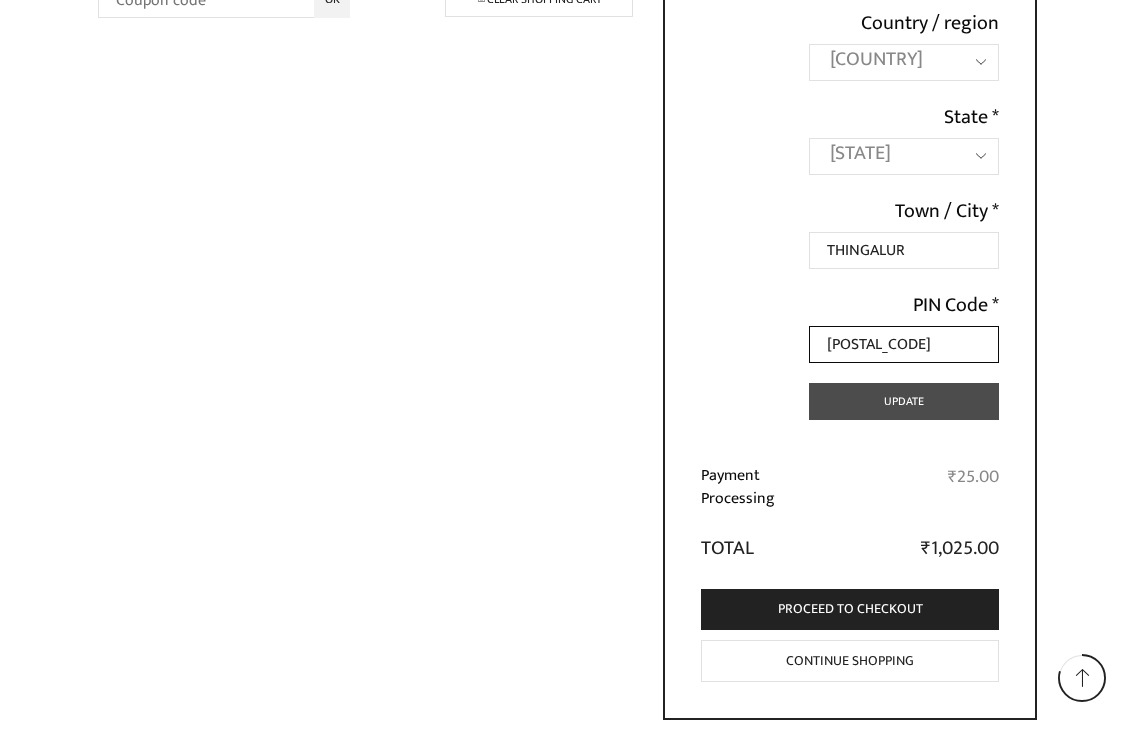 type on "[PIN_CODE]" 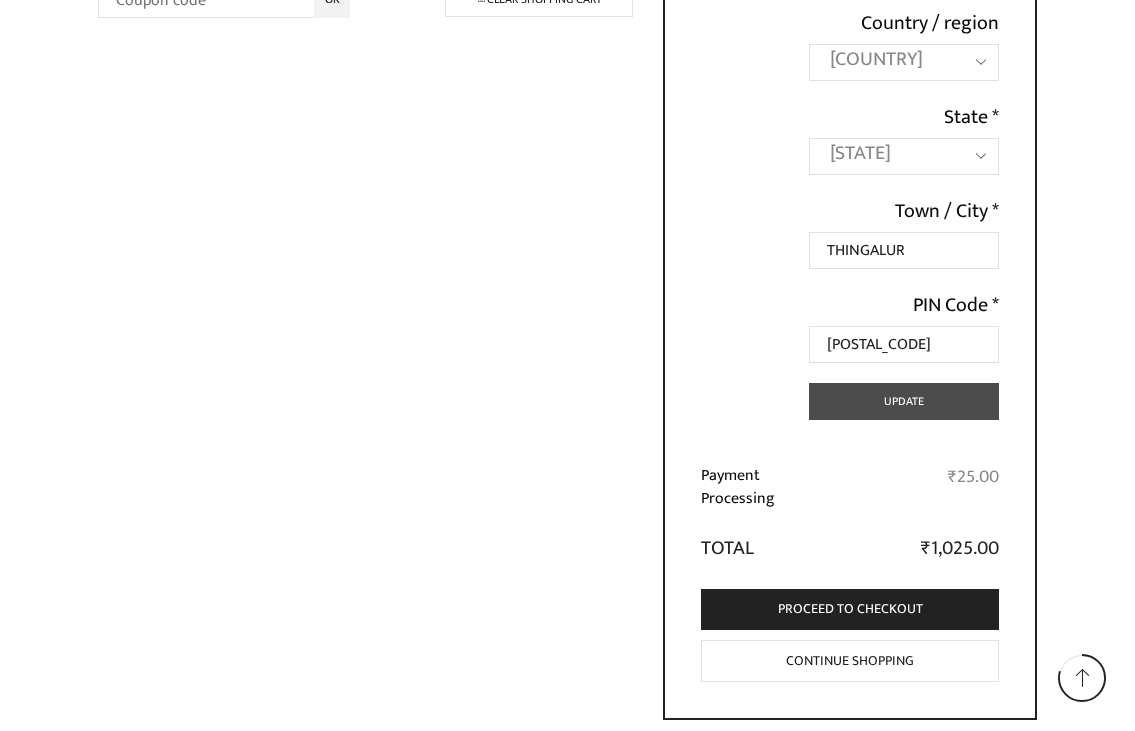 click on "Update" at bounding box center [904, 401] 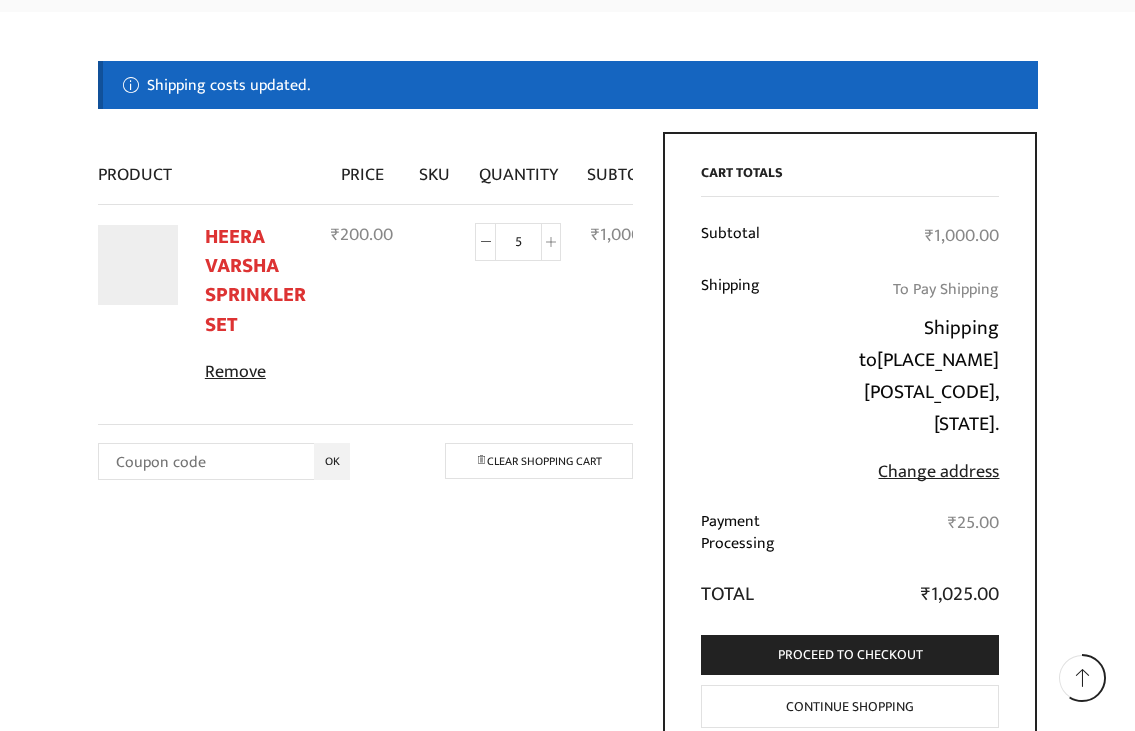 scroll, scrollTop: 450, scrollLeft: 0, axis: vertical 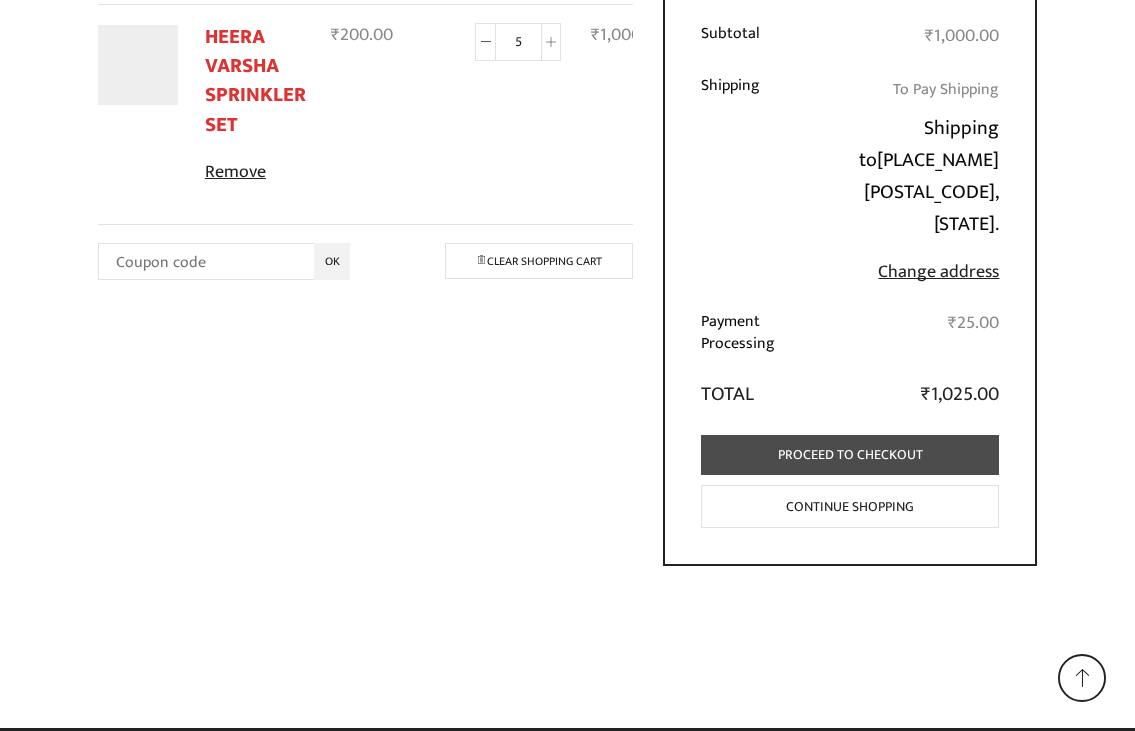 click on "Proceed to checkout" at bounding box center [850, 455] 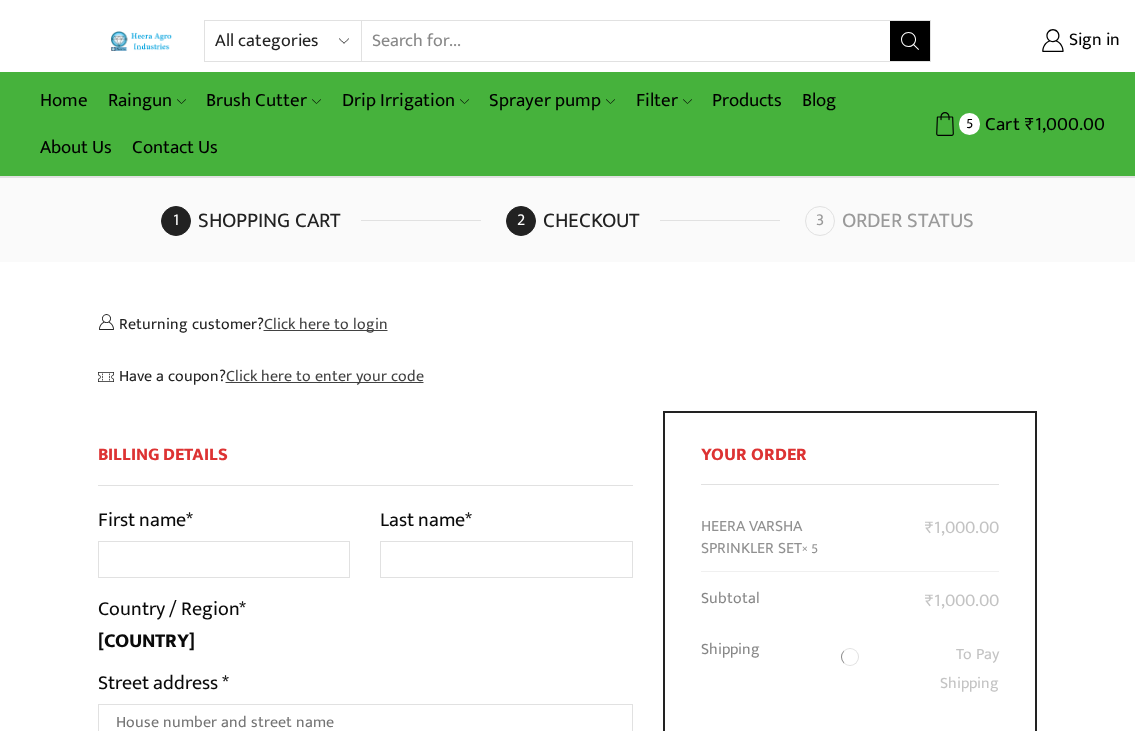 select on "TN" 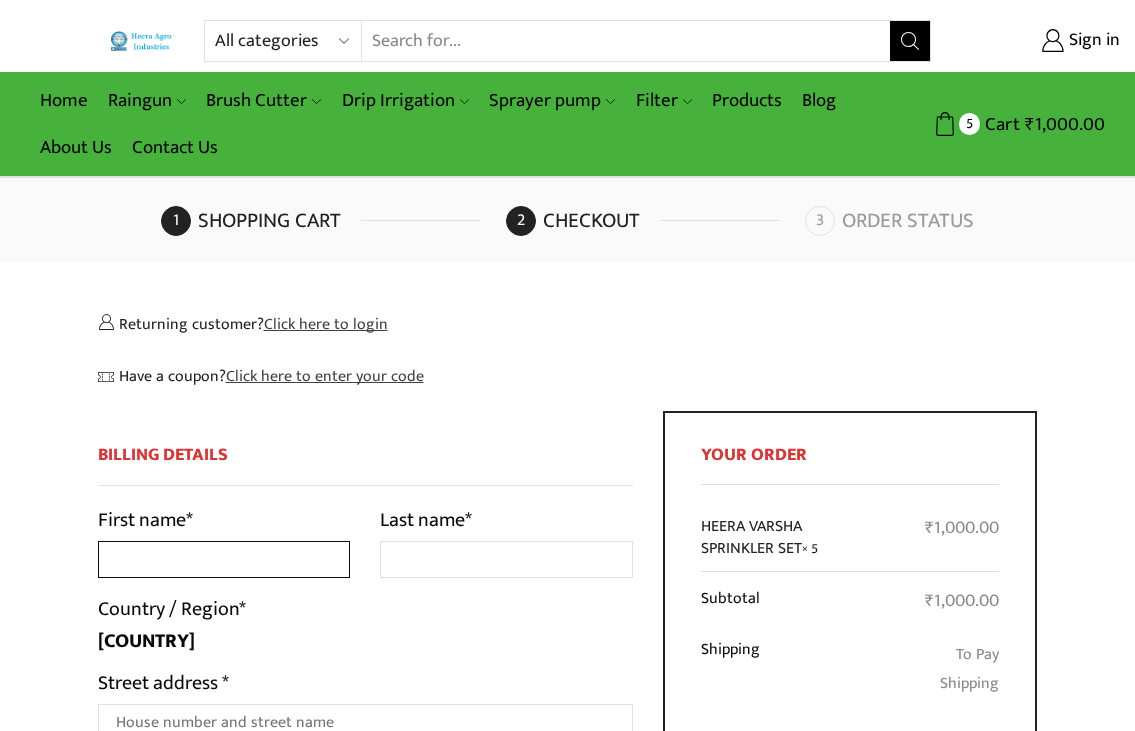 click on "First name  *" at bounding box center [224, 559] 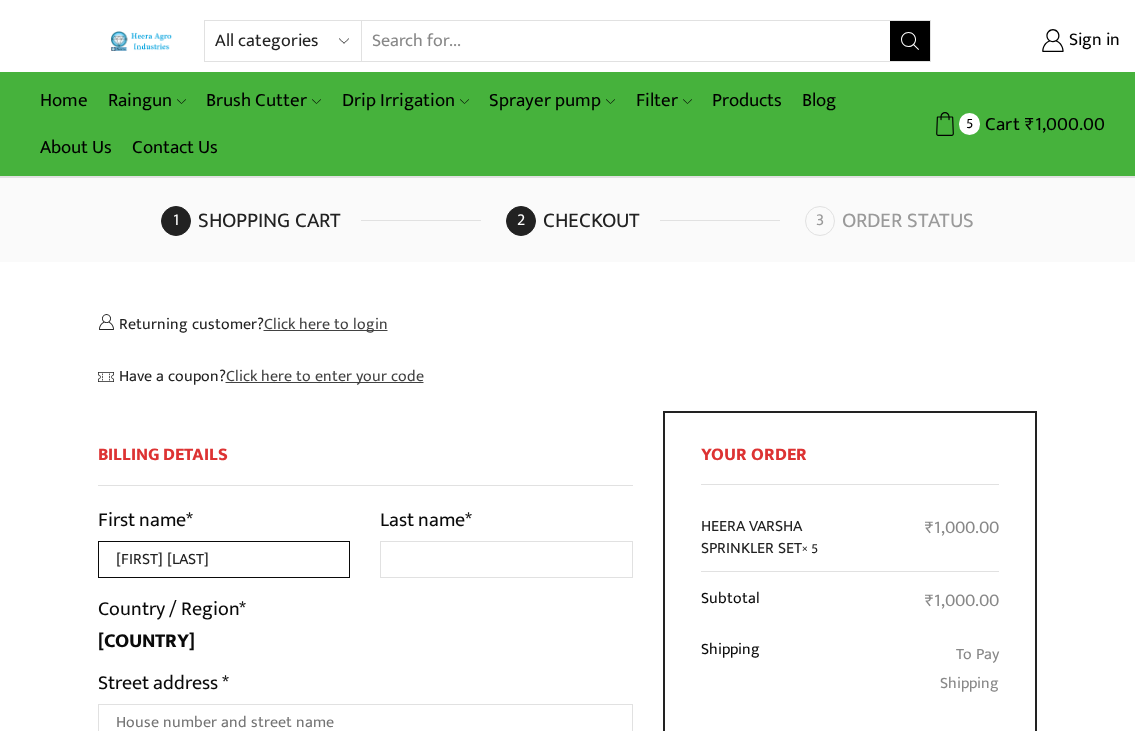 type on "Rajesh" 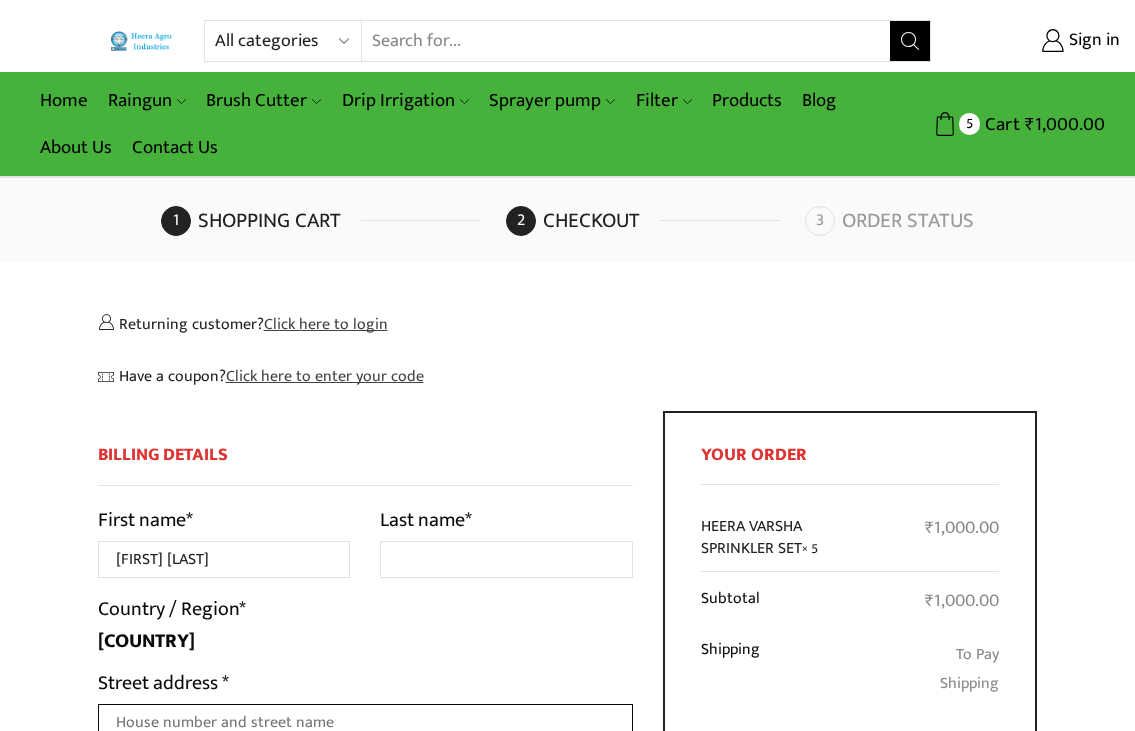 scroll, scrollTop: 10, scrollLeft: 0, axis: vertical 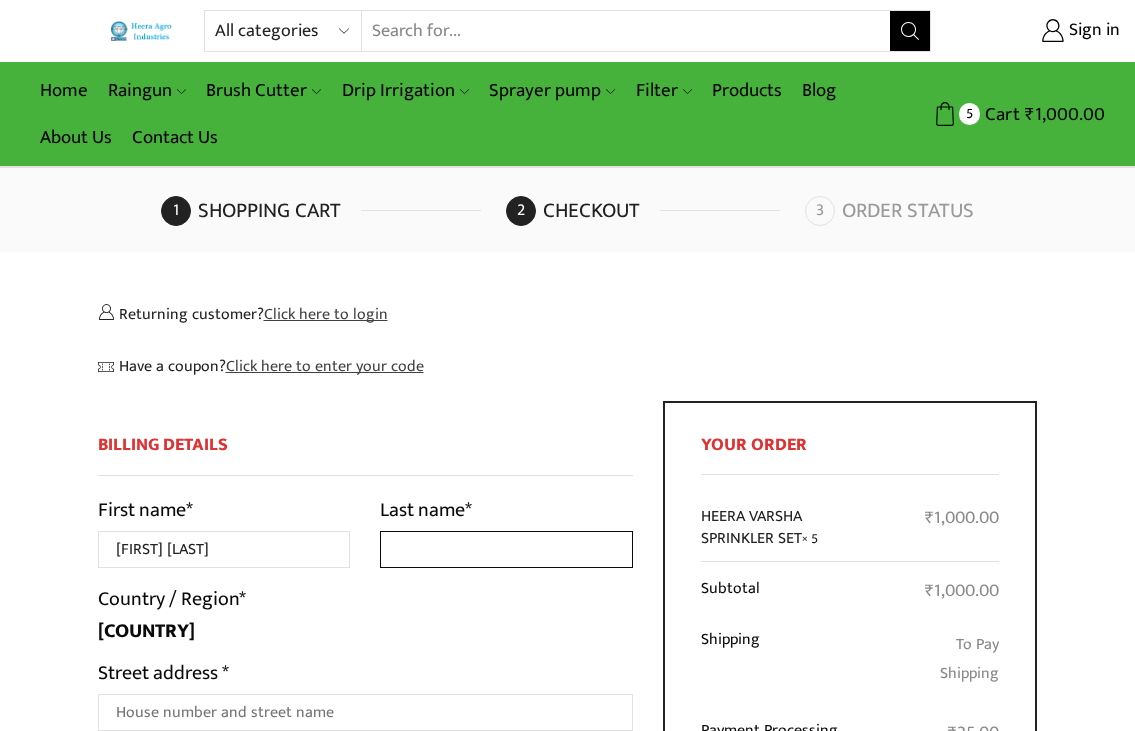 click on "Last name  *" at bounding box center (506, 549) 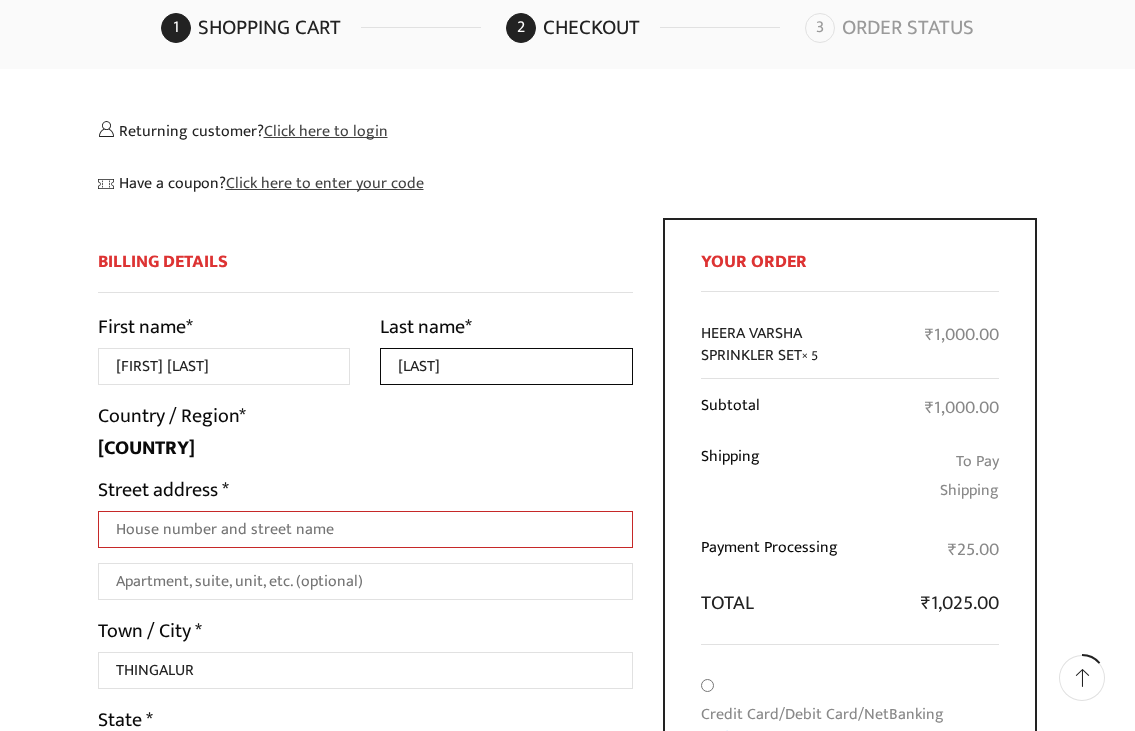 scroll, scrollTop: 210, scrollLeft: 0, axis: vertical 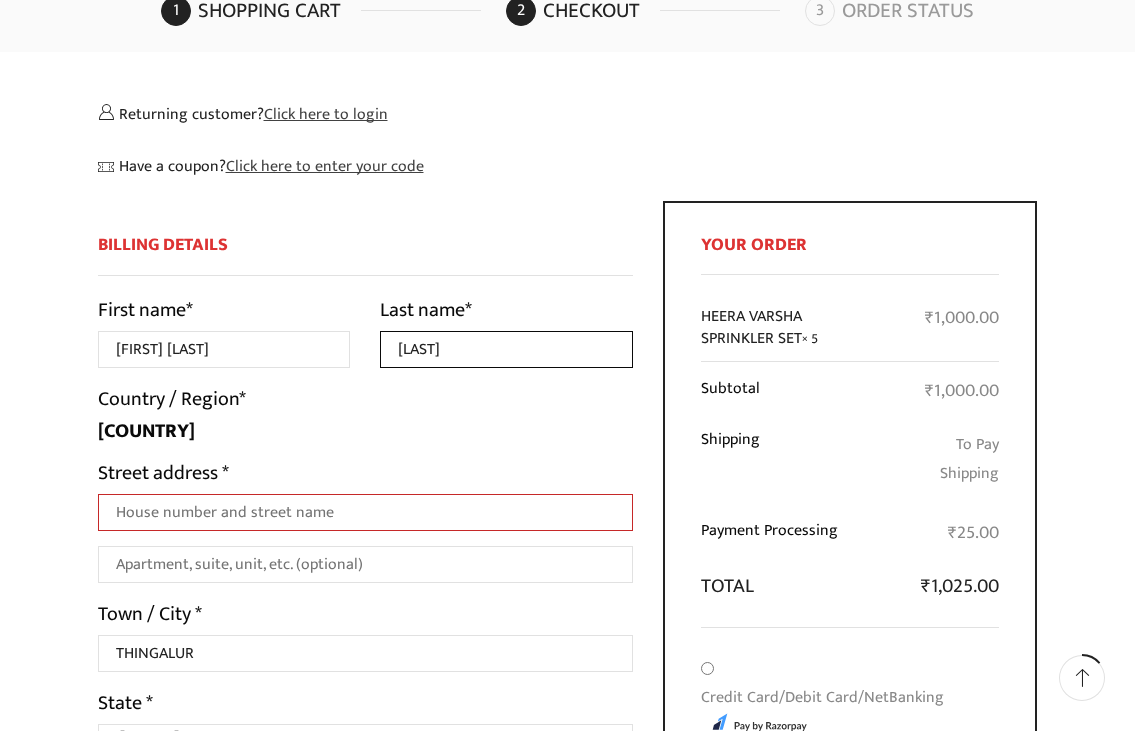 type on "Ragu" 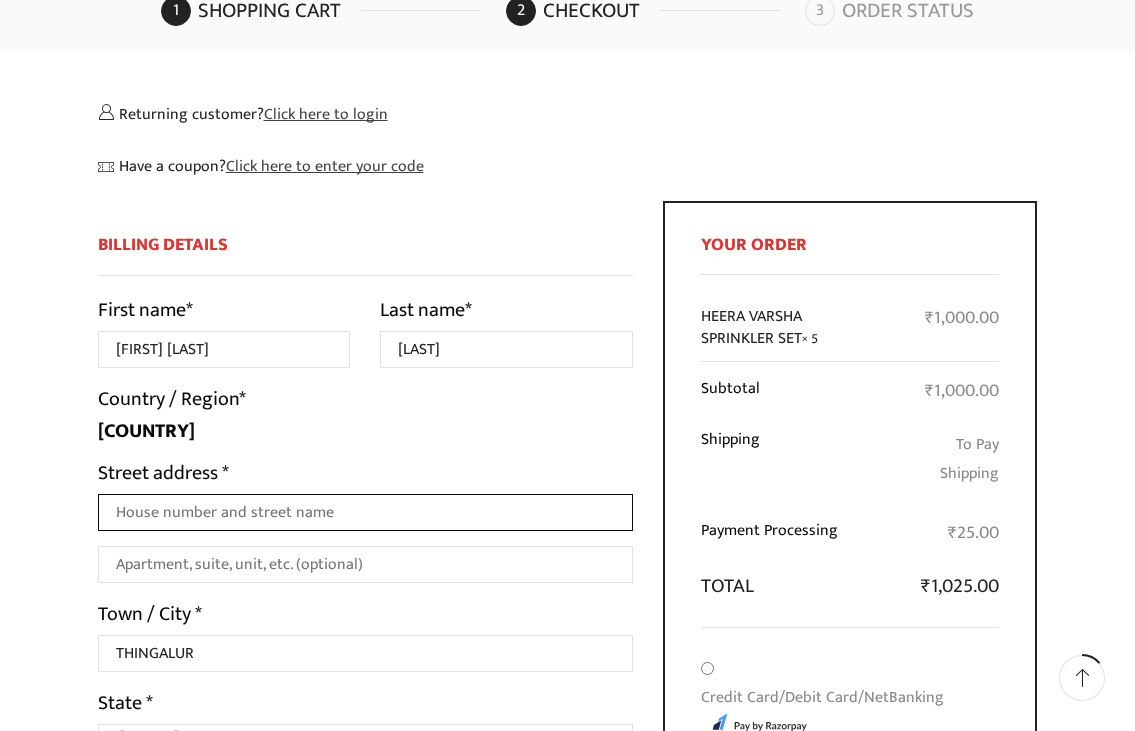 click on "Street address   *" at bounding box center (366, 512) 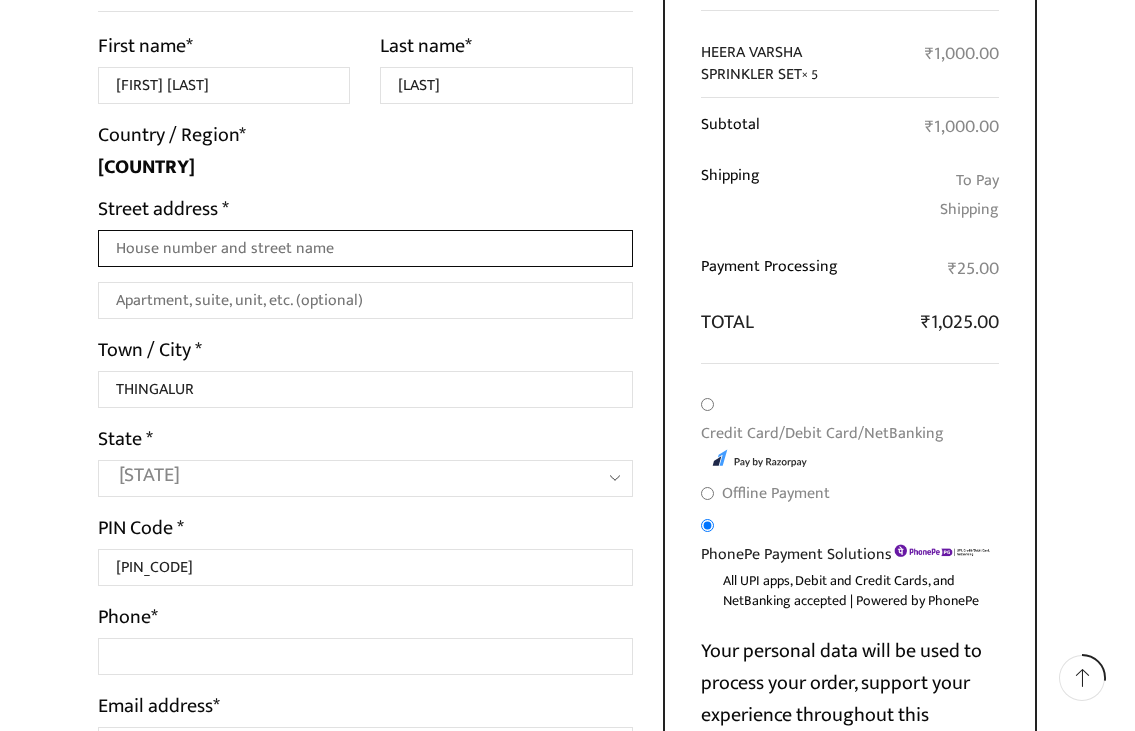 scroll, scrollTop: 510, scrollLeft: 0, axis: vertical 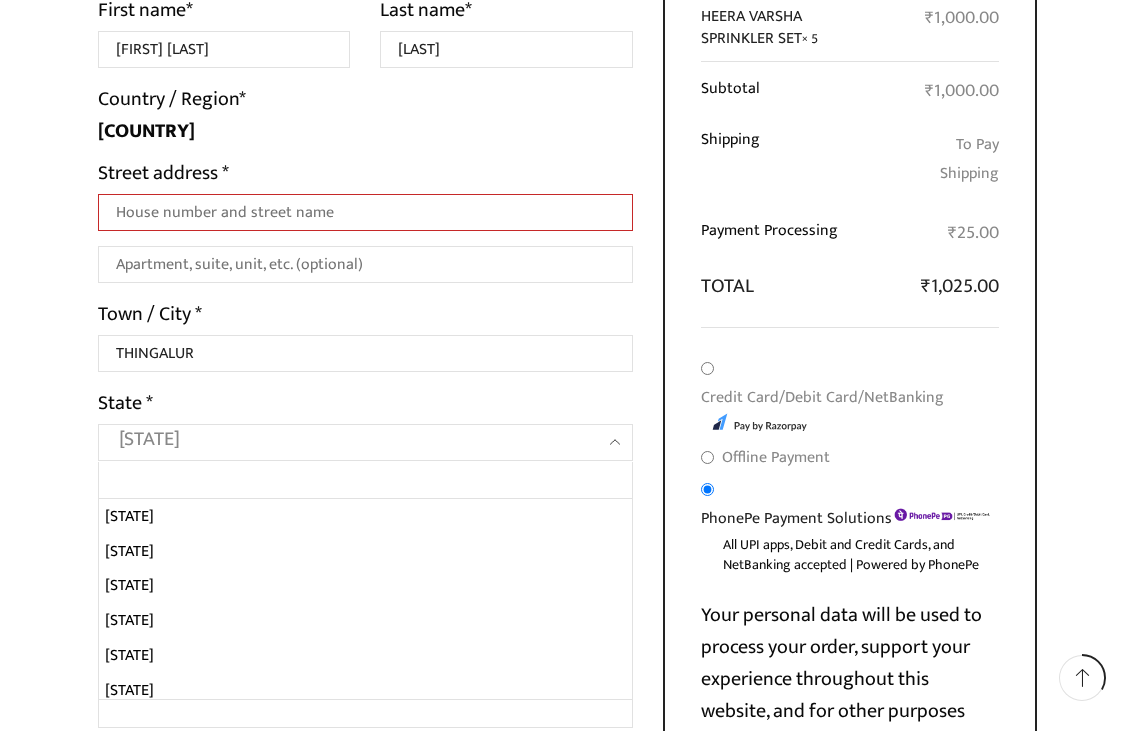 click on "Tamil Nadu" at bounding box center [347, 439] 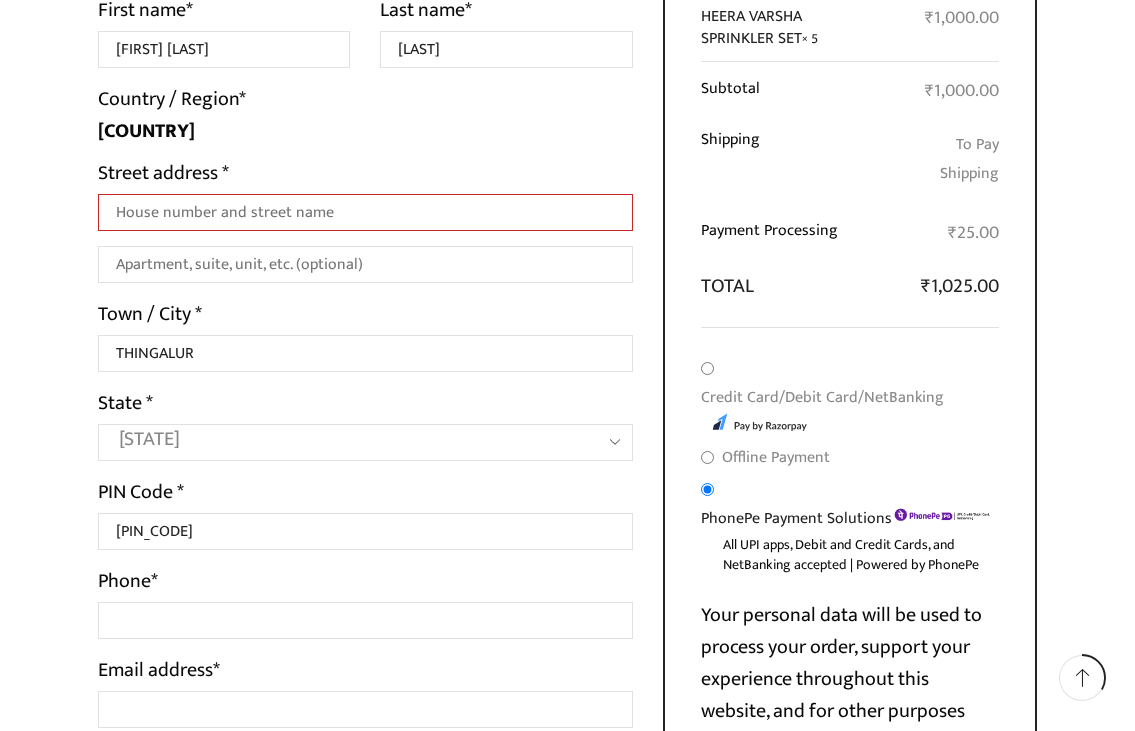 click on "Tamil Nadu" at bounding box center [347, 439] 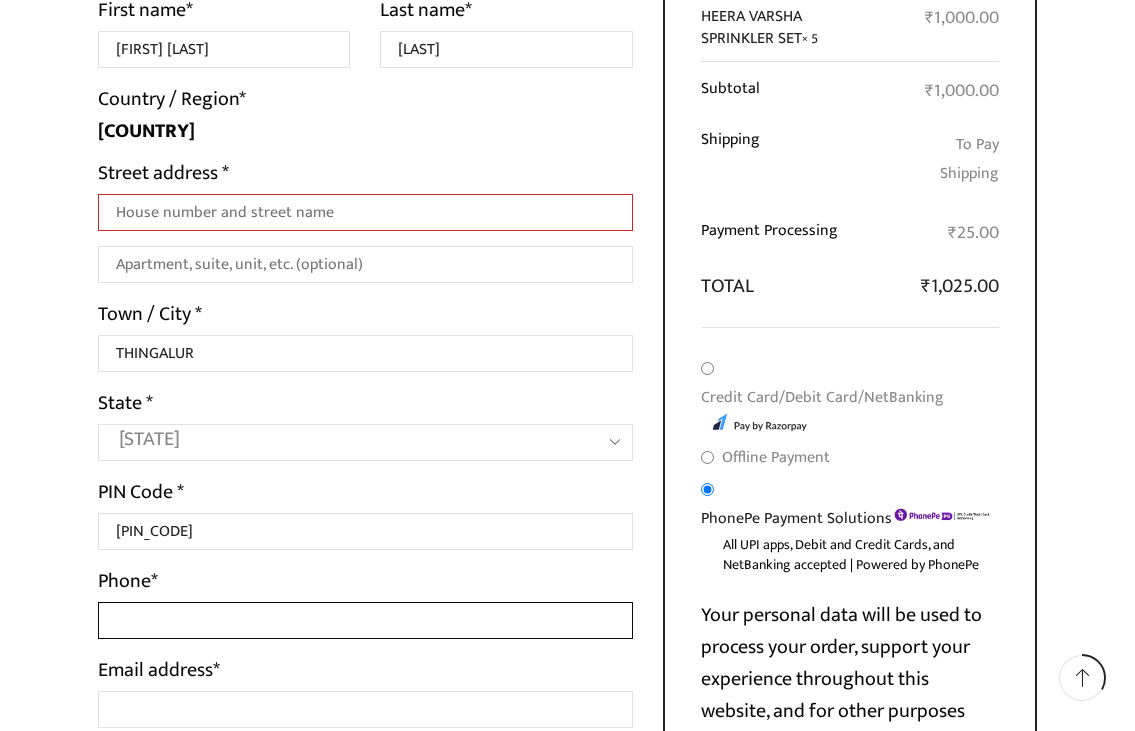 click on "Phone  *" at bounding box center [366, 620] 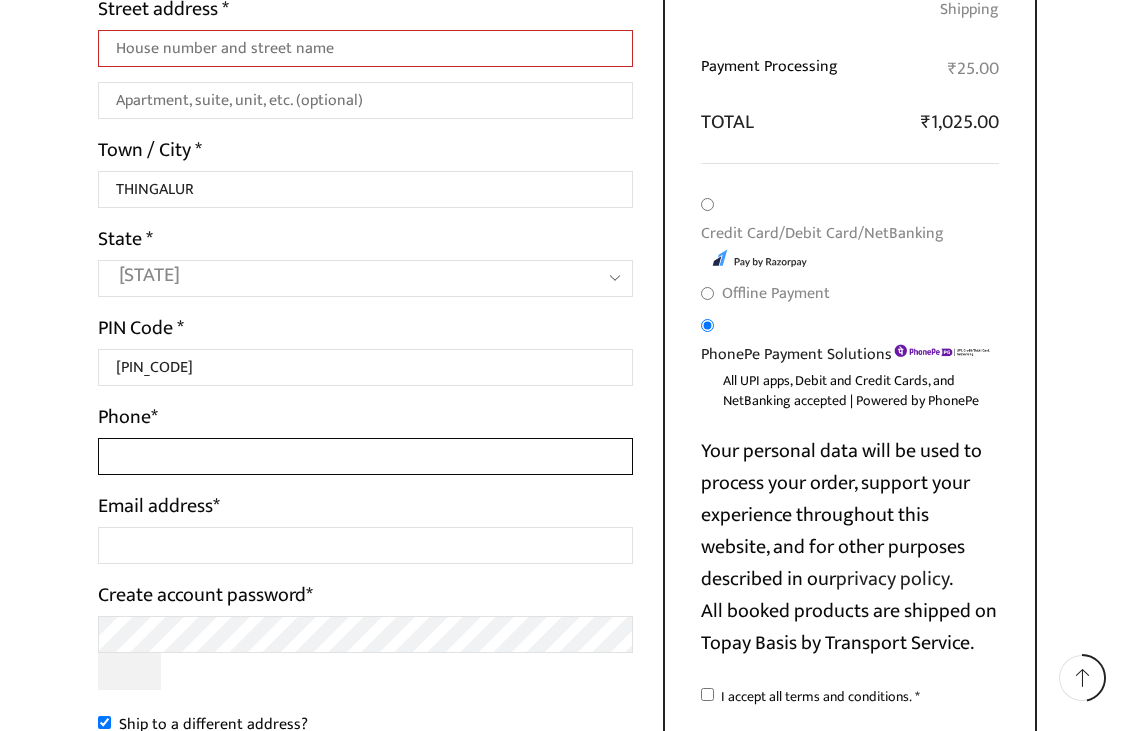 scroll, scrollTop: 710, scrollLeft: 0, axis: vertical 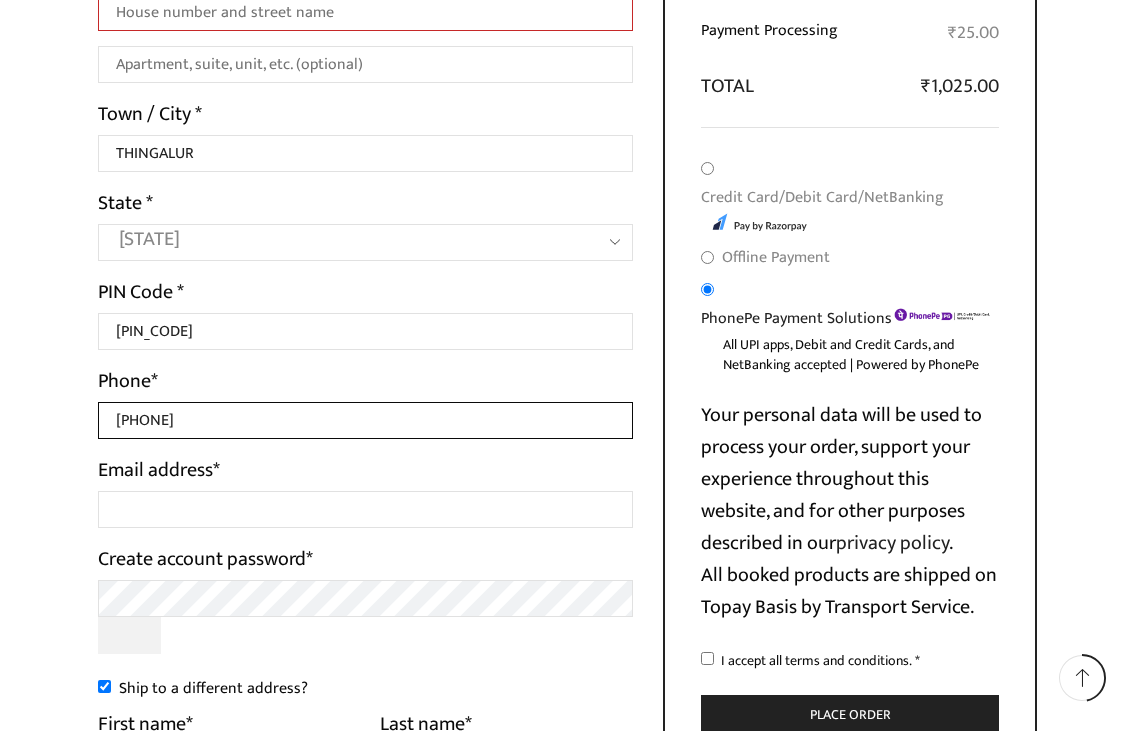 type on "9659151159" 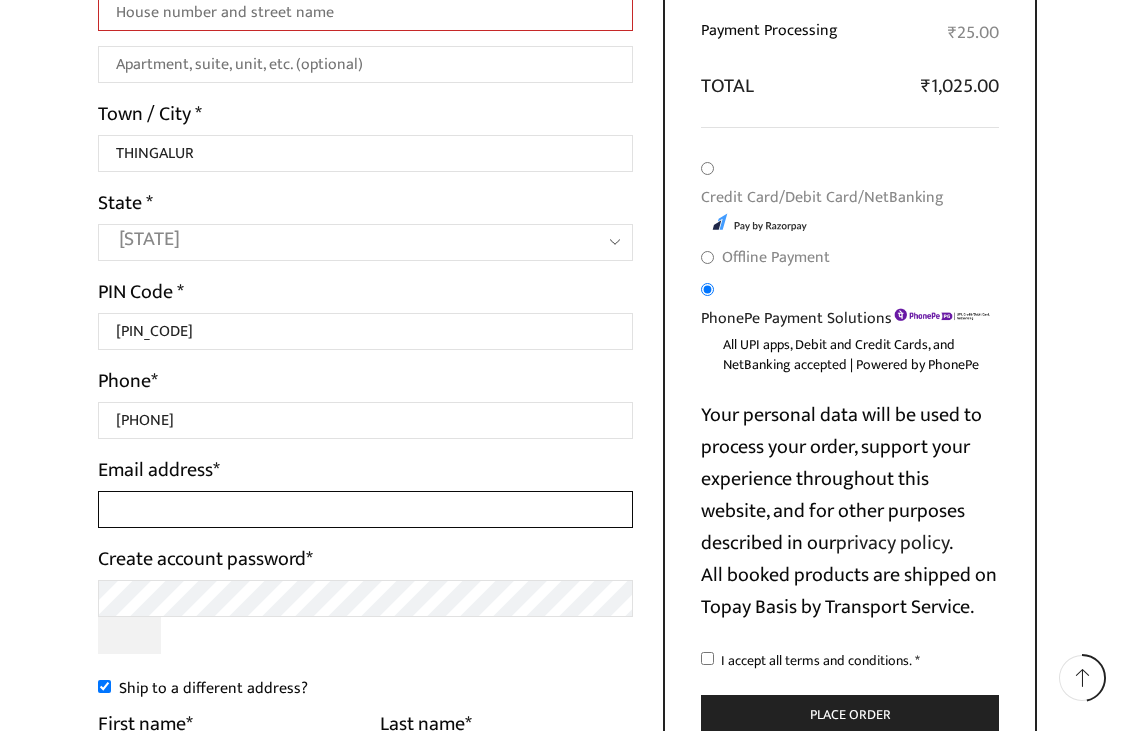 click on "Email address  *" at bounding box center [366, 509] 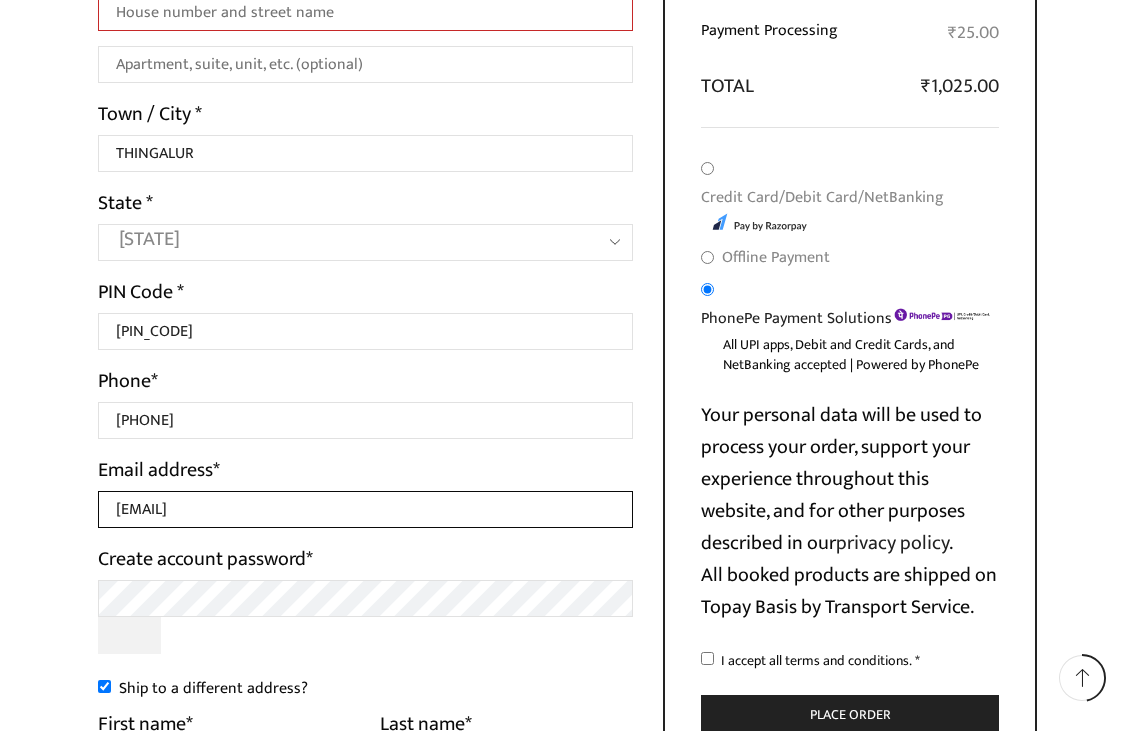 type on "[EMAIL]" 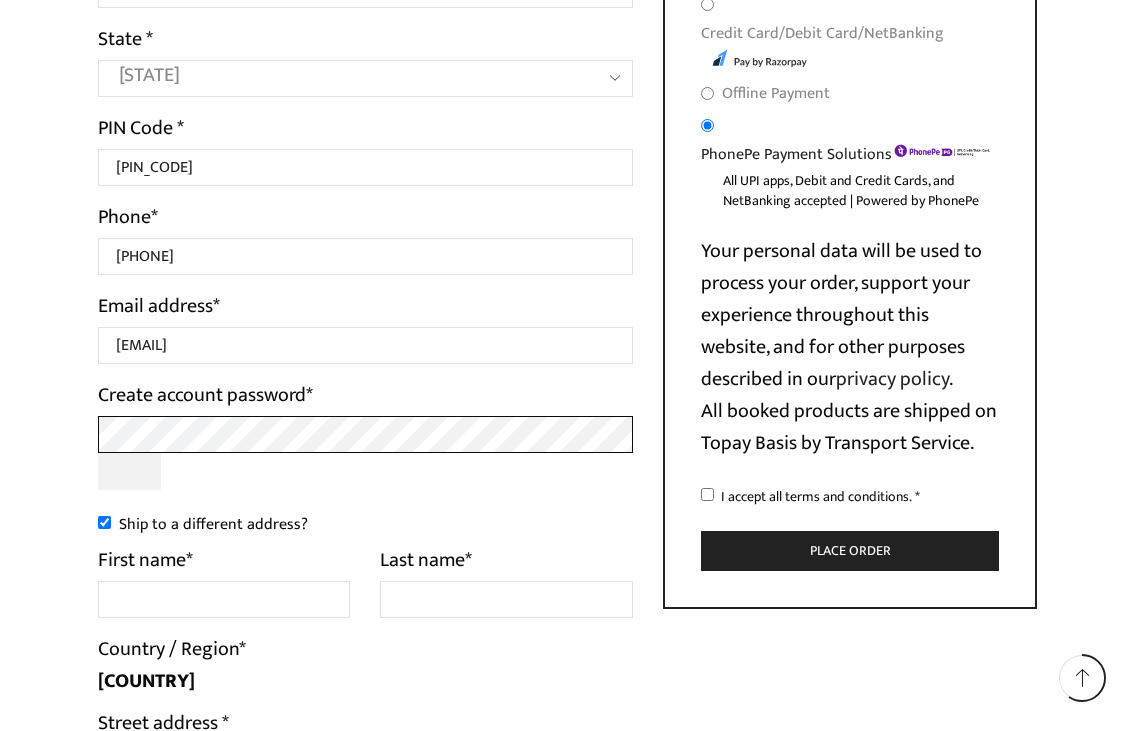 scroll, scrollTop: 910, scrollLeft: 0, axis: vertical 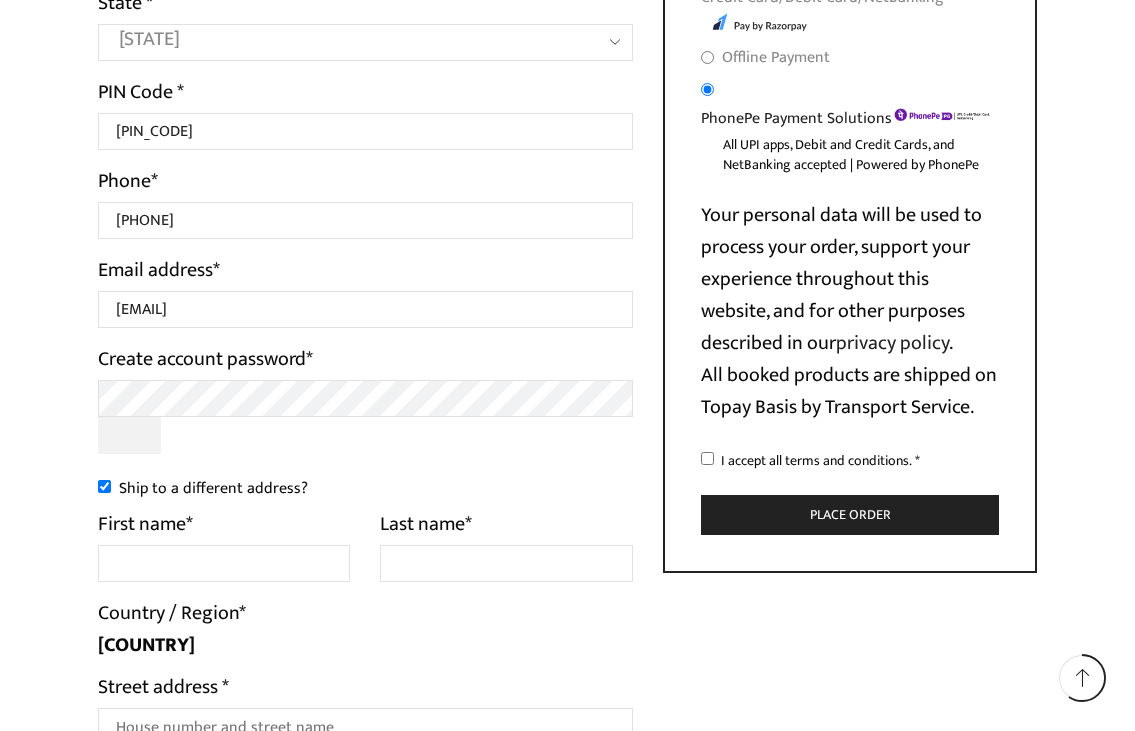 click on "Ship to a different address?" at bounding box center [104, 486] 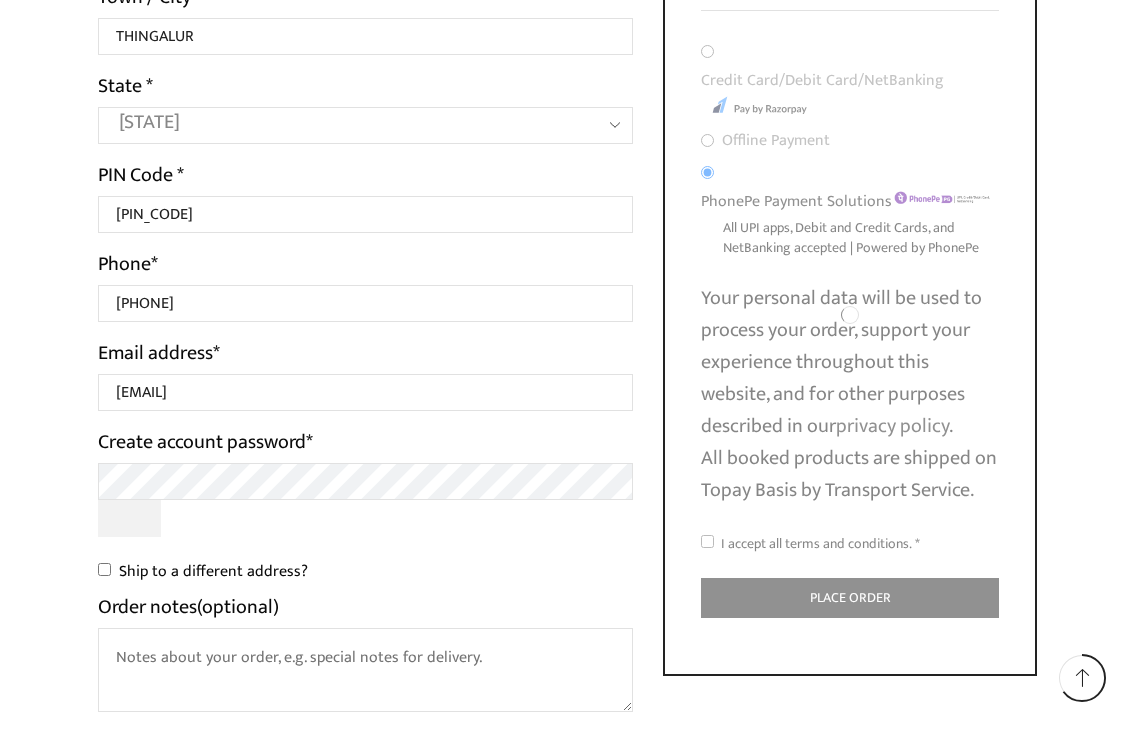 scroll, scrollTop: 610, scrollLeft: 0, axis: vertical 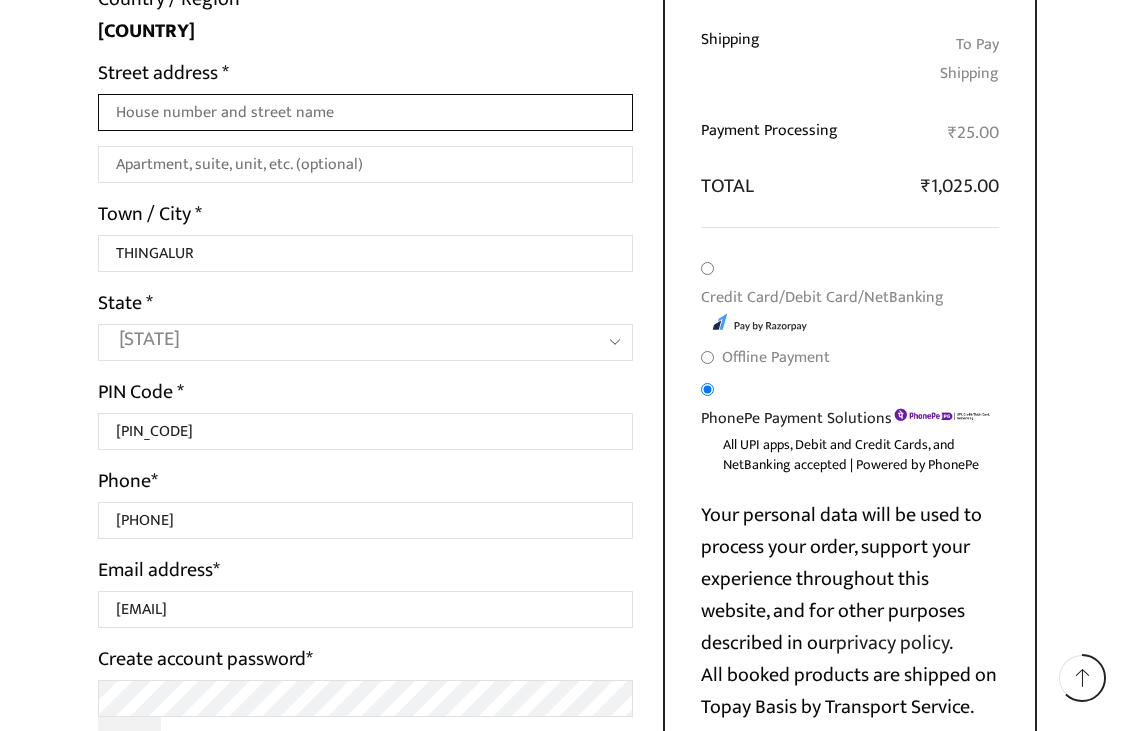 click on "Street address   *" at bounding box center [366, 112] 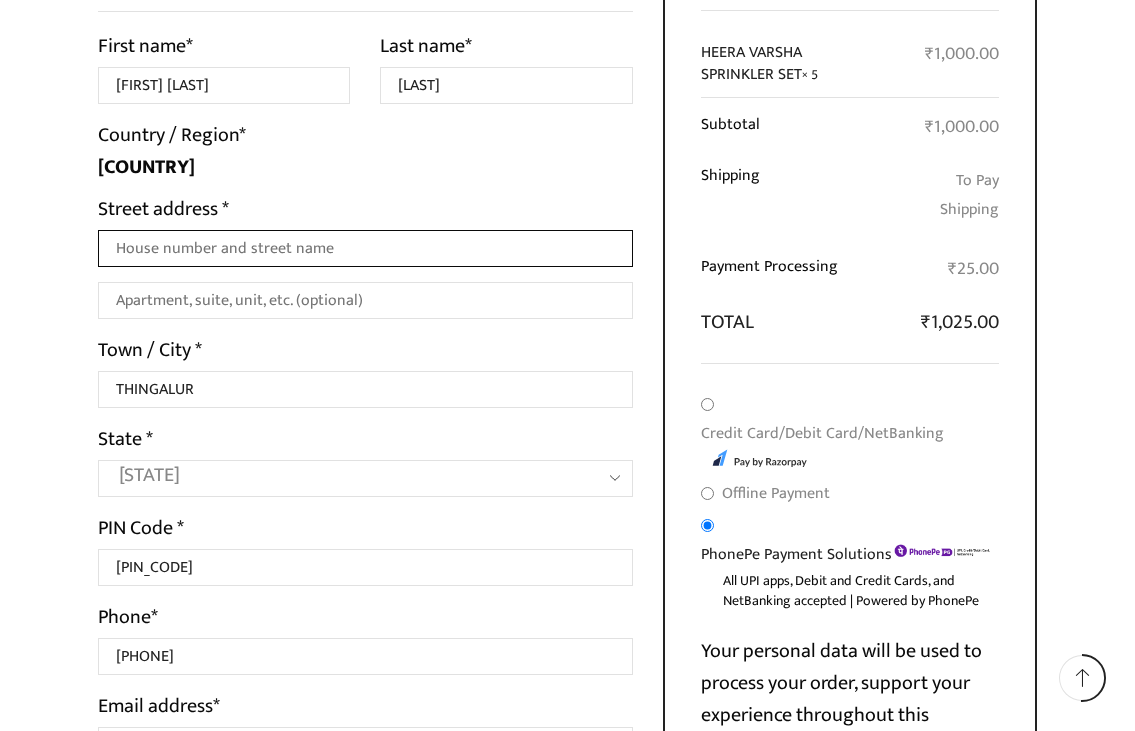 scroll, scrollTop: 510, scrollLeft: 0, axis: vertical 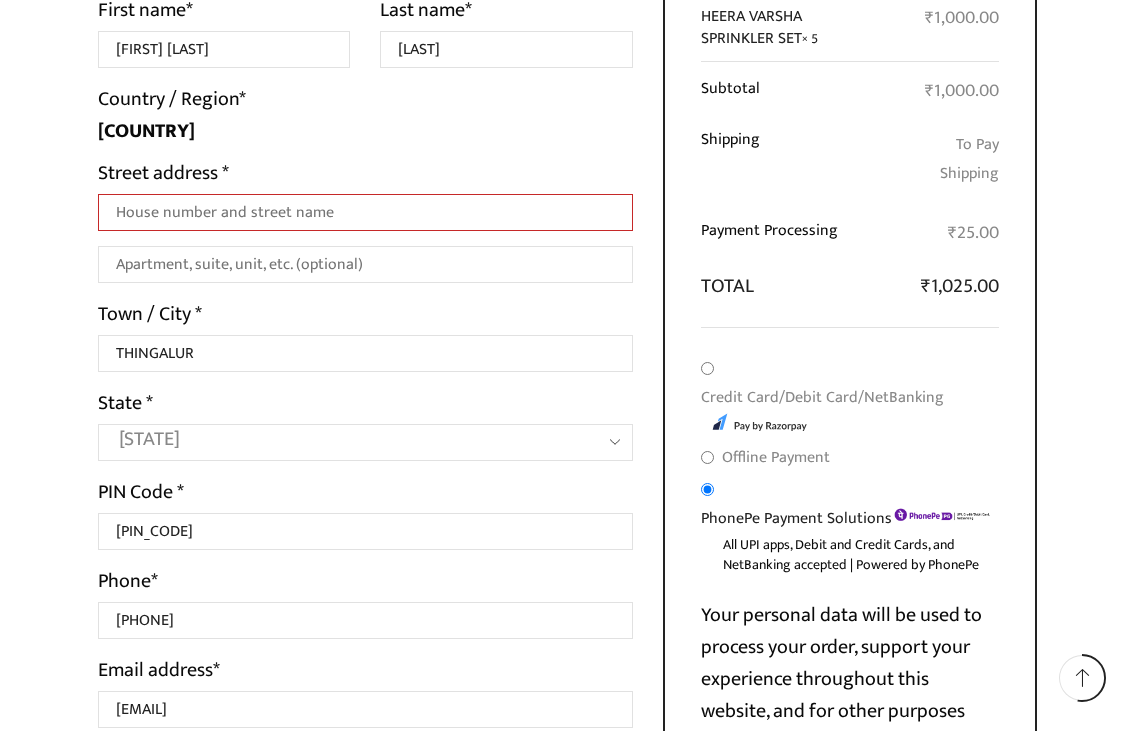 click on "Offline Payment" at bounding box center [707, 457] 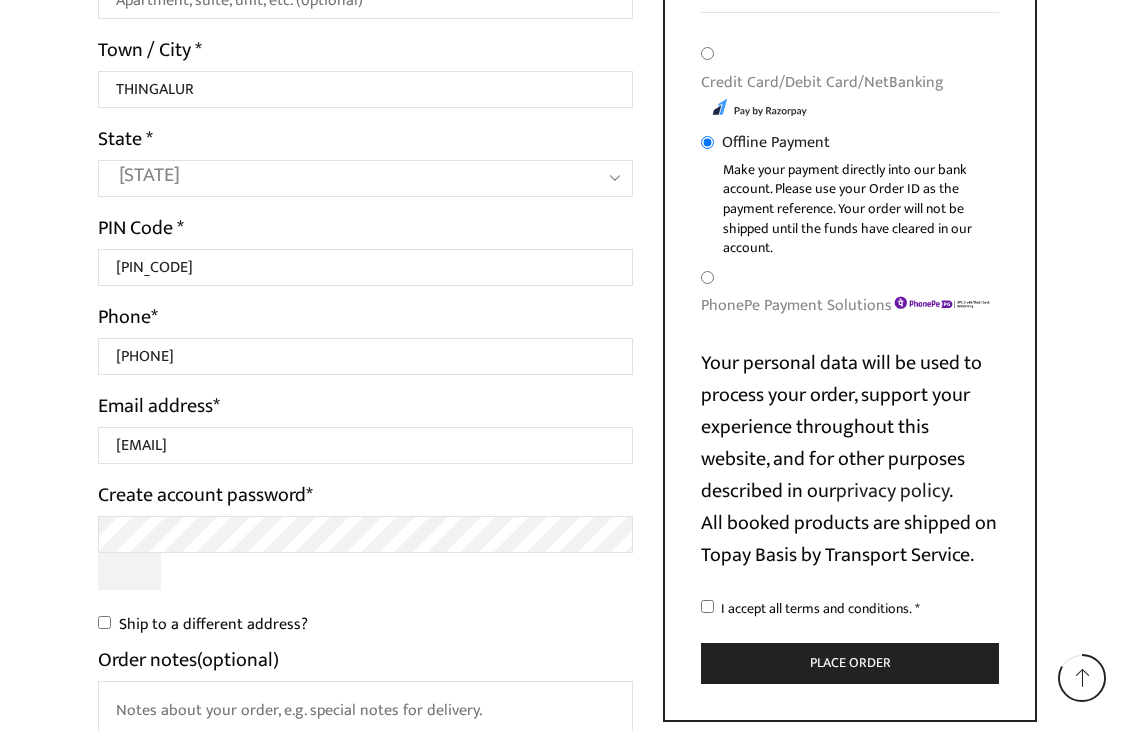 scroll, scrollTop: 810, scrollLeft: 0, axis: vertical 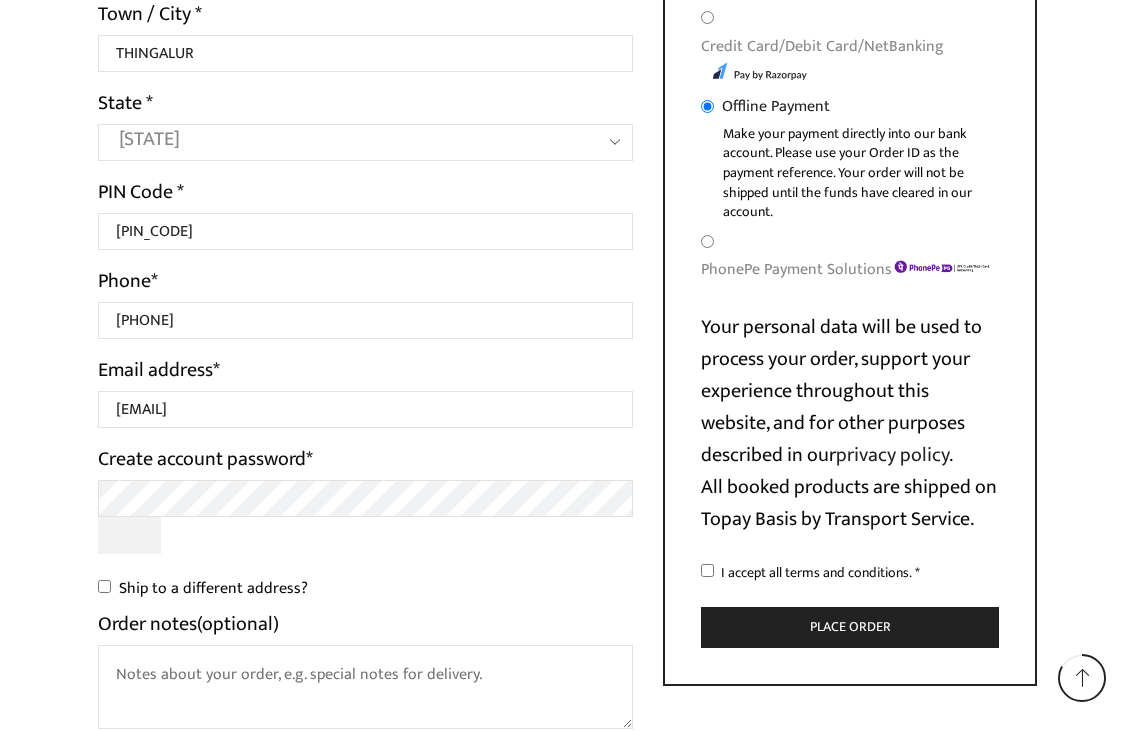 click on "I accept all terms and conditions.   *" at bounding box center (707, 570) 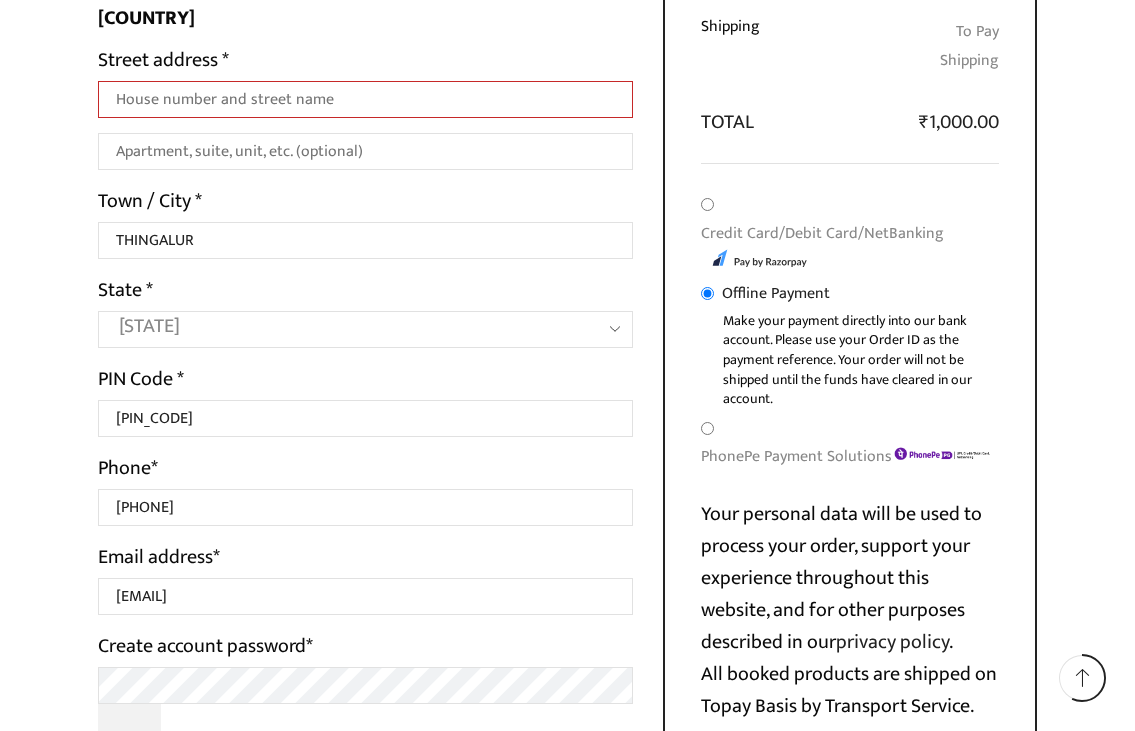 scroll, scrollTop: 410, scrollLeft: 0, axis: vertical 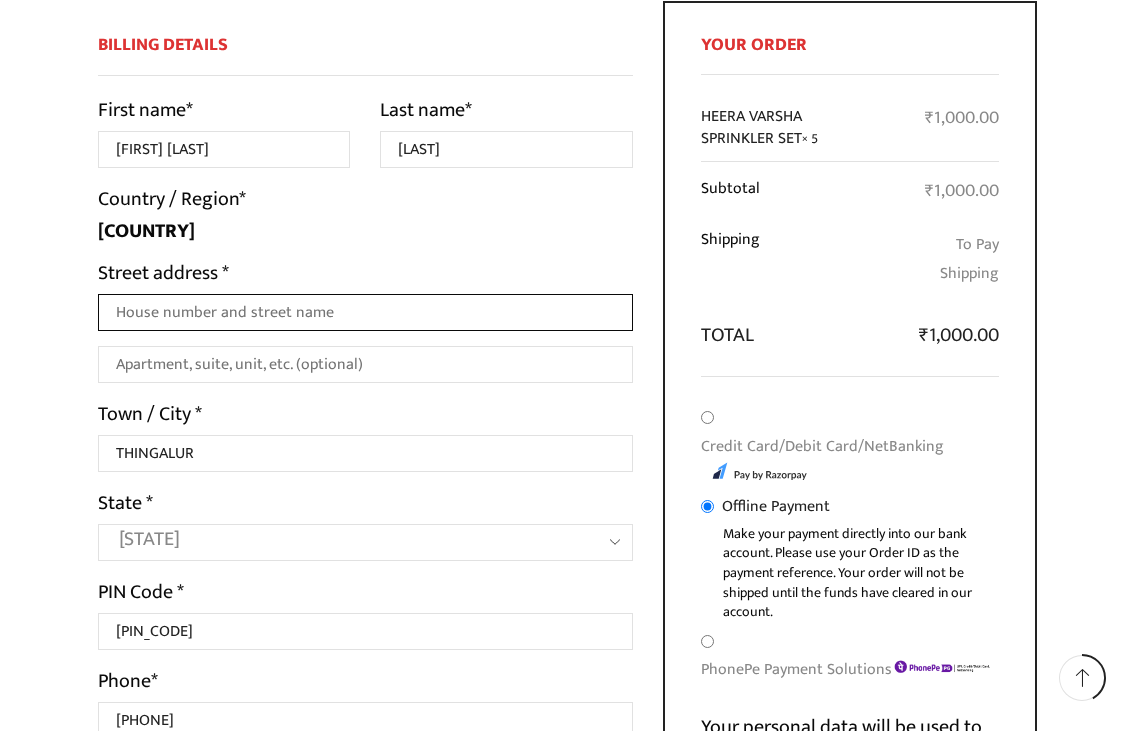 click on "Street address   *" at bounding box center [366, 312] 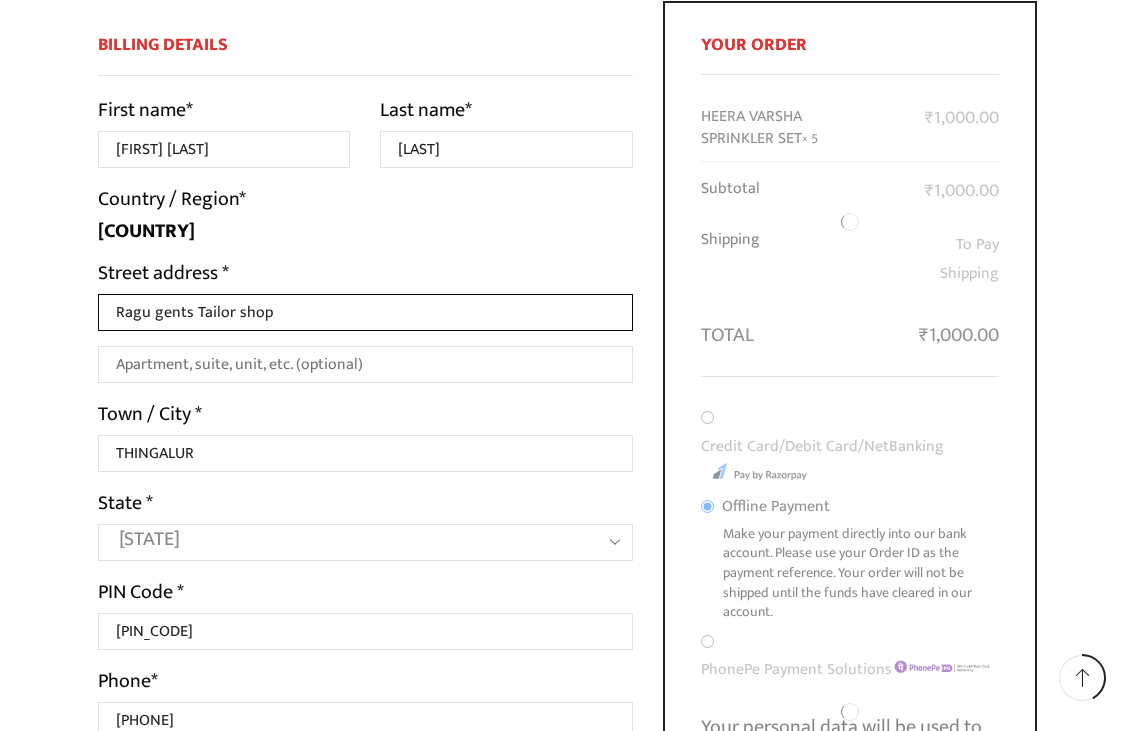 type on "Ragu gents Tailor shop" 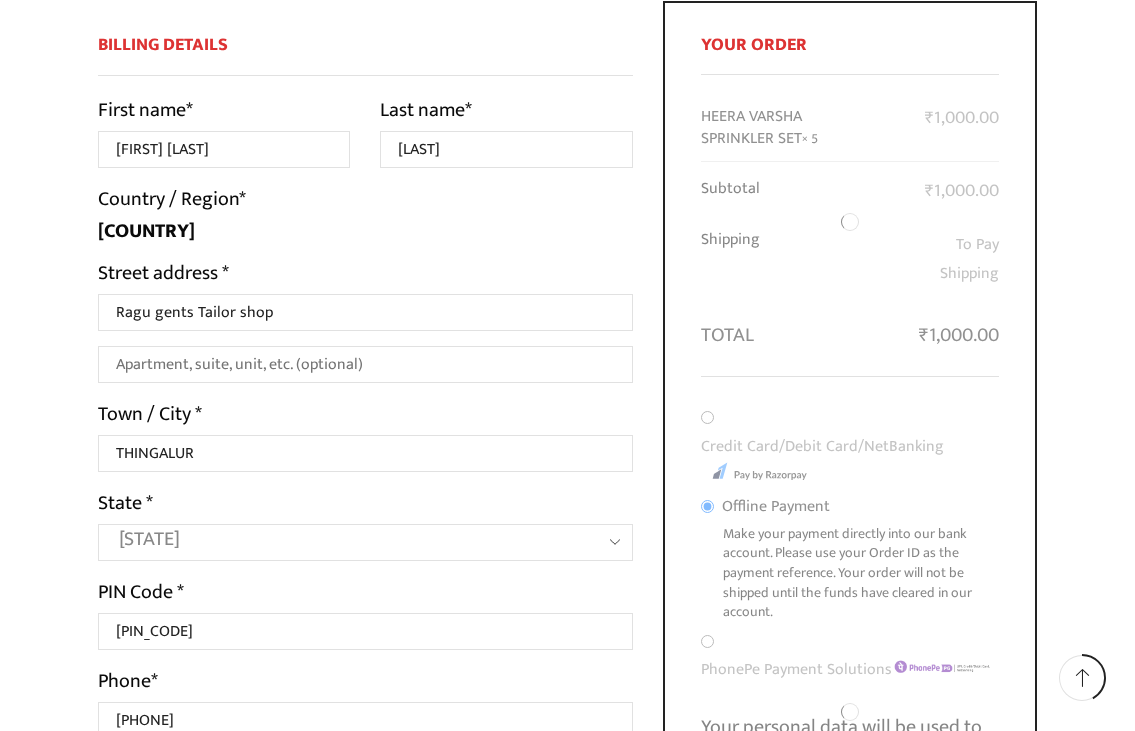 click on "First name  * Rajesh Last name  * Ragu Country / Region  * India Street address   * Ragu gents Tailor shop Apartment, suite, unit, etc.   (optional) Town / City   * THINGALUR State   * Select an option… Andhra Pradesh Arunachal Pradesh Assam Bihar Chhattisgarh Goa Gujarat Haryana Himachal Pradesh Jammu and Kashmir Jharkhand Karnataka Kerala Ladakh Madhya Pradesh Maharashtra Manipur Meghalaya Mizoram Nagaland Odisha Punjab Rajasthan Sikkim Tamil Nadu Telangana Tripura Uttarakhand Uttar Pradesh West Bengal Andaman and Nicobar Islands Chandigarh Dadra and Nagar Haveli Daman and Diu Delhi Lakshadeep Pondicherry (Puducherry) Tamil Nadu PIN Code   * 638055 Phone  * 9659151159 Email address  * krajeshsample@gmail.com" at bounding box center [366, 461] 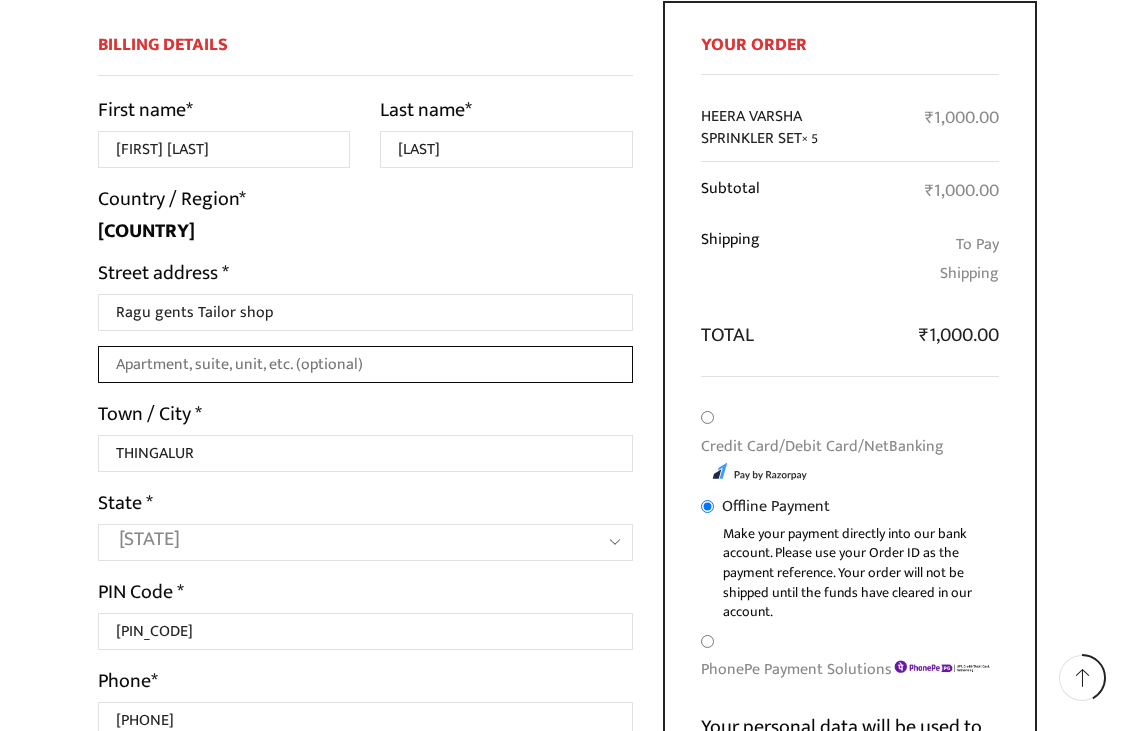 click on "Apartment, suite, unit, etc.   (optional)" at bounding box center (366, 364) 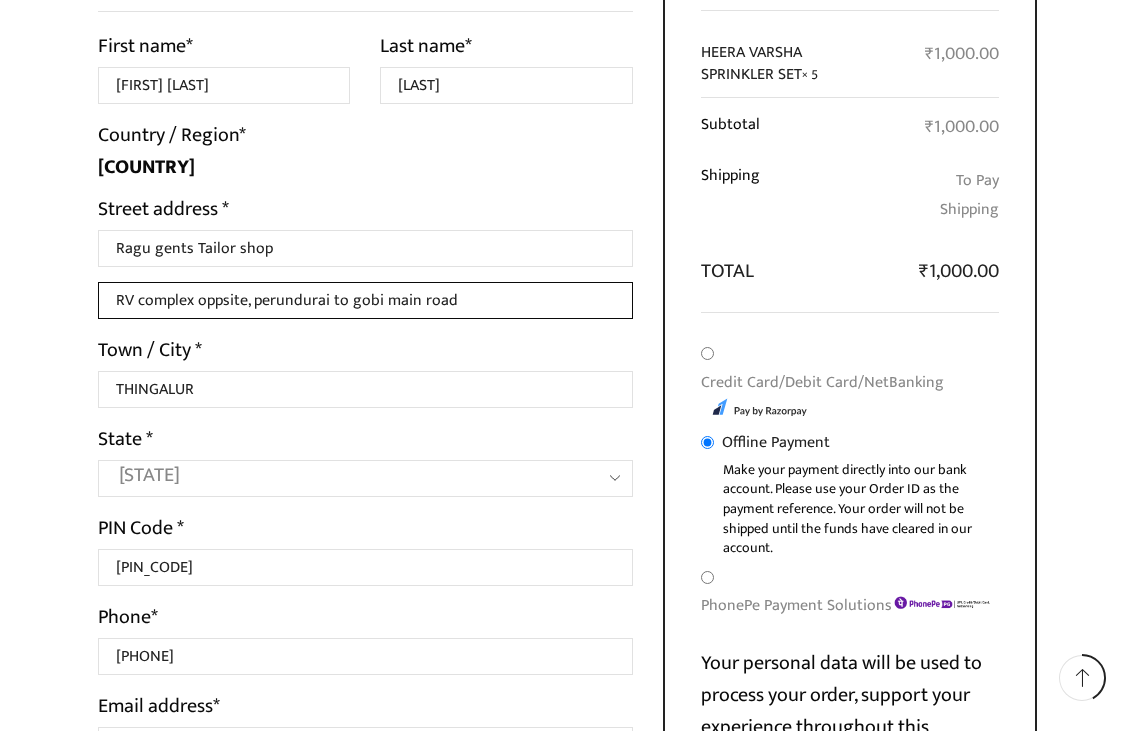 scroll, scrollTop: 510, scrollLeft: 0, axis: vertical 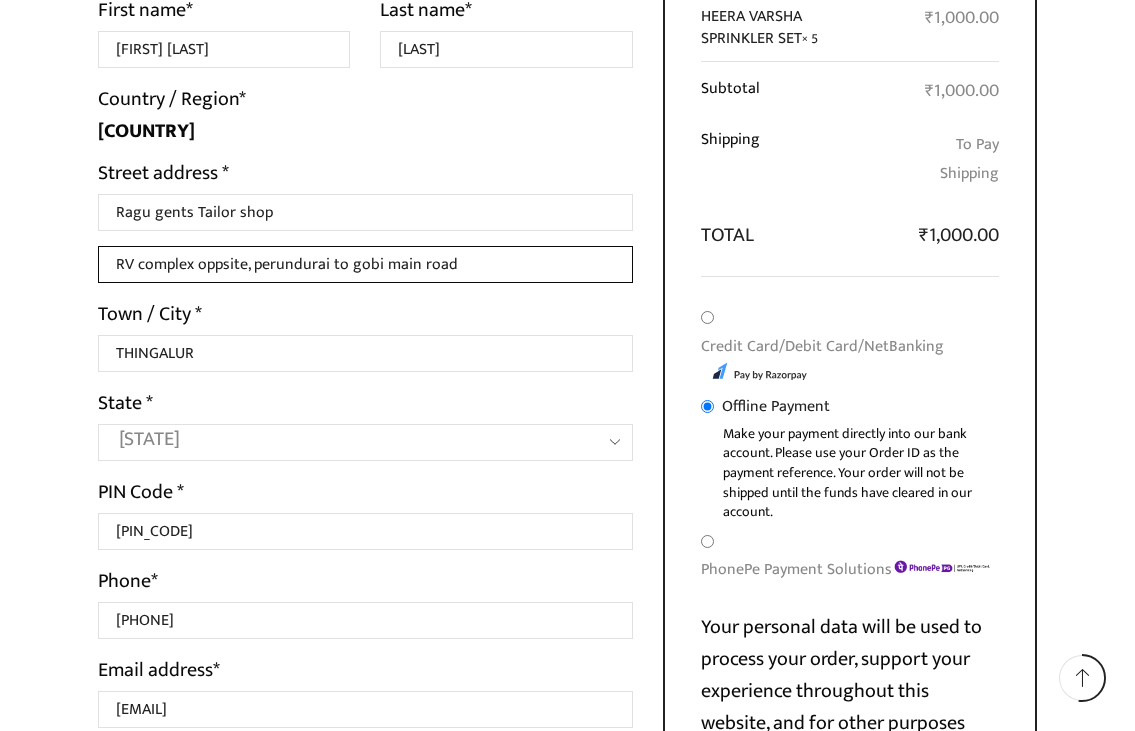 type on "RV complex oppsite, perundurai to gobi main road" 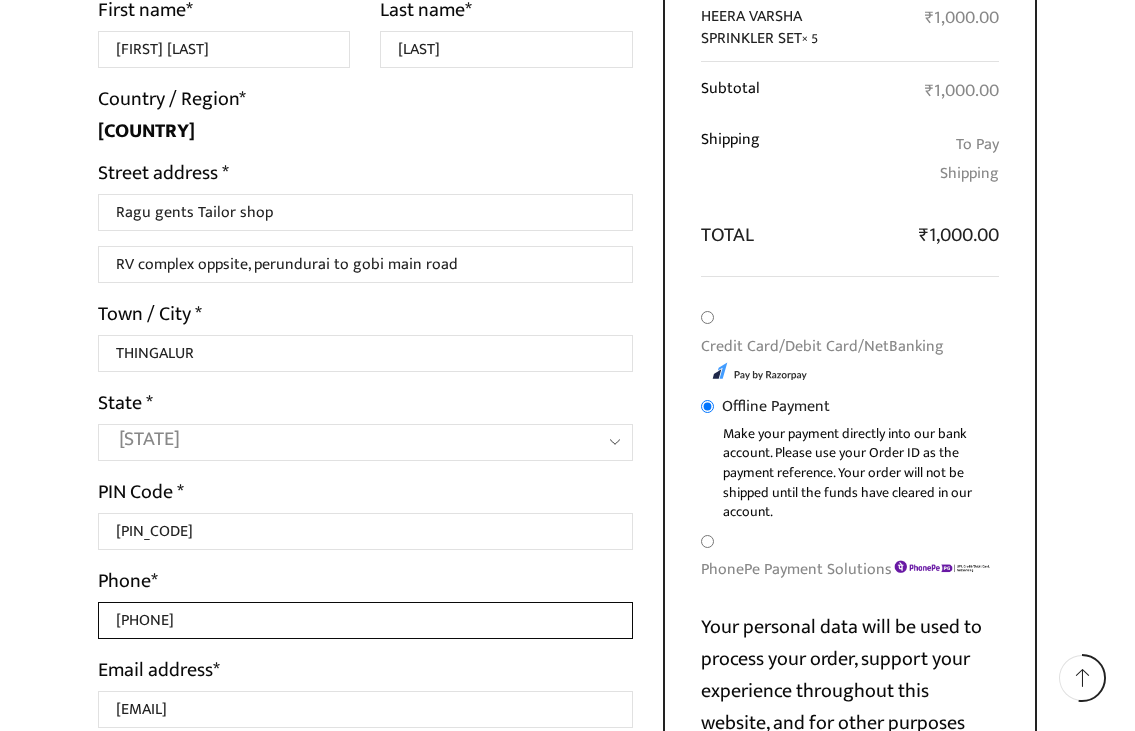 drag, startPoint x: 218, startPoint y: 621, endPoint x: 41, endPoint y: 596, distance: 178.75682 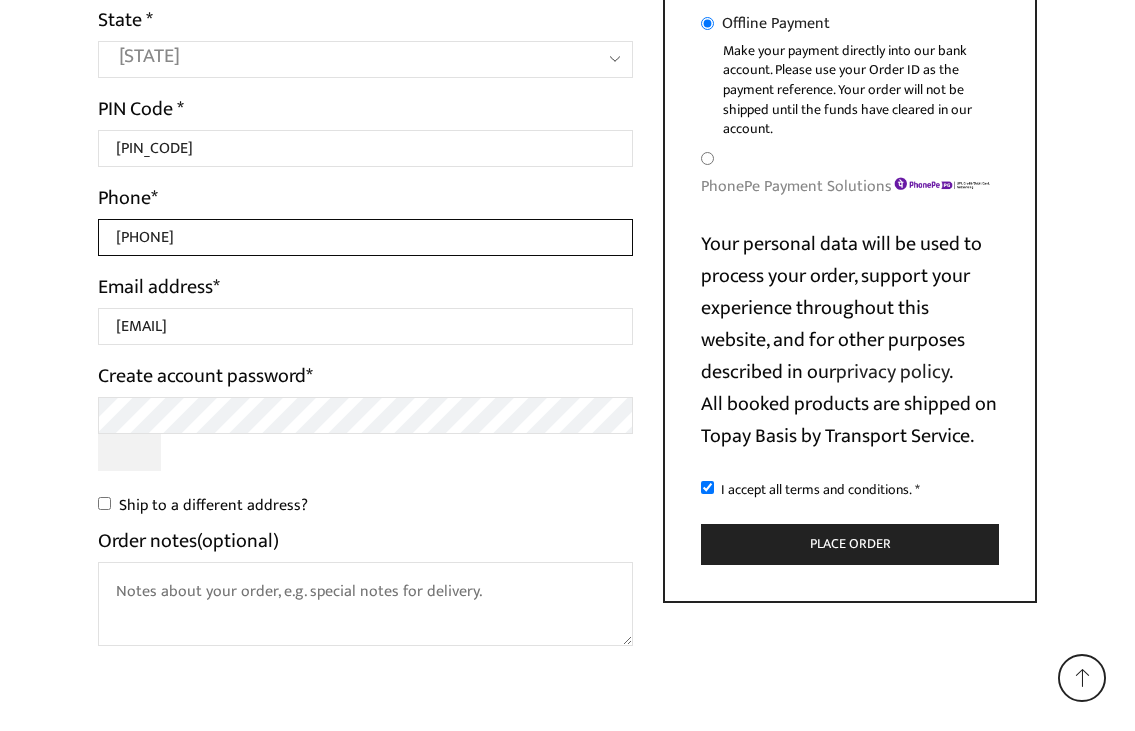scroll, scrollTop: 979, scrollLeft: 0, axis: vertical 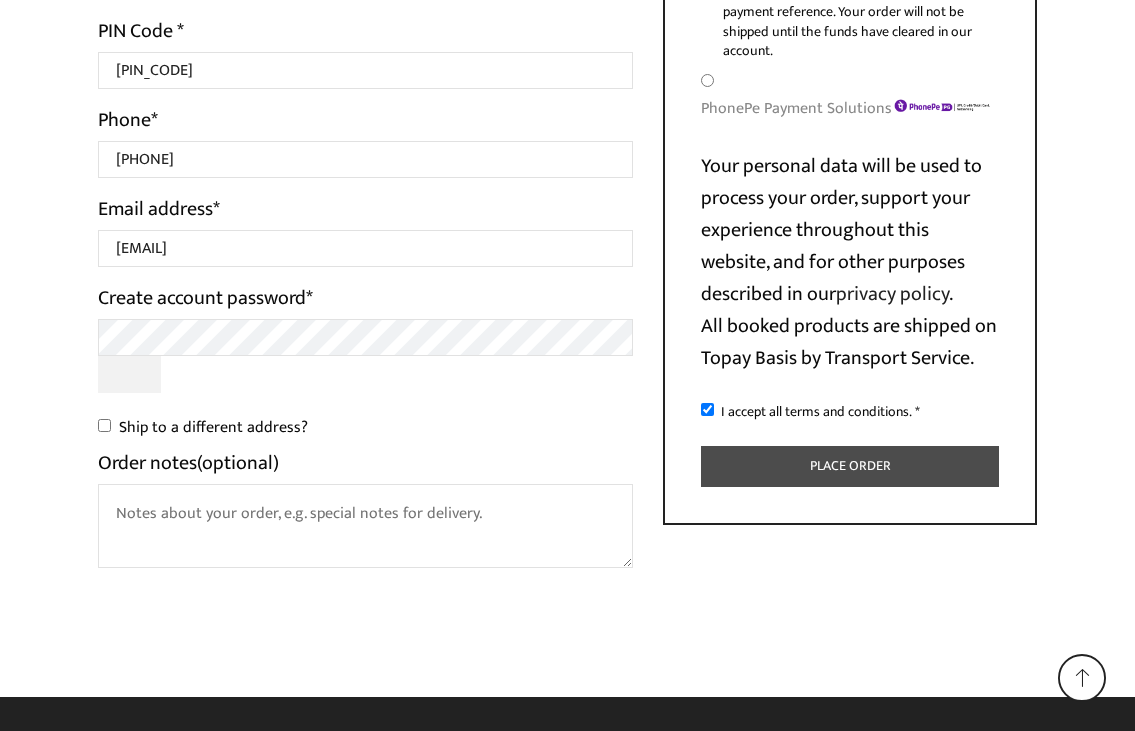 click on "Place order" at bounding box center (850, 466) 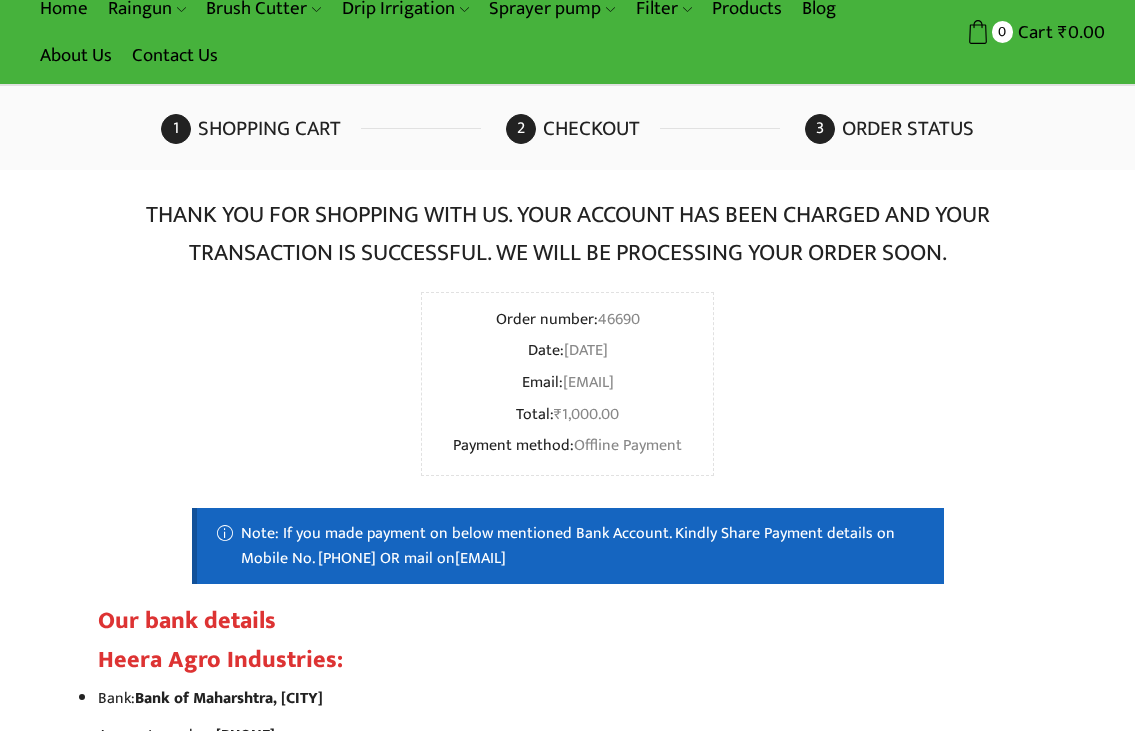 scroll, scrollTop: 0, scrollLeft: 0, axis: both 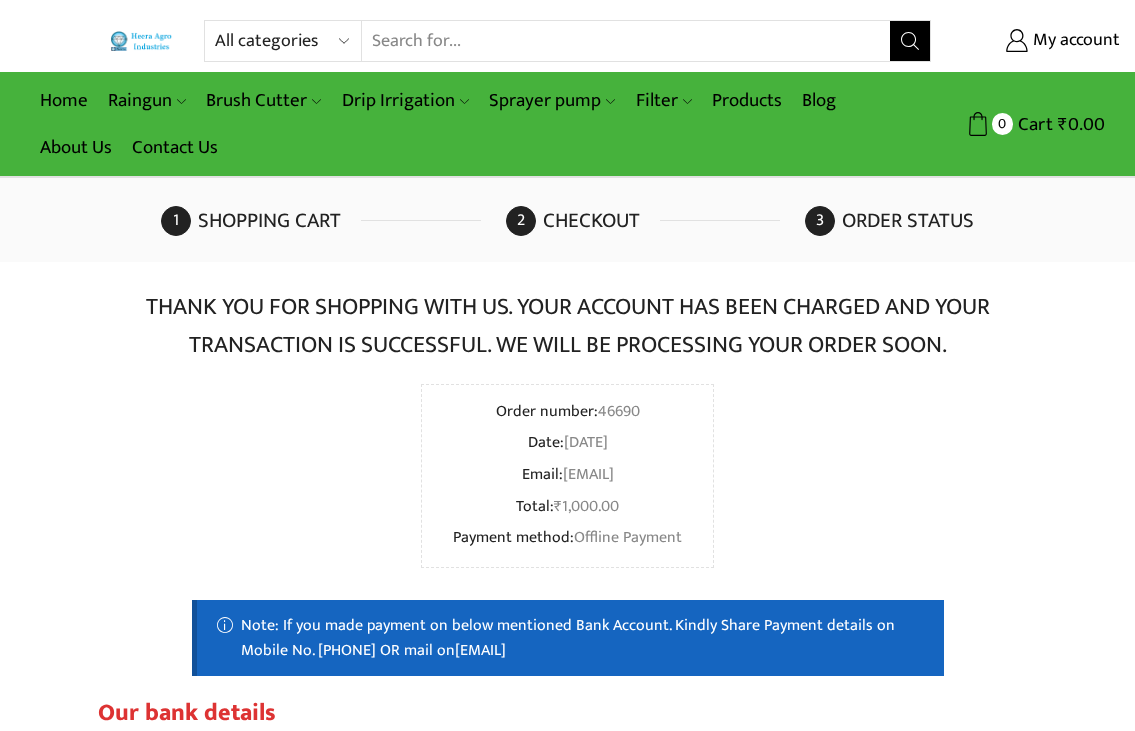 click on "Order status" at bounding box center (889, 221) 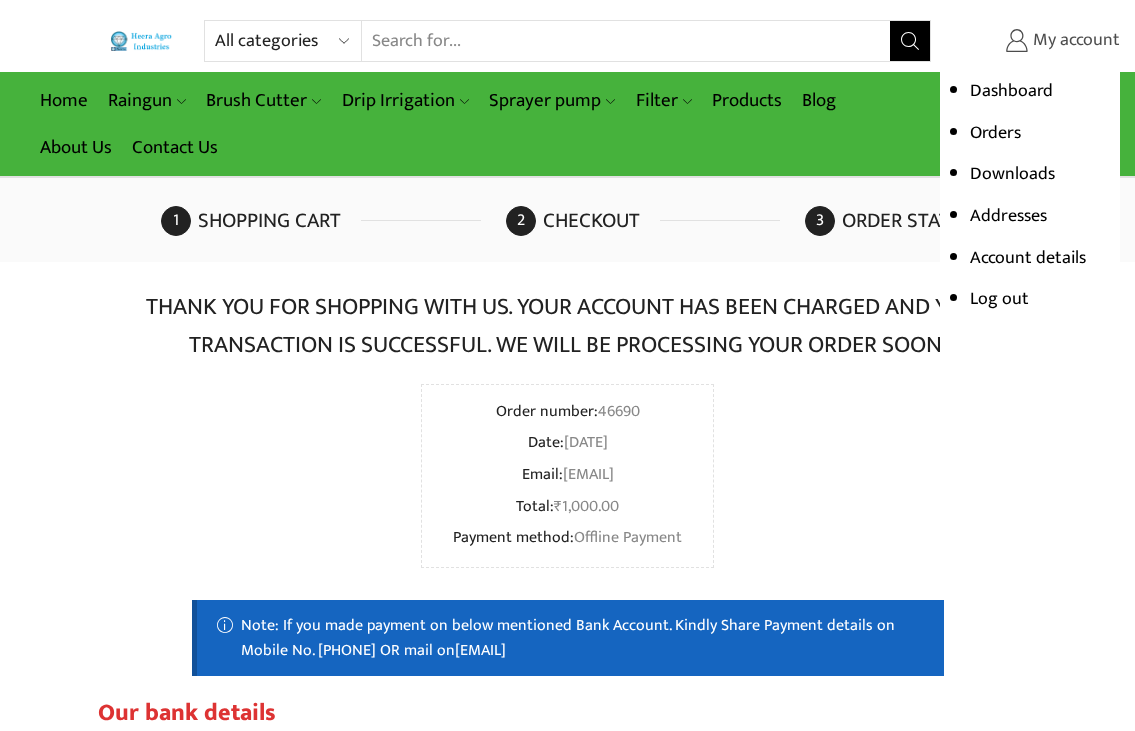 click on "My account" at bounding box center (1074, 41) 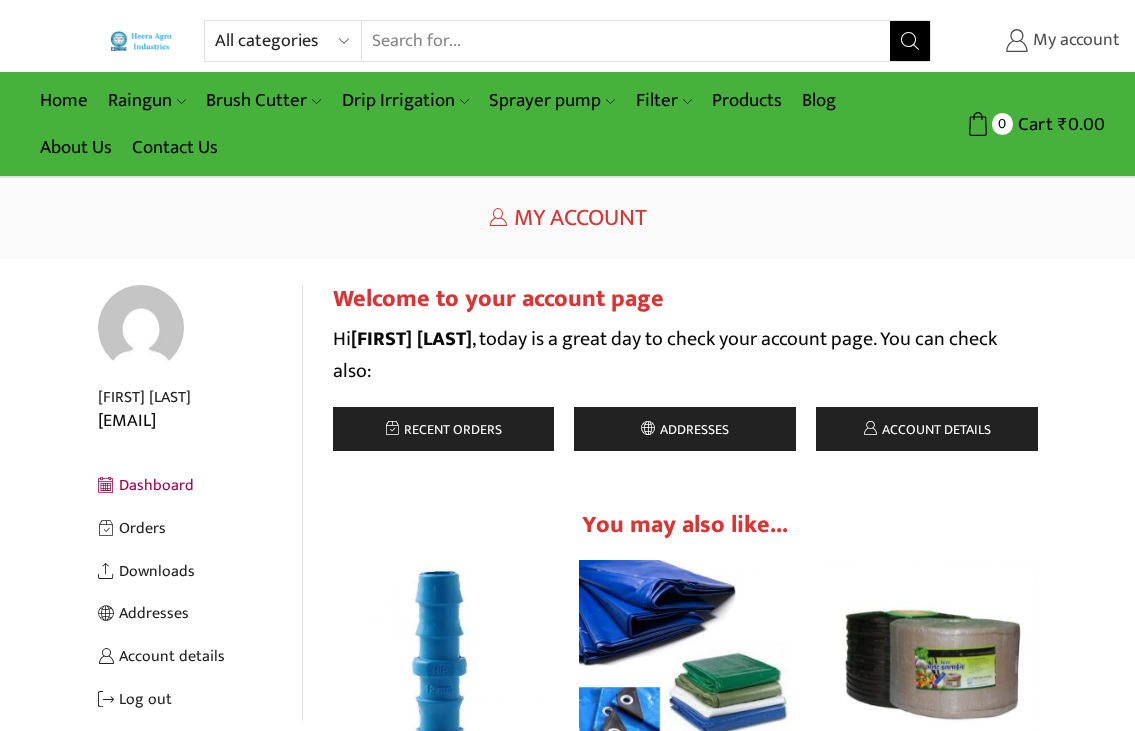 scroll, scrollTop: 0, scrollLeft: 0, axis: both 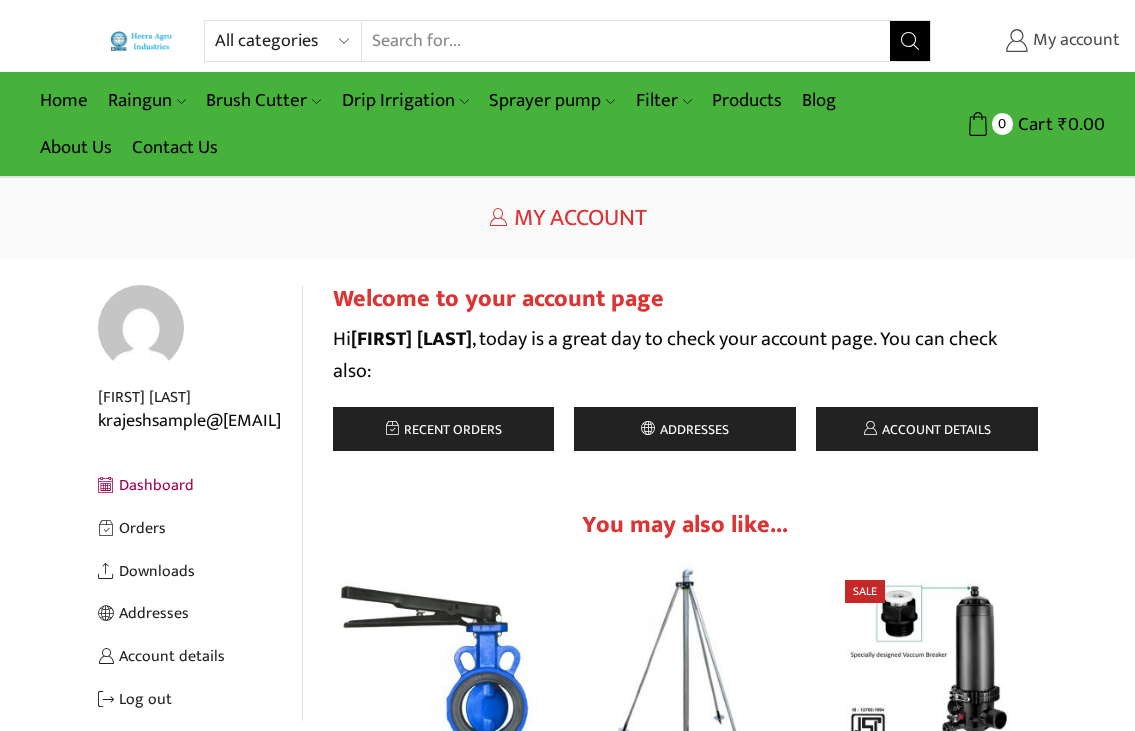click on "My account" at bounding box center (1074, 41) 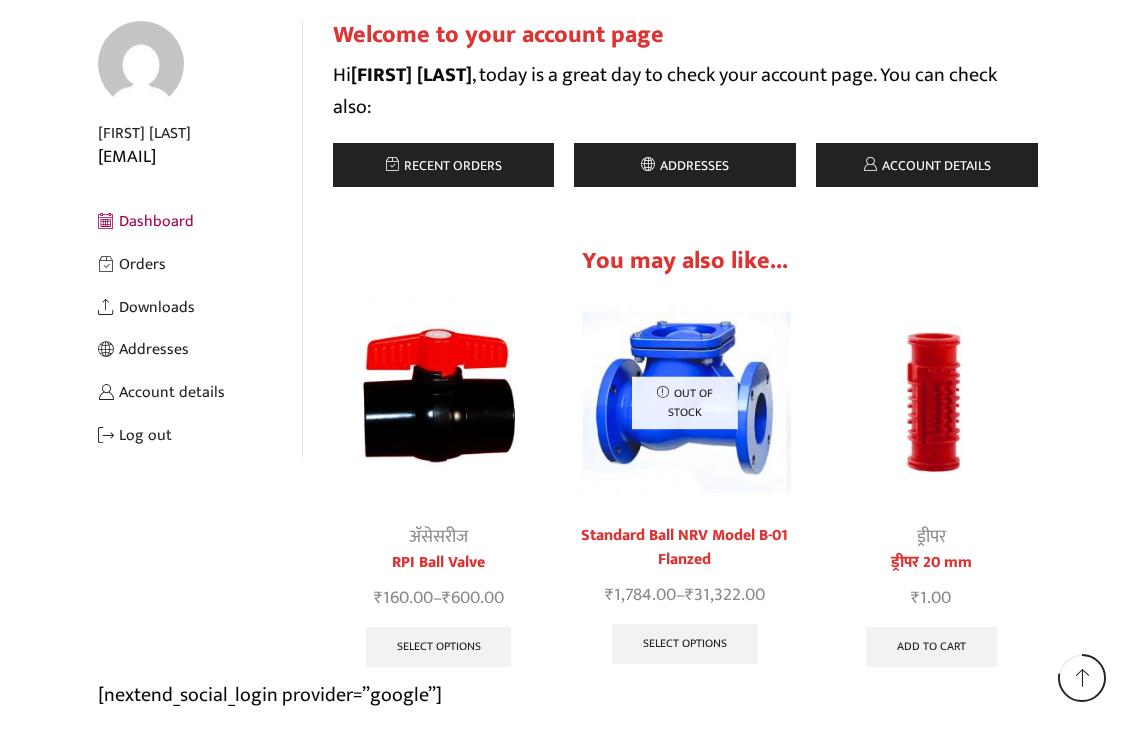 scroll, scrollTop: 300, scrollLeft: 0, axis: vertical 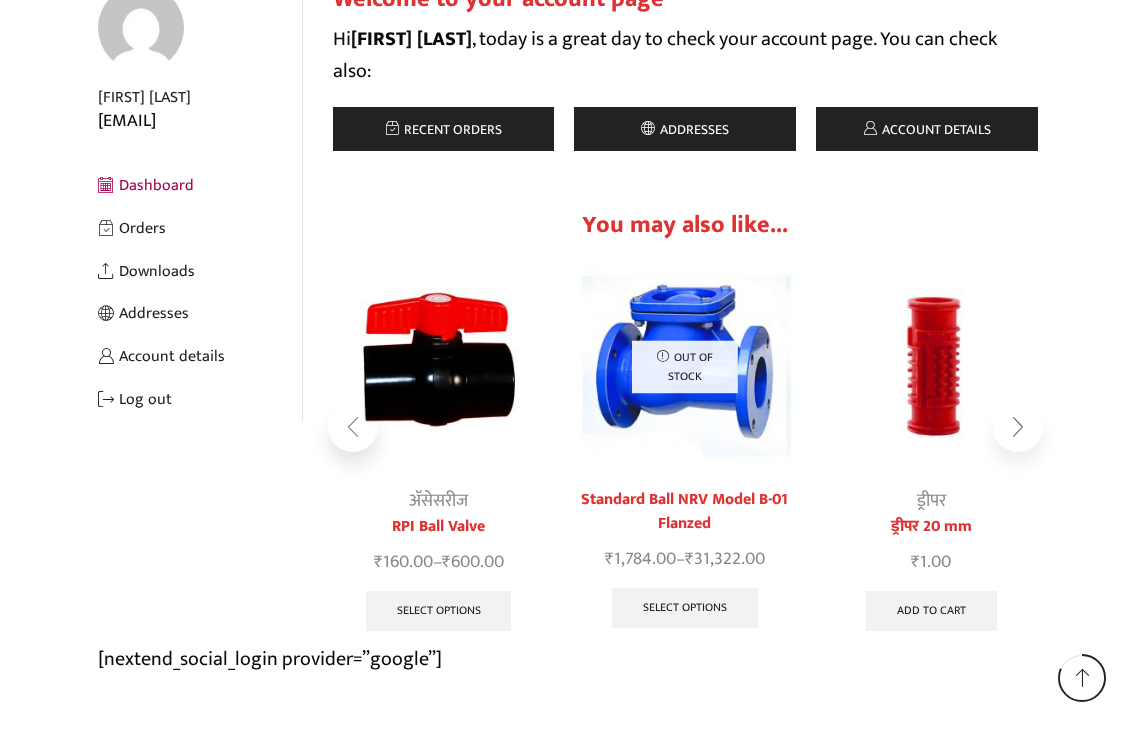 click at bounding box center [1018, 427] 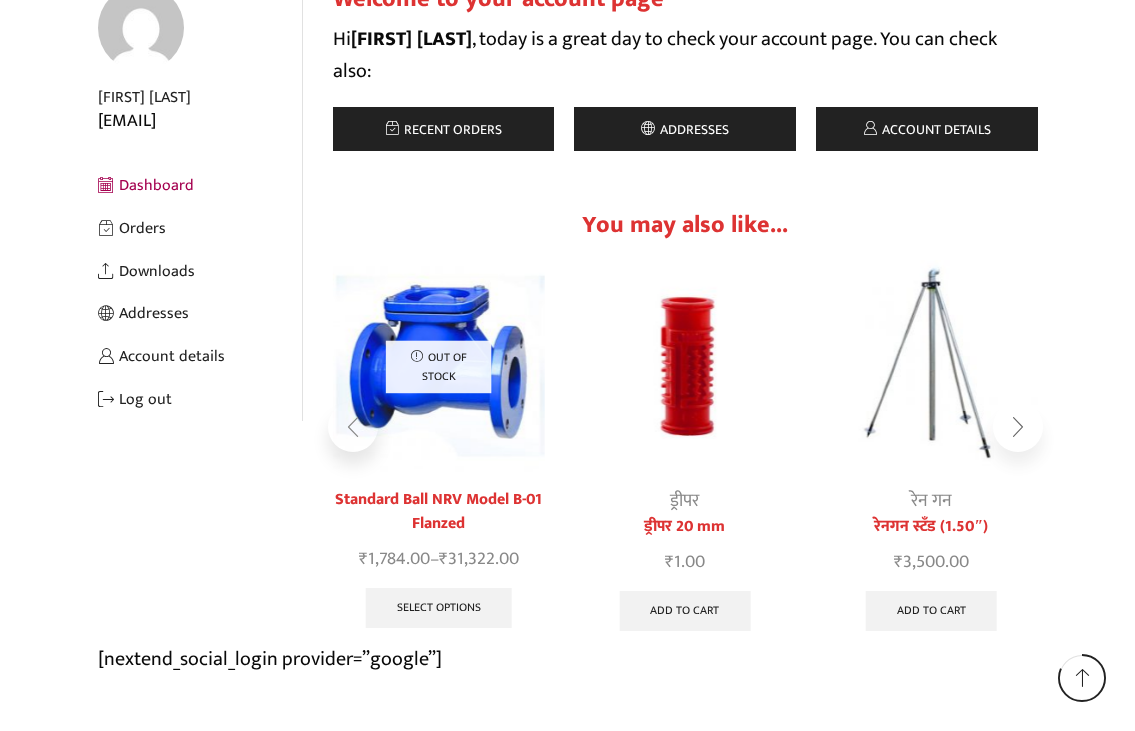 click at bounding box center [1018, 427] 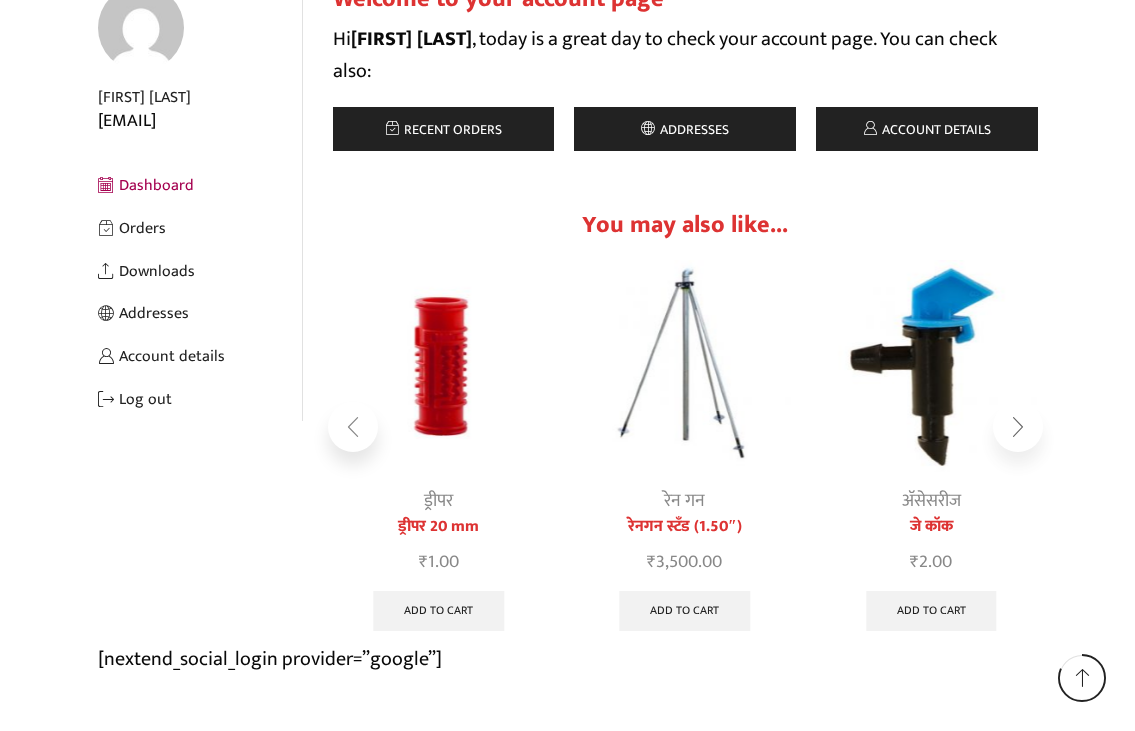 click at bounding box center [1018, 427] 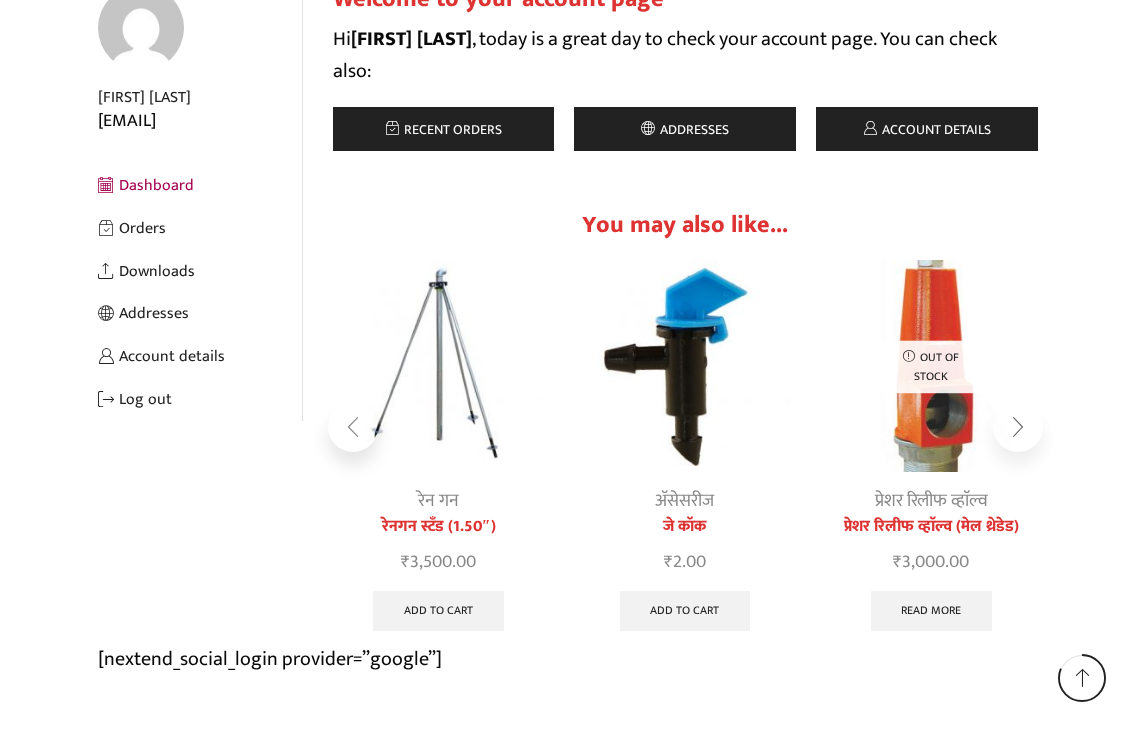 click at bounding box center [1018, 427] 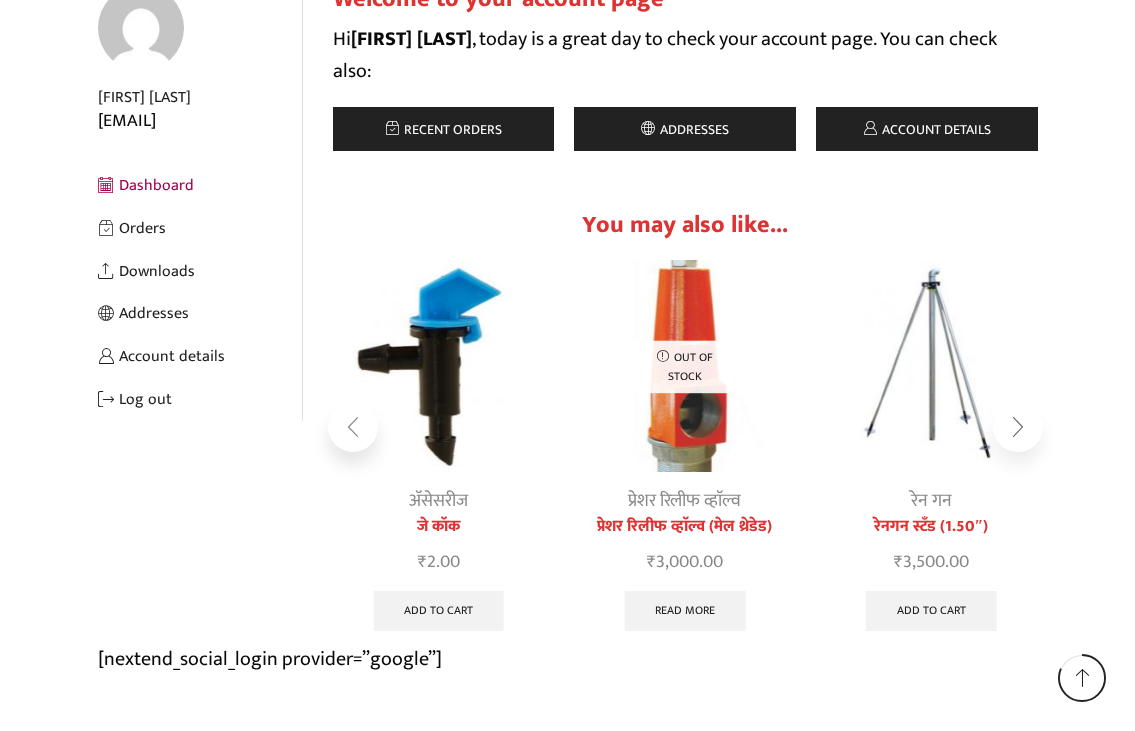 click at bounding box center (1018, 427) 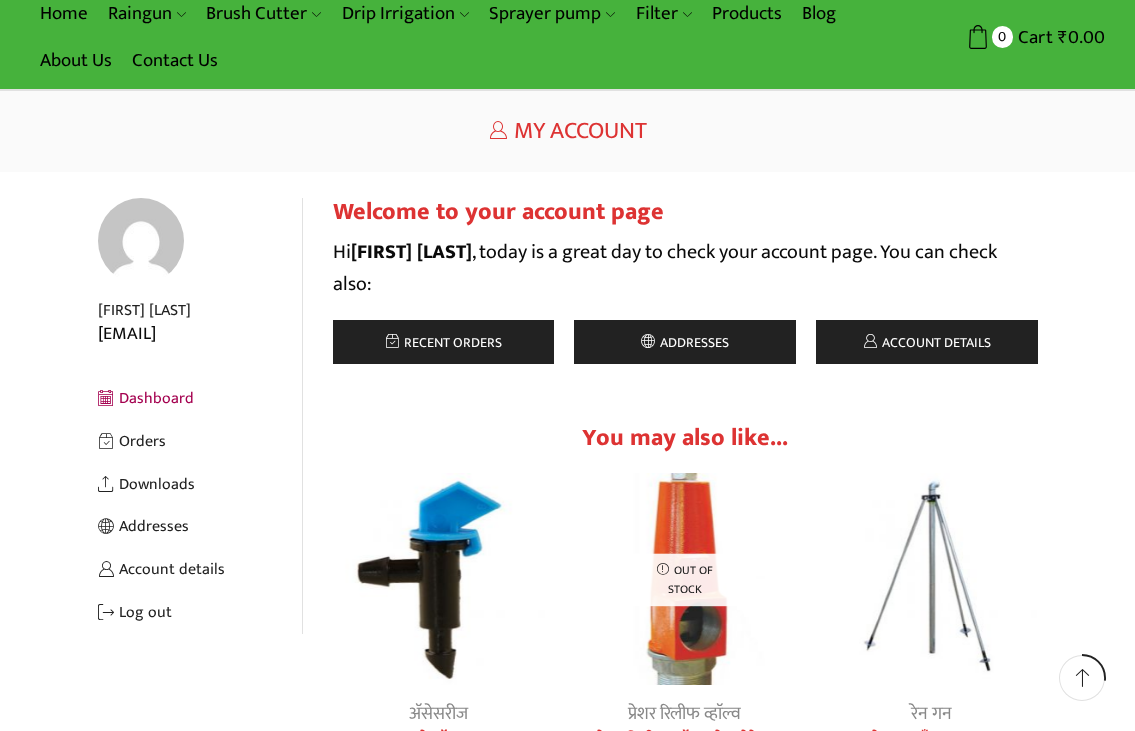 scroll, scrollTop: 100, scrollLeft: 0, axis: vertical 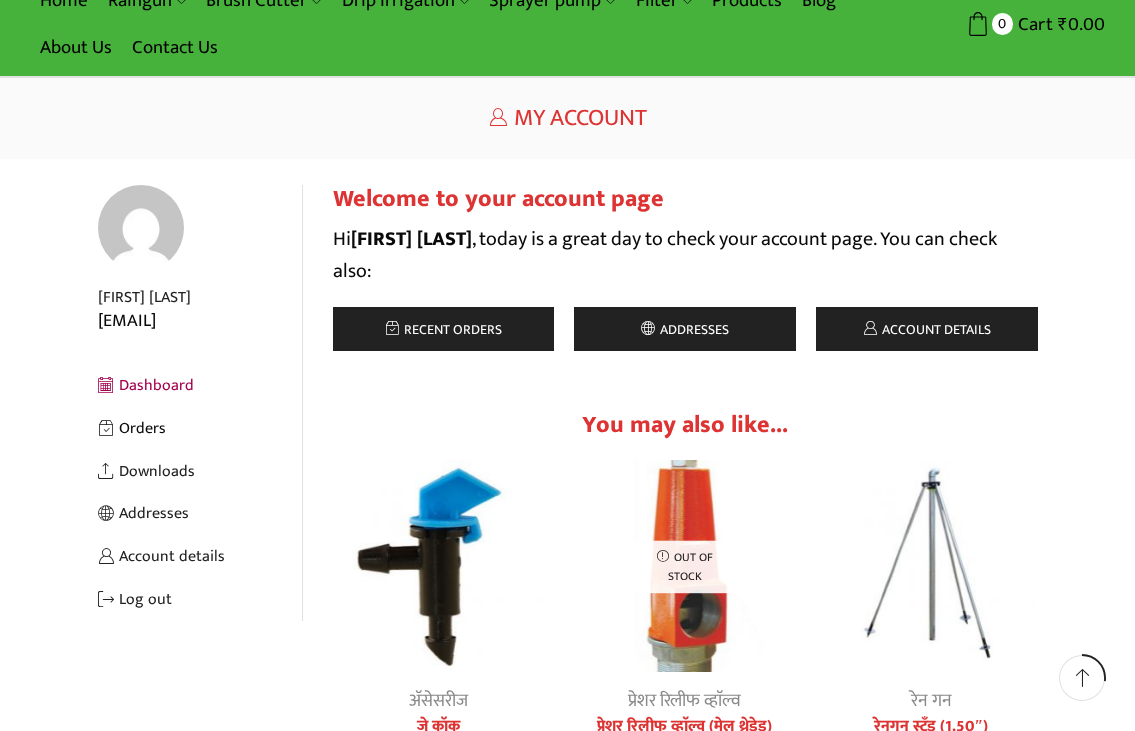 click on "Orders" at bounding box center (200, 428) 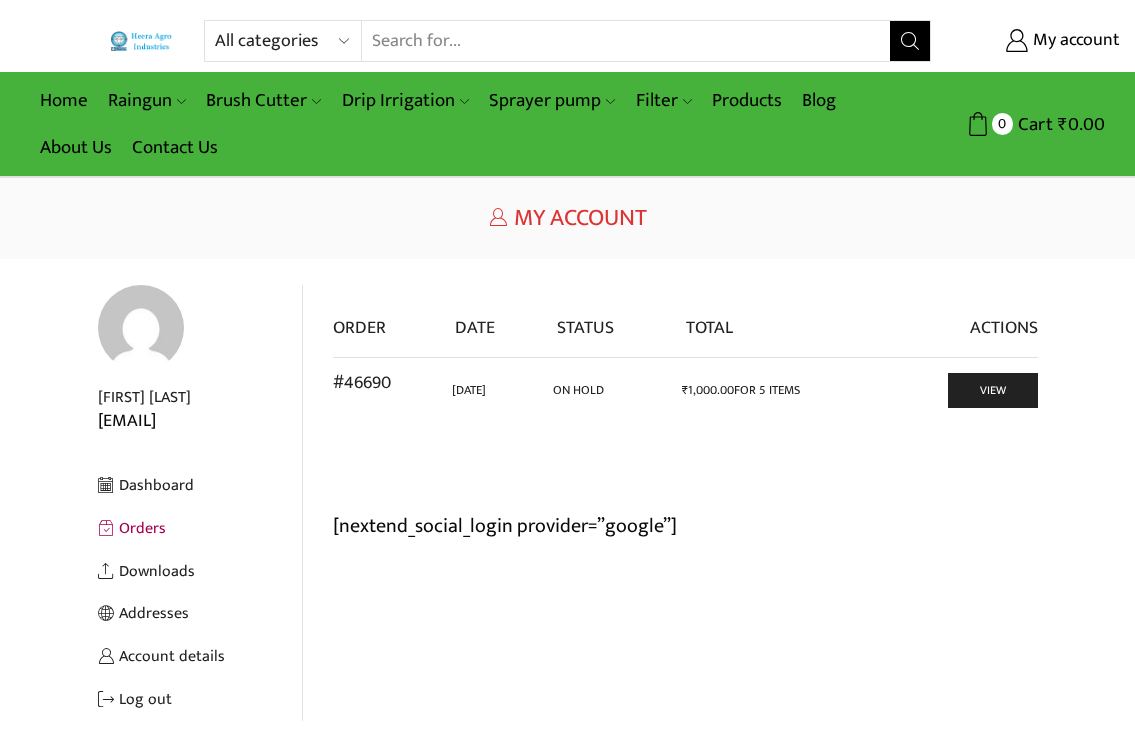 scroll, scrollTop: 0, scrollLeft: 0, axis: both 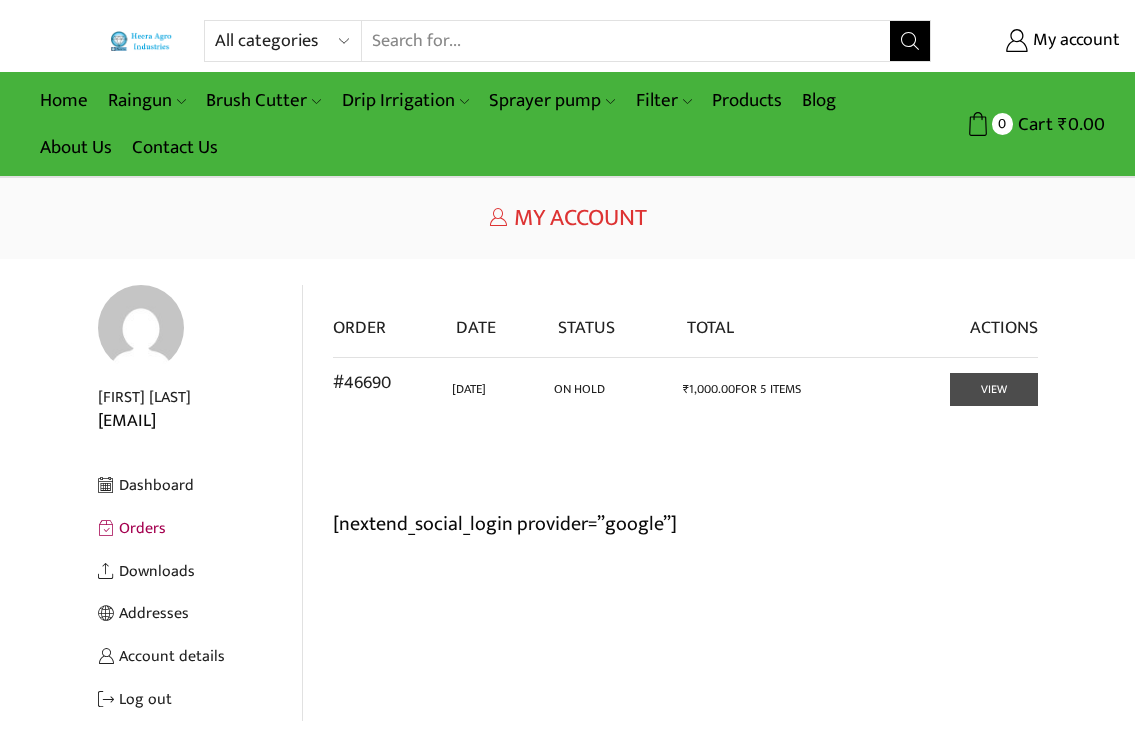 click on "View" at bounding box center [994, 389] 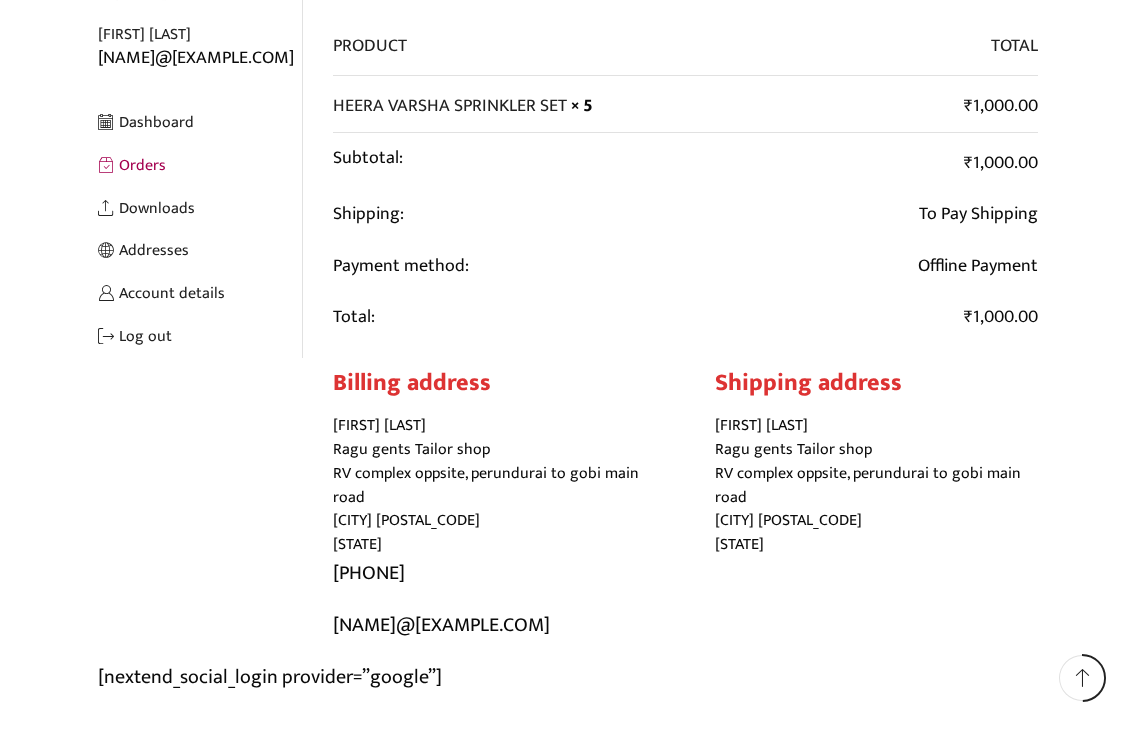 scroll, scrollTop: 183, scrollLeft: 0, axis: vertical 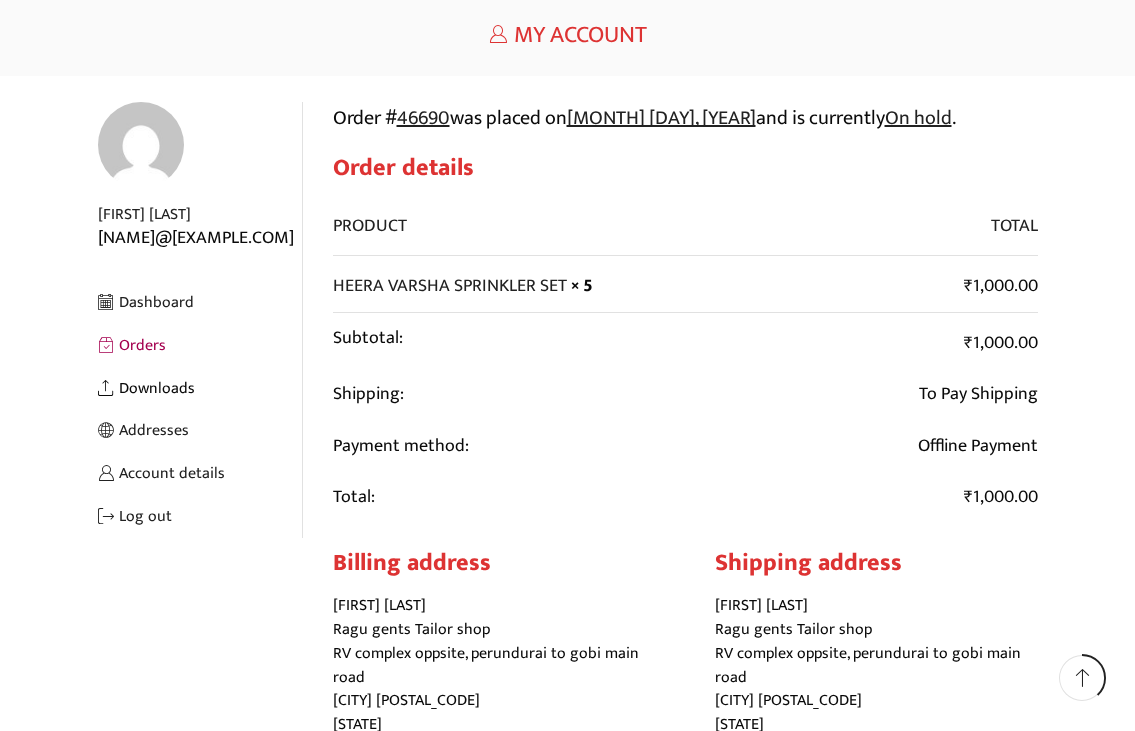 click on "Downloads" at bounding box center [200, 388] 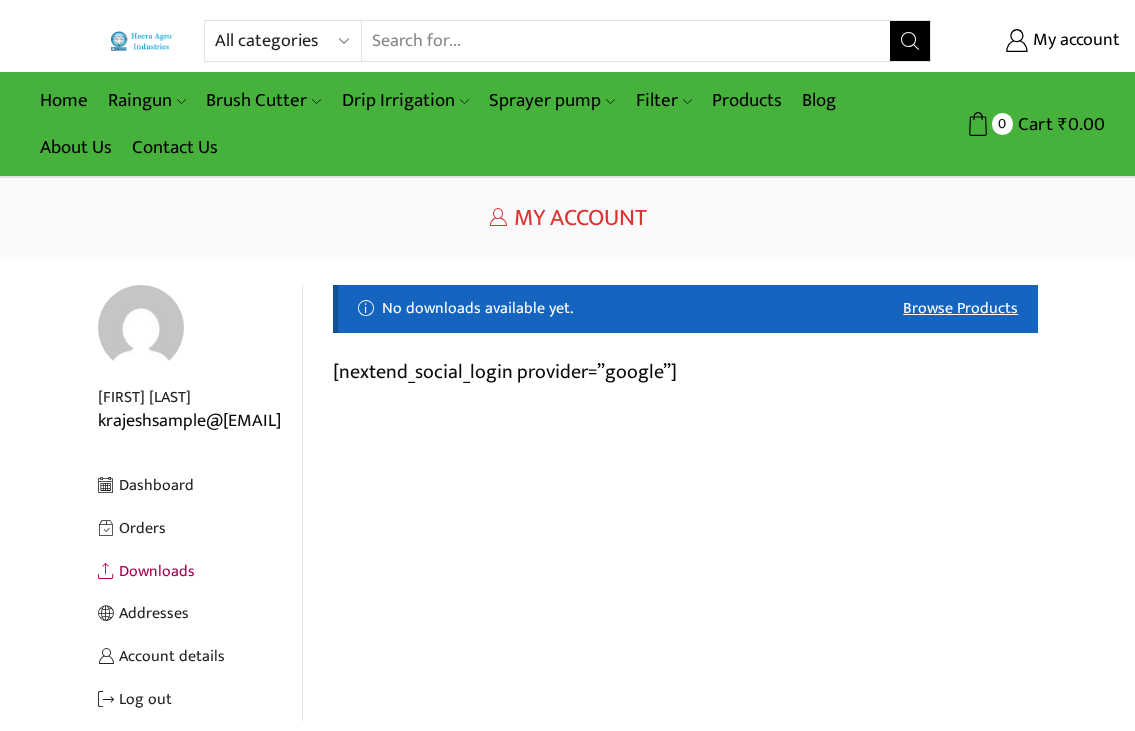 scroll, scrollTop: 0, scrollLeft: 0, axis: both 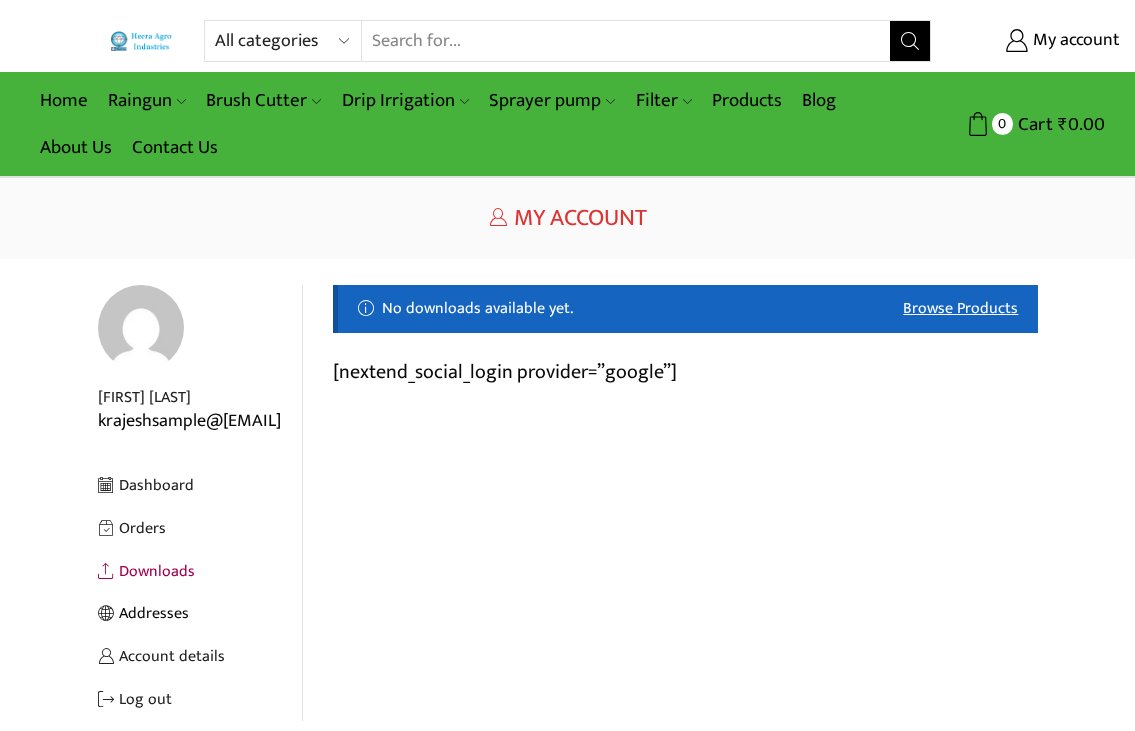 click on "Addresses" at bounding box center [200, 613] 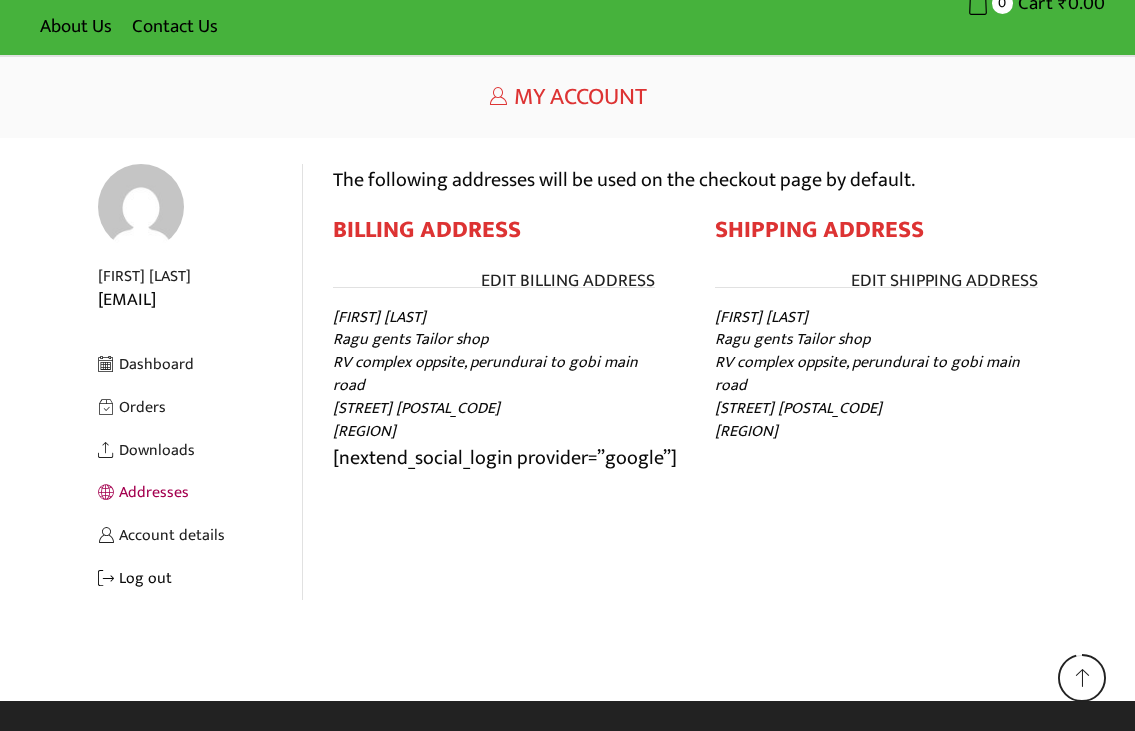 scroll, scrollTop: 127, scrollLeft: 0, axis: vertical 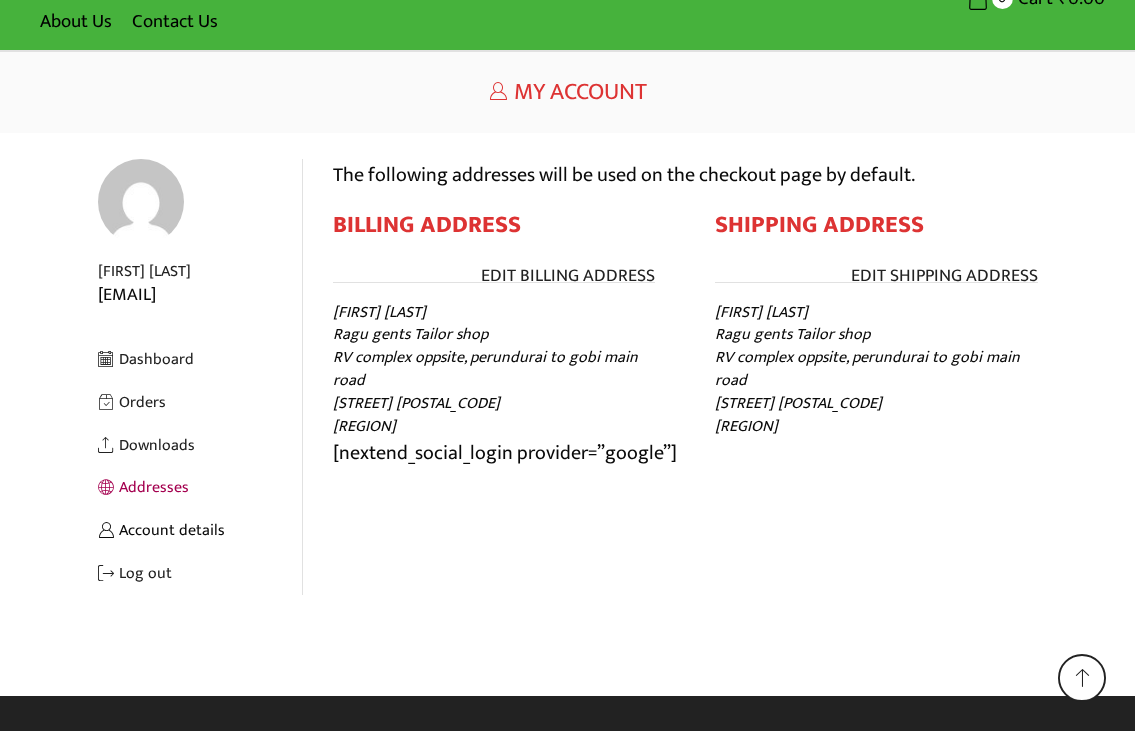click on "Account details" at bounding box center (200, 530) 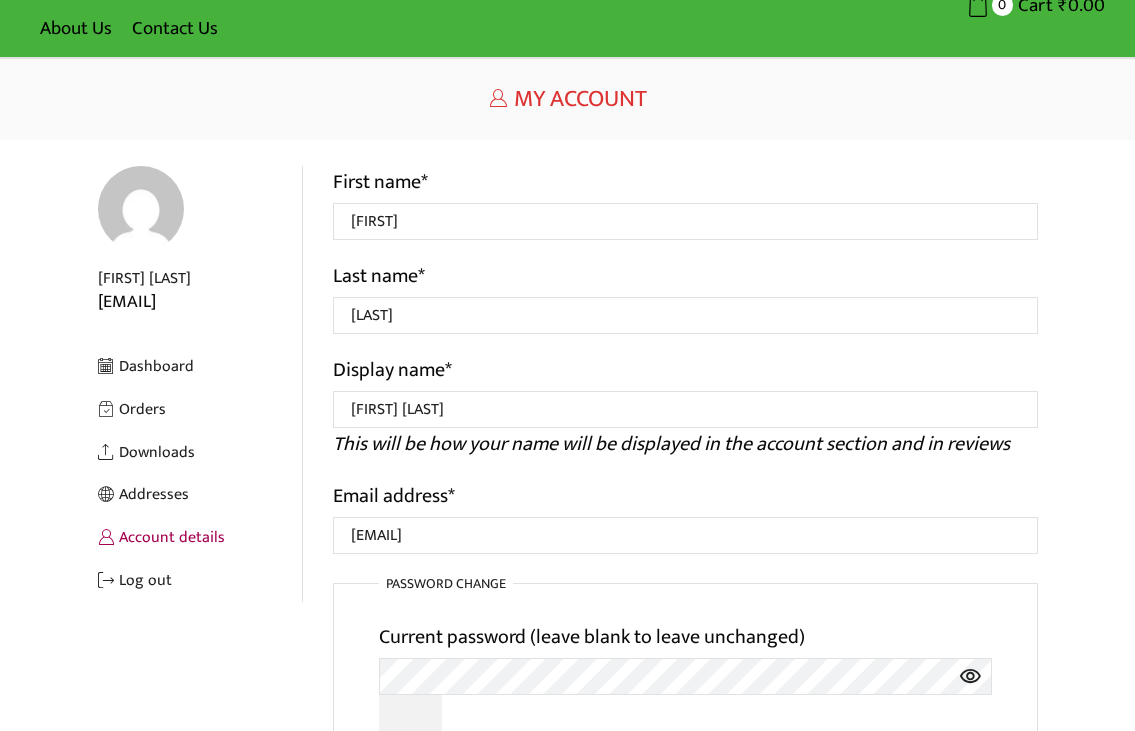 scroll, scrollTop: 0, scrollLeft: 0, axis: both 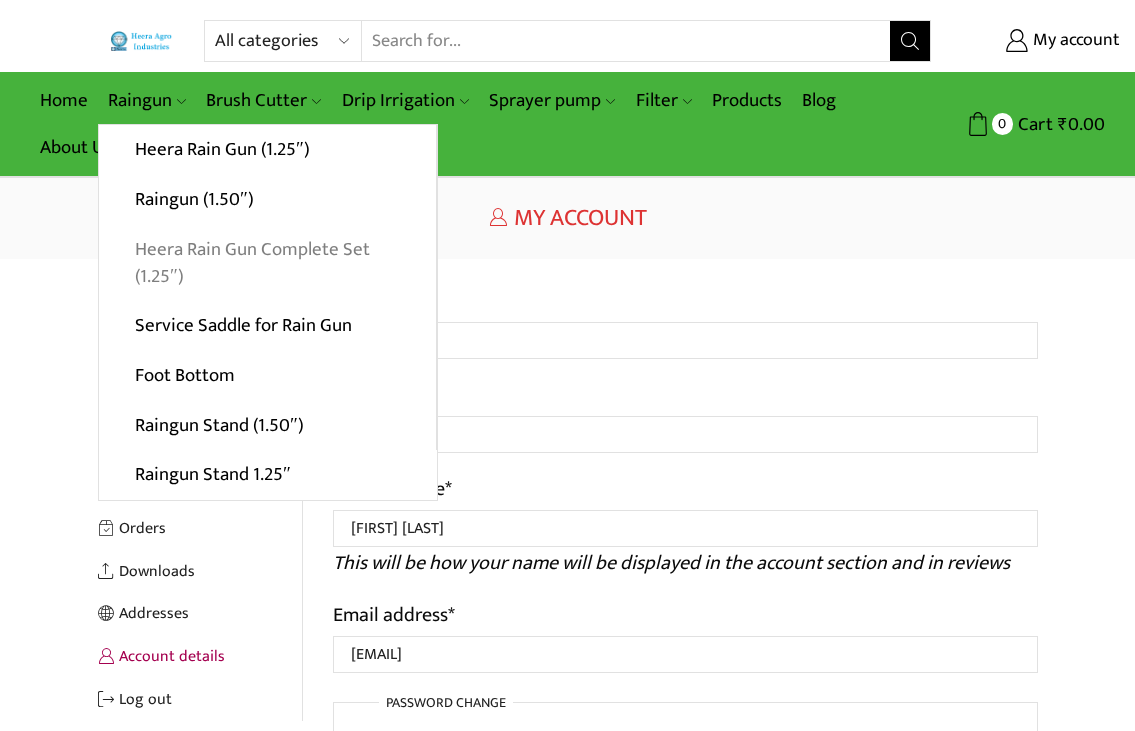 click on "Heera Rain Gun Complete Set (1.25″)" at bounding box center [267, 262] 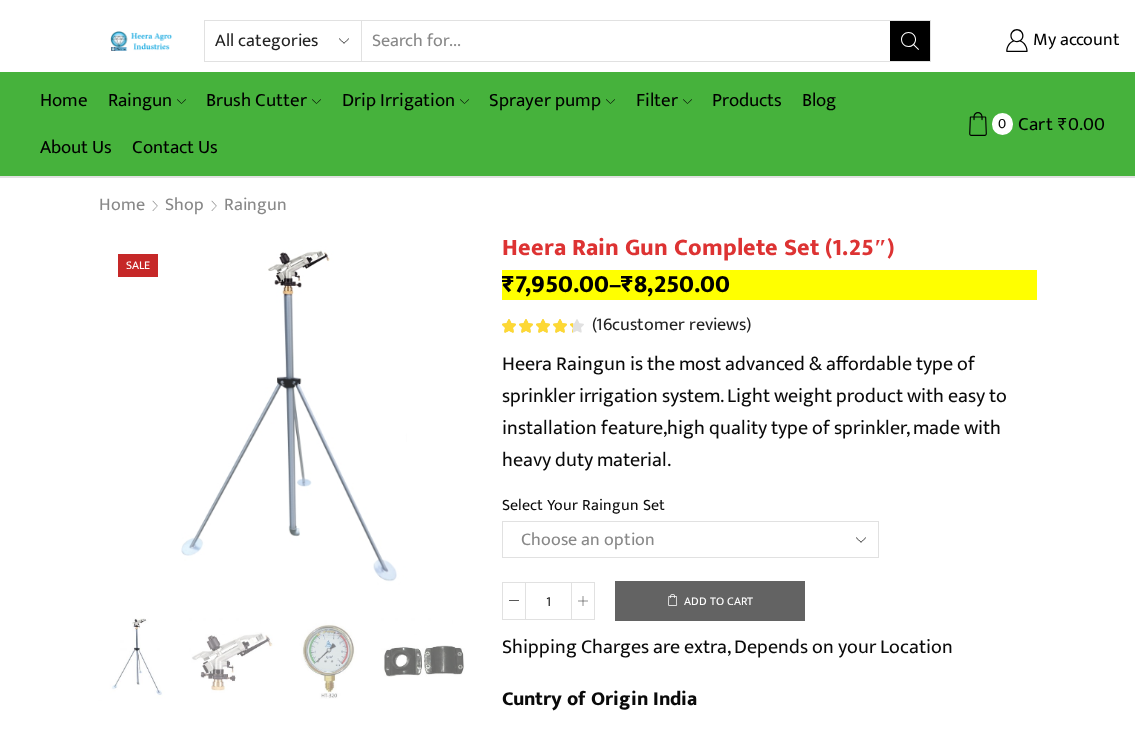 scroll, scrollTop: 0, scrollLeft: 0, axis: both 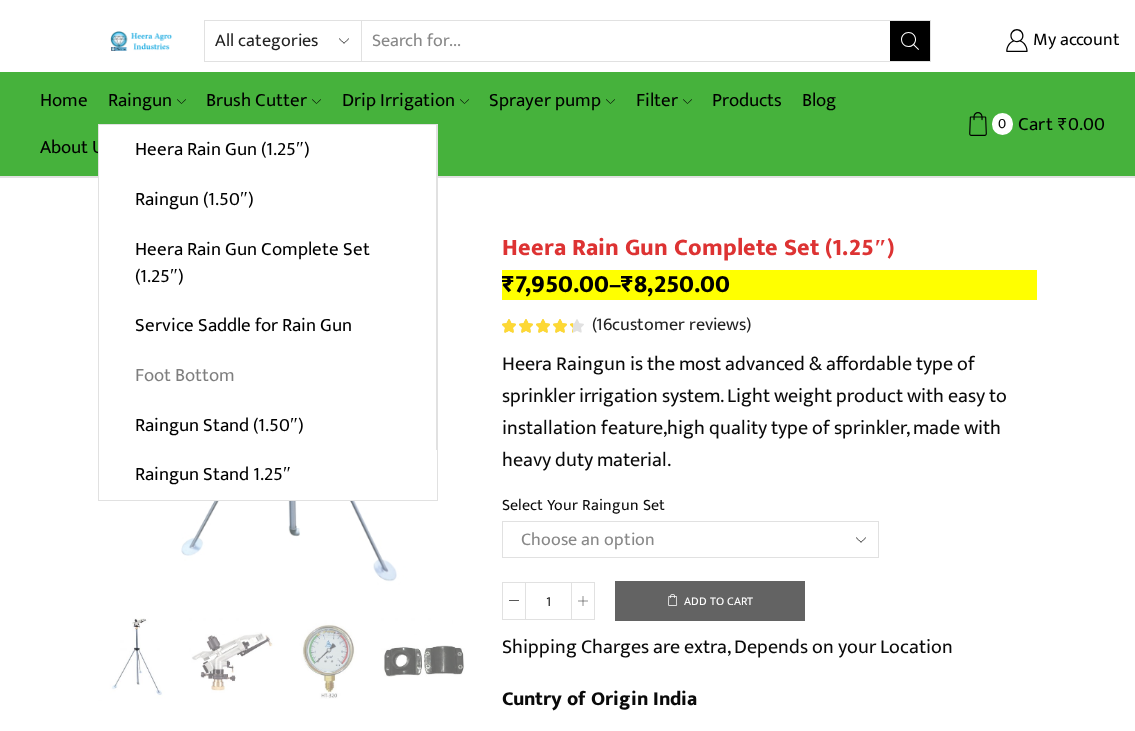 click on "Foot Bottom" at bounding box center (267, 376) 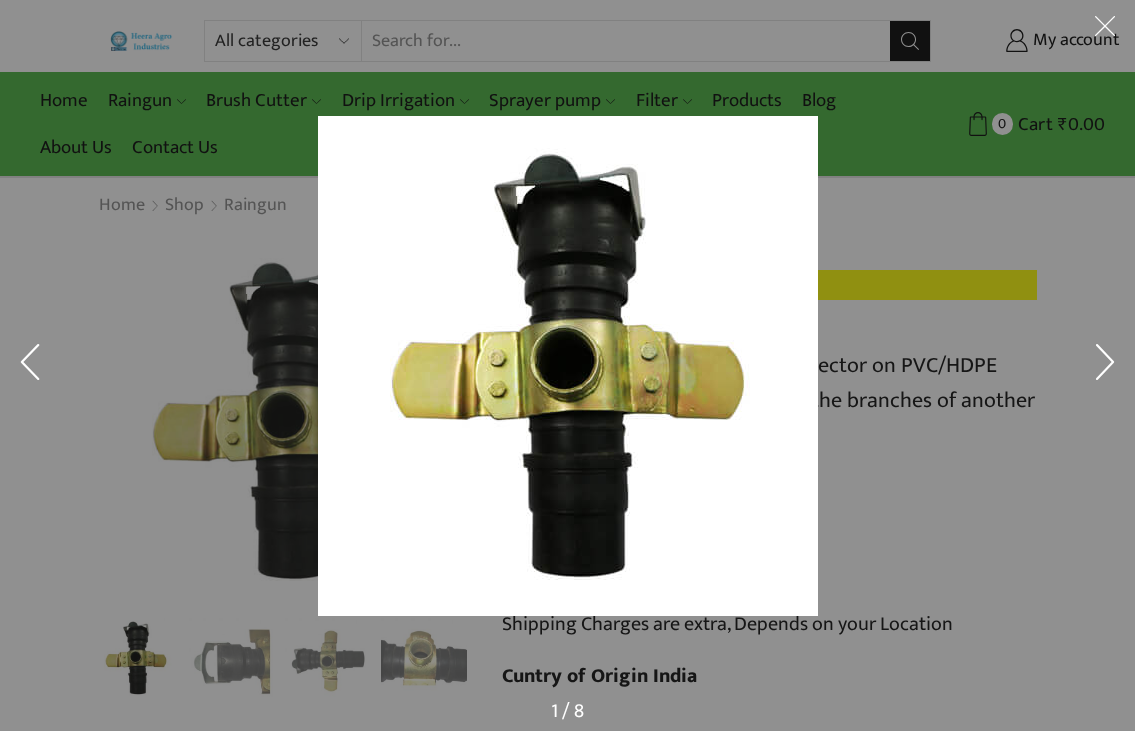 scroll, scrollTop: 0, scrollLeft: 0, axis: both 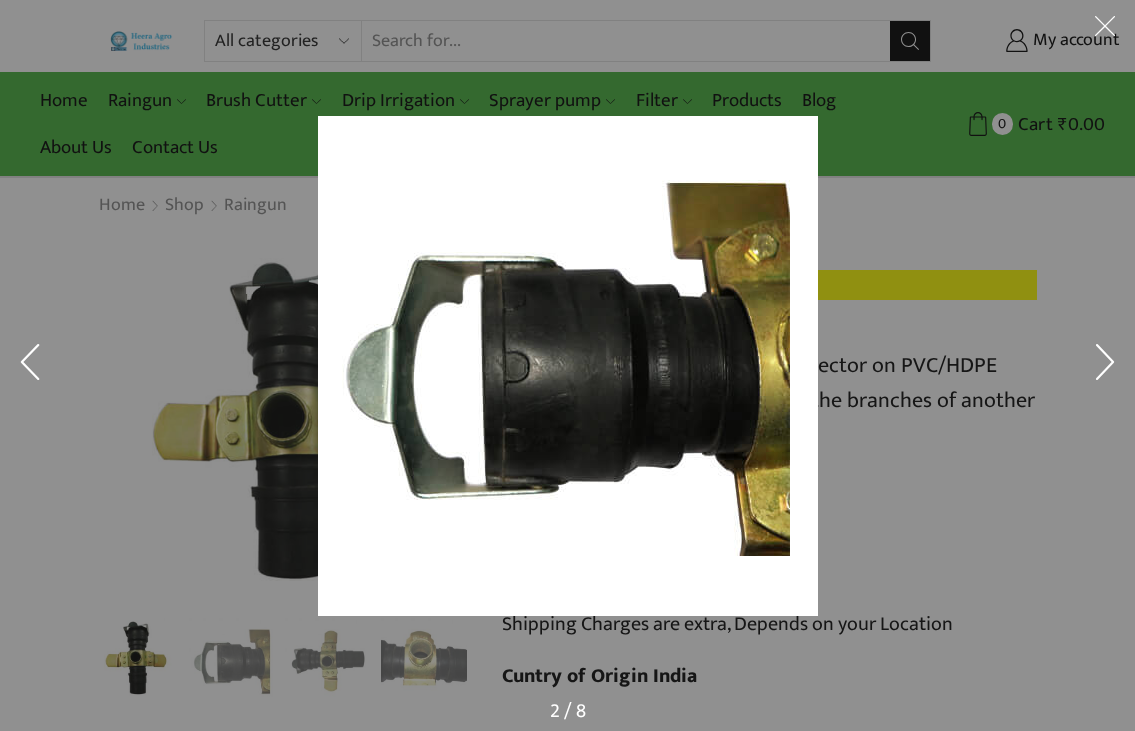 click at bounding box center [1105, 30] 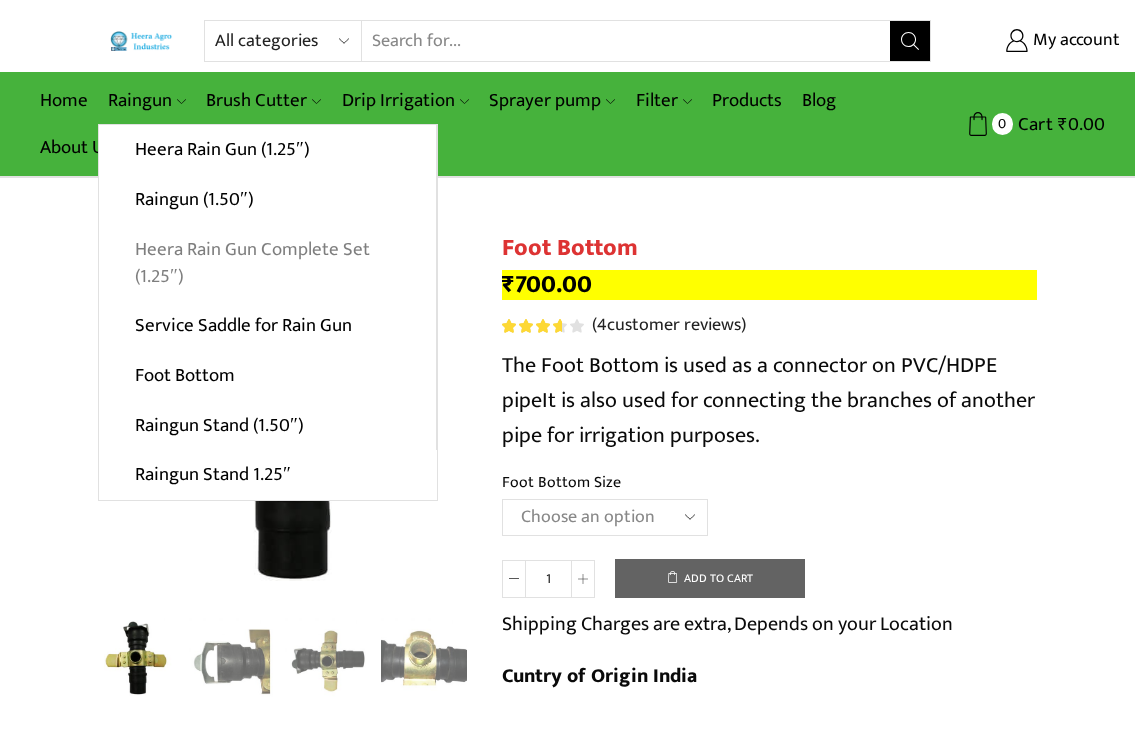 click on "Heera Rain Gun Complete Set (1.25″)" at bounding box center (267, 262) 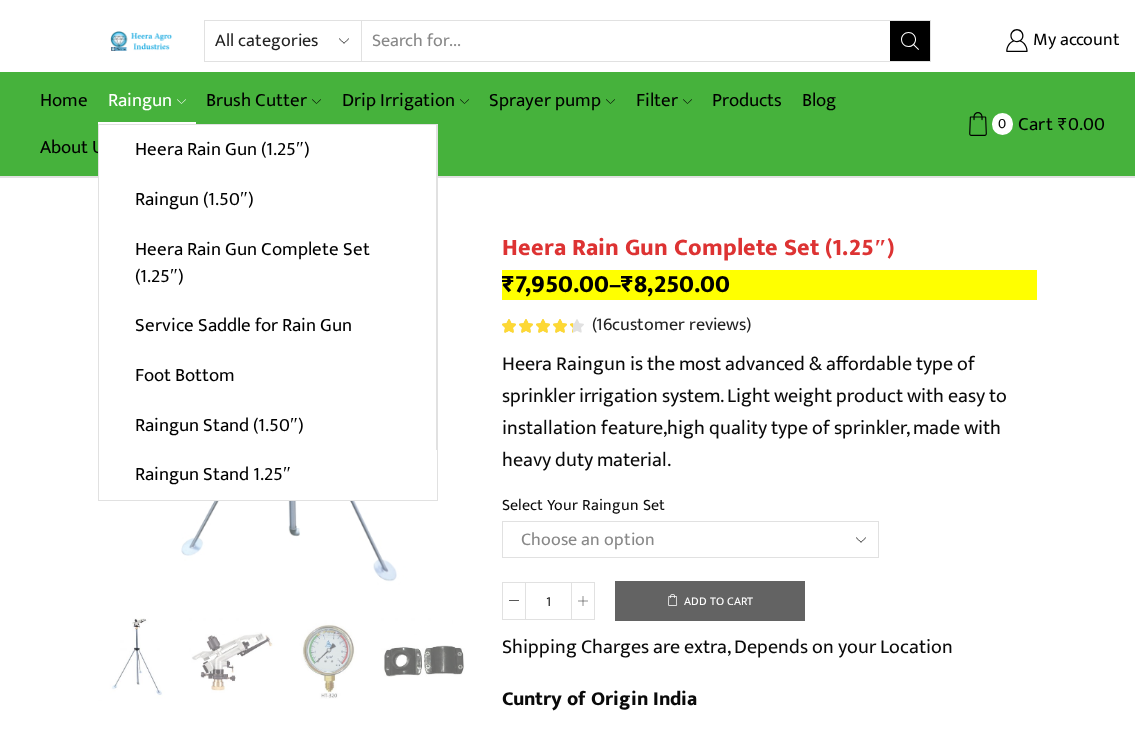 scroll, scrollTop: 0, scrollLeft: 0, axis: both 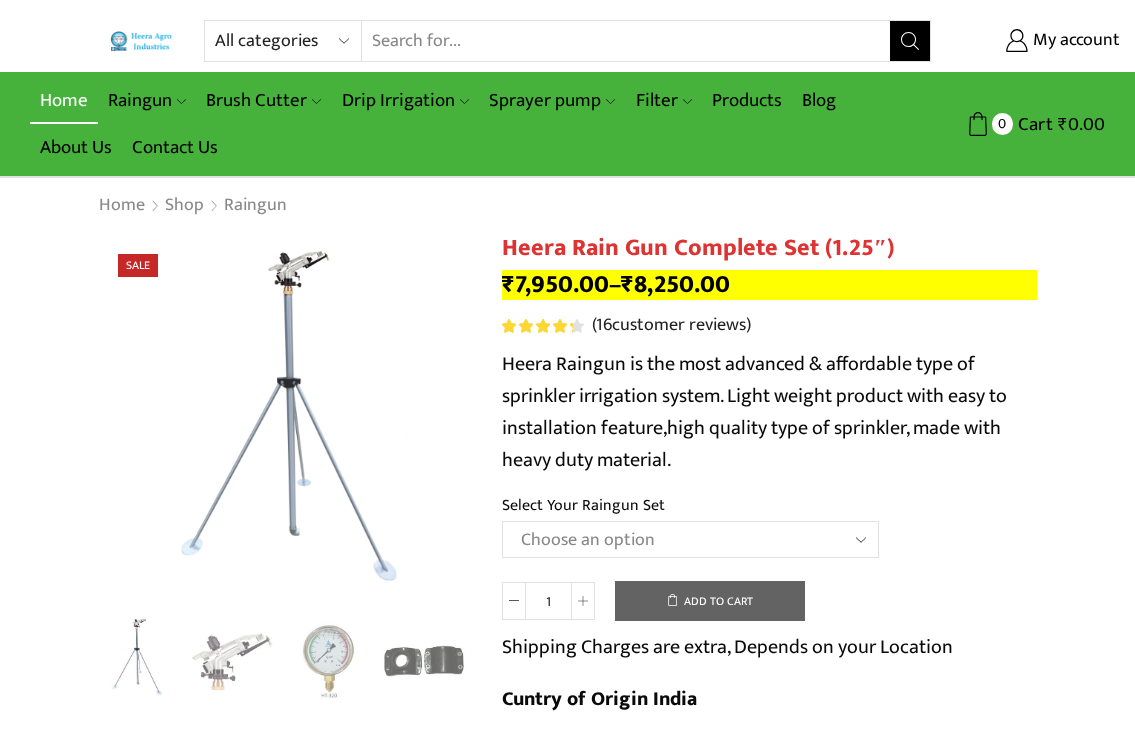 click on "Home" at bounding box center (64, 100) 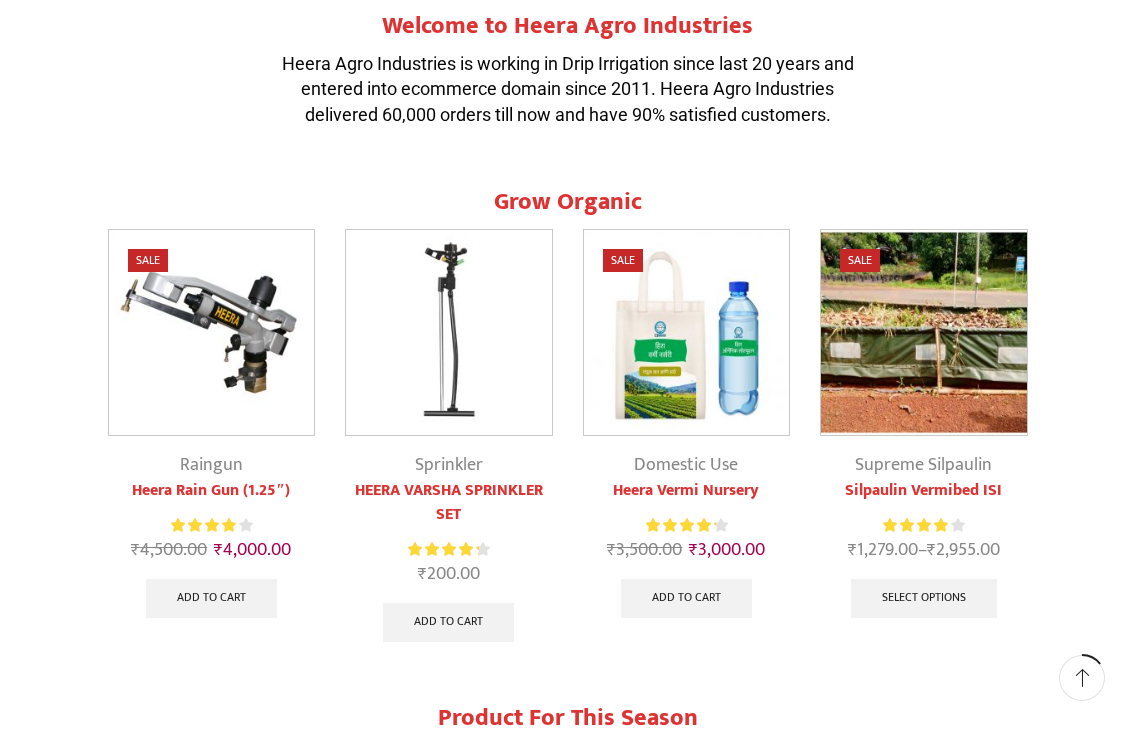 scroll, scrollTop: 600, scrollLeft: 0, axis: vertical 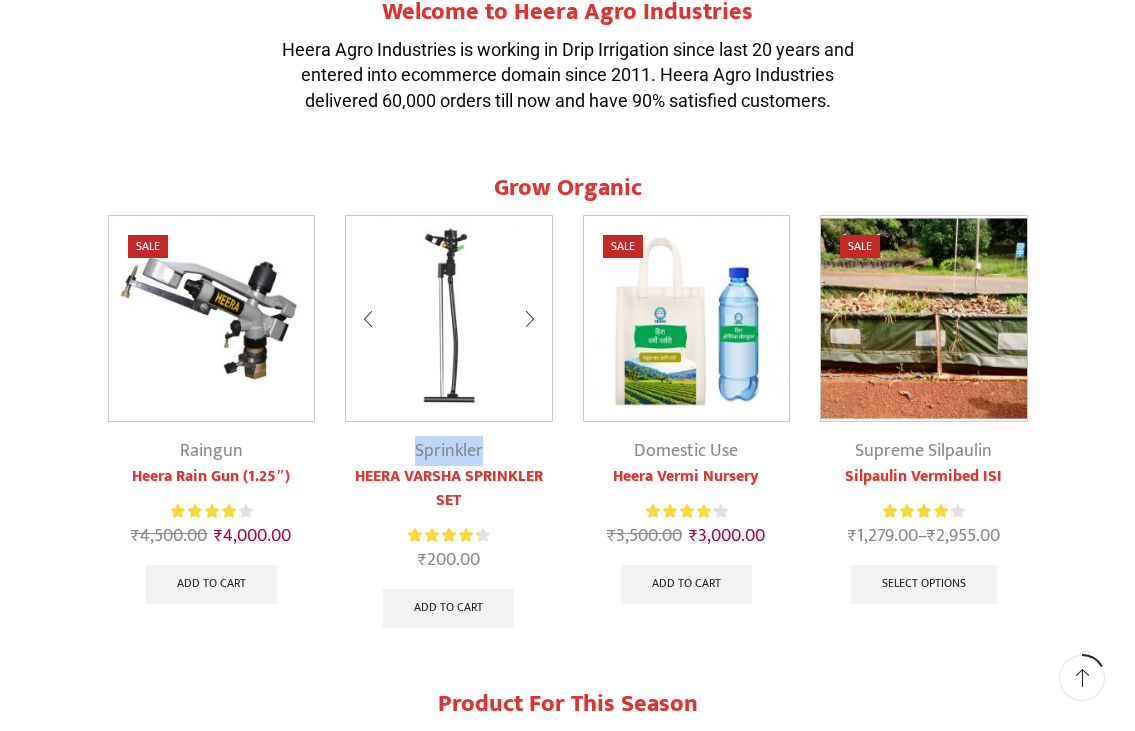 drag, startPoint x: 502, startPoint y: 451, endPoint x: 415, endPoint y: 451, distance: 87 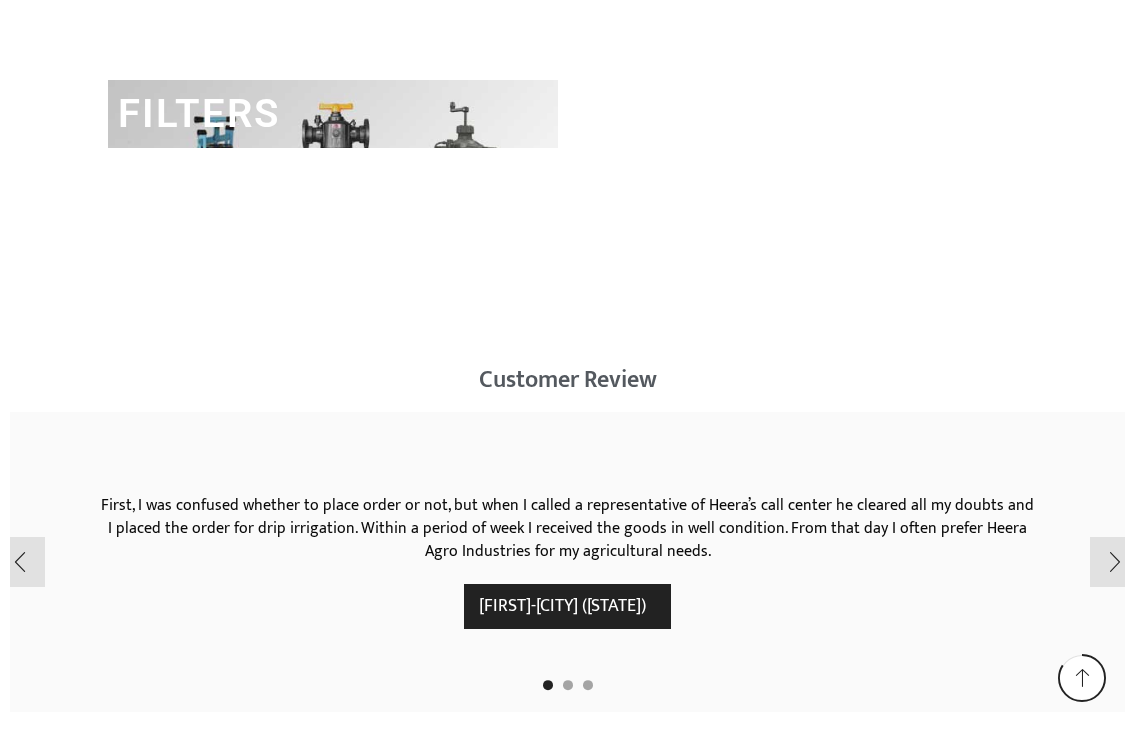 scroll, scrollTop: 3400, scrollLeft: 0, axis: vertical 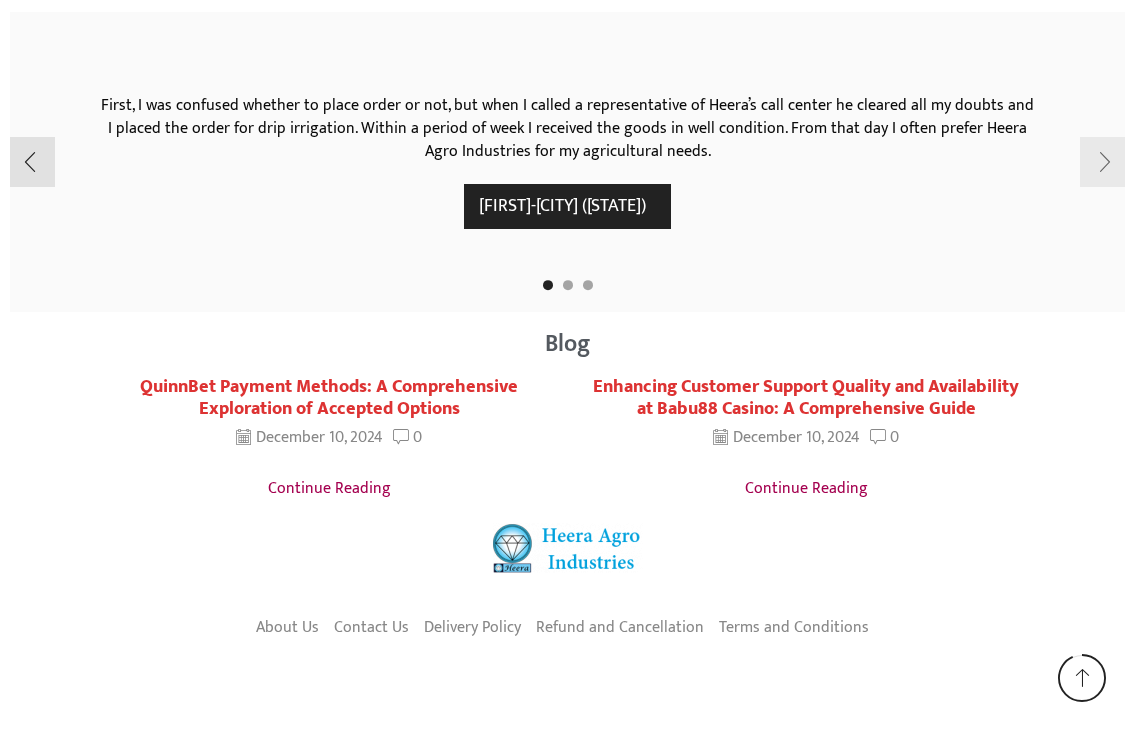 click at bounding box center [1105, 162] 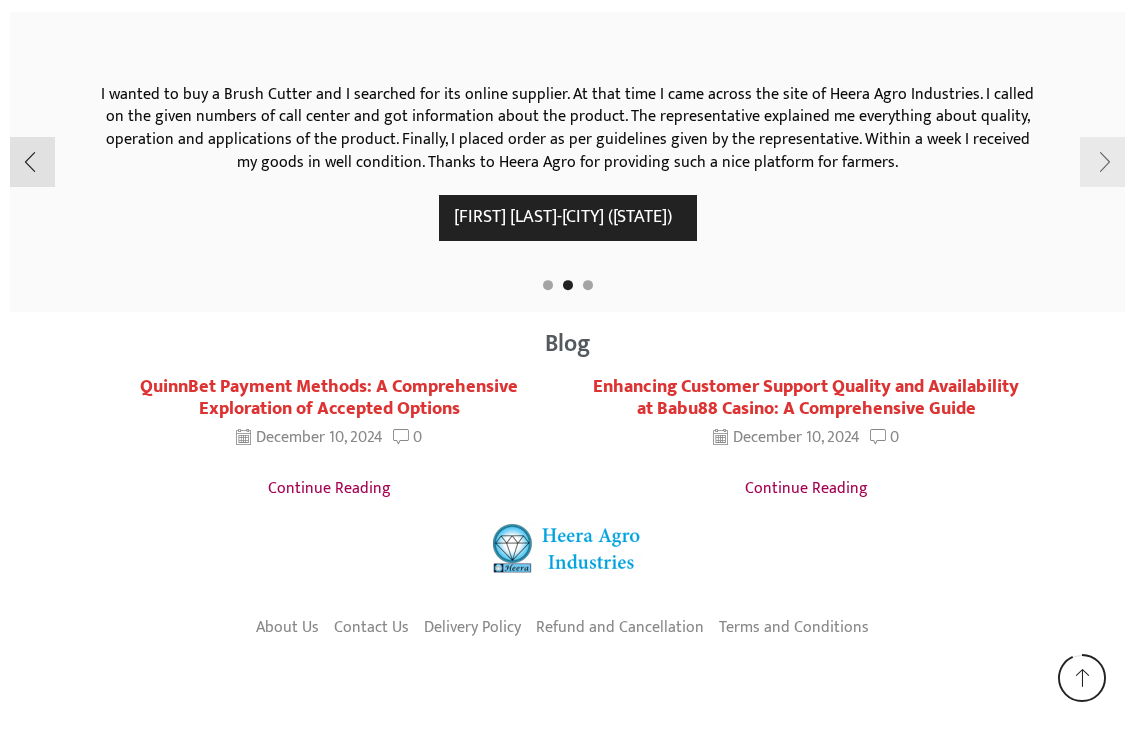 click at bounding box center [1105, 162] 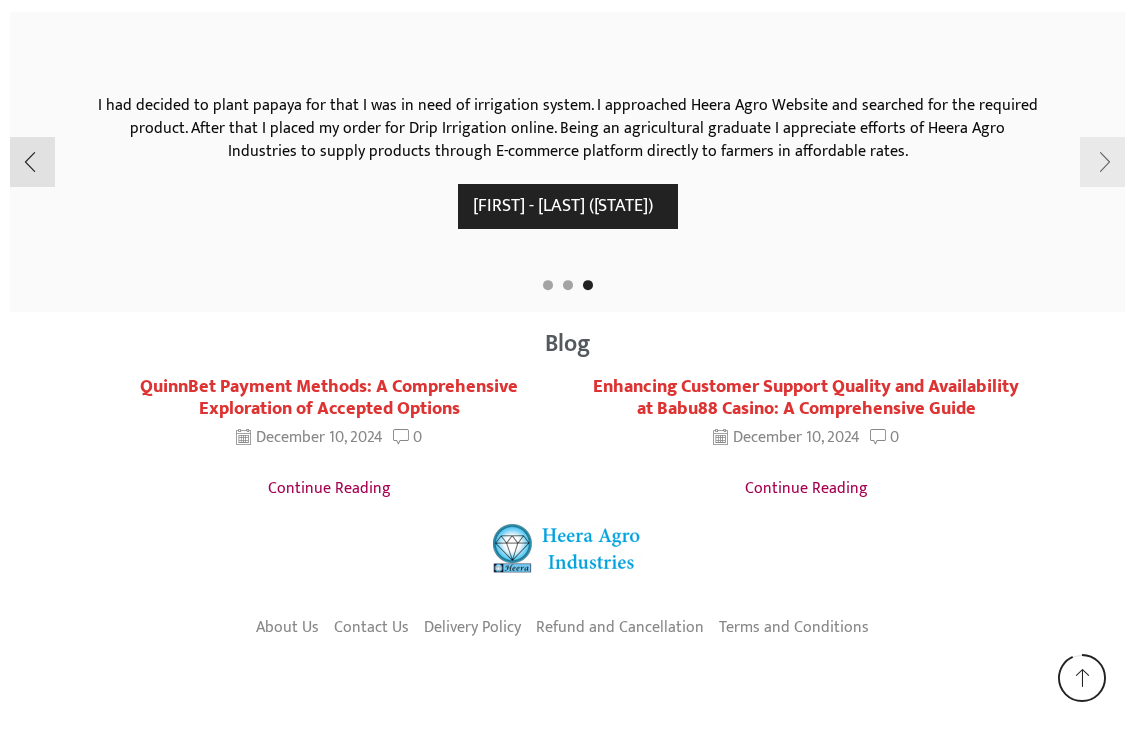 click at bounding box center (1105, 162) 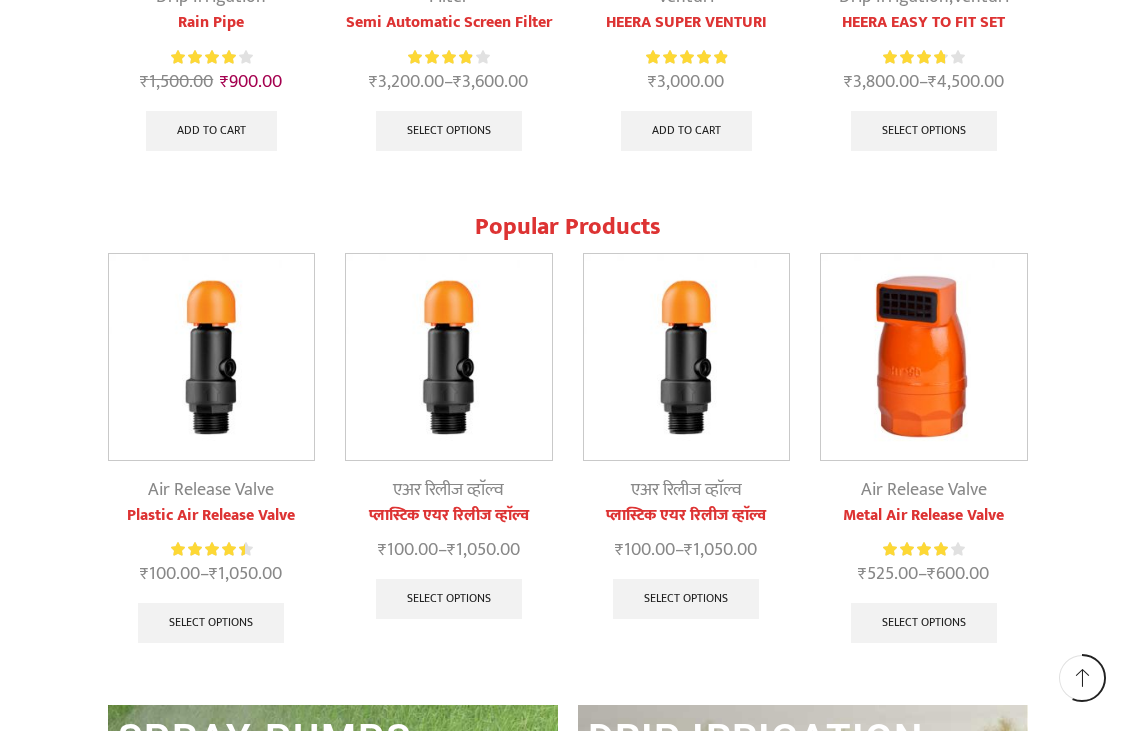 scroll, scrollTop: 2066, scrollLeft: 0, axis: vertical 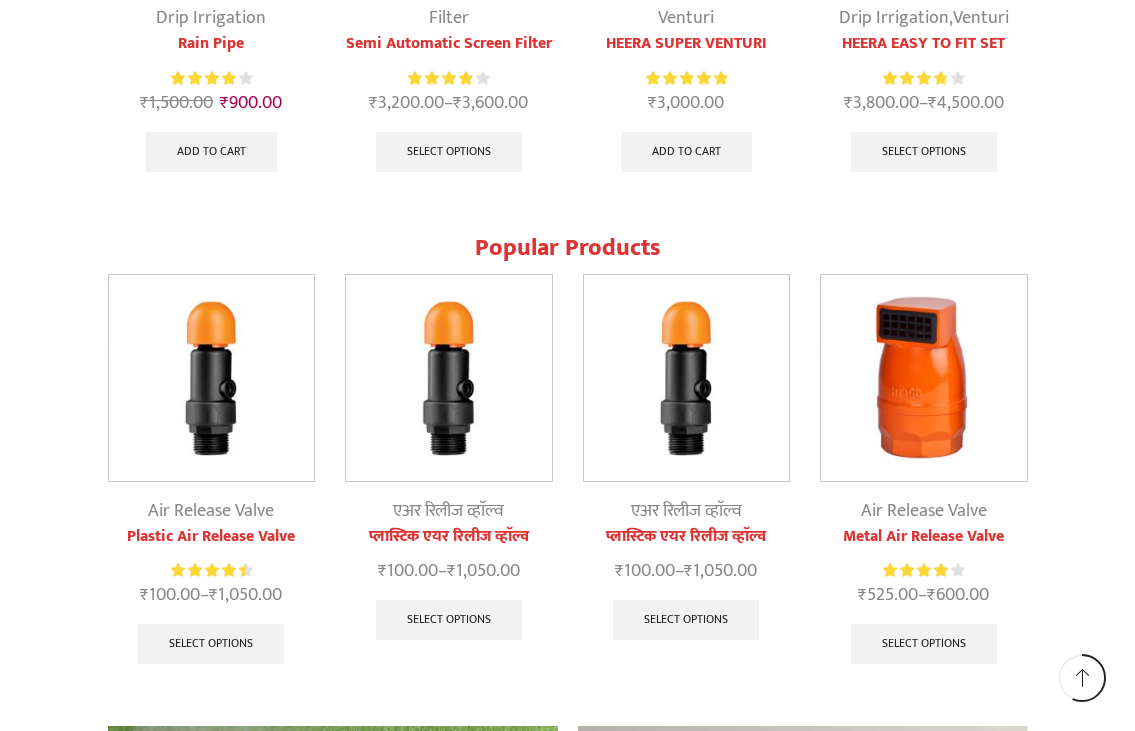 click on "Popular Products" at bounding box center [568, 248] 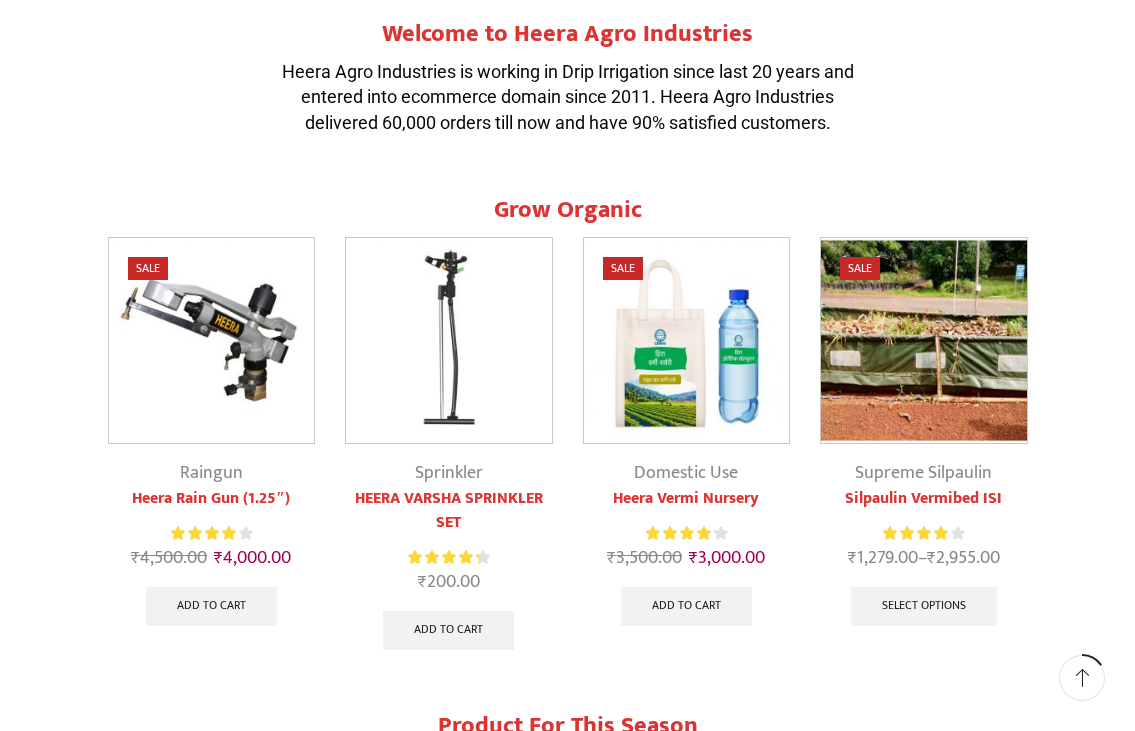 scroll, scrollTop: 566, scrollLeft: 0, axis: vertical 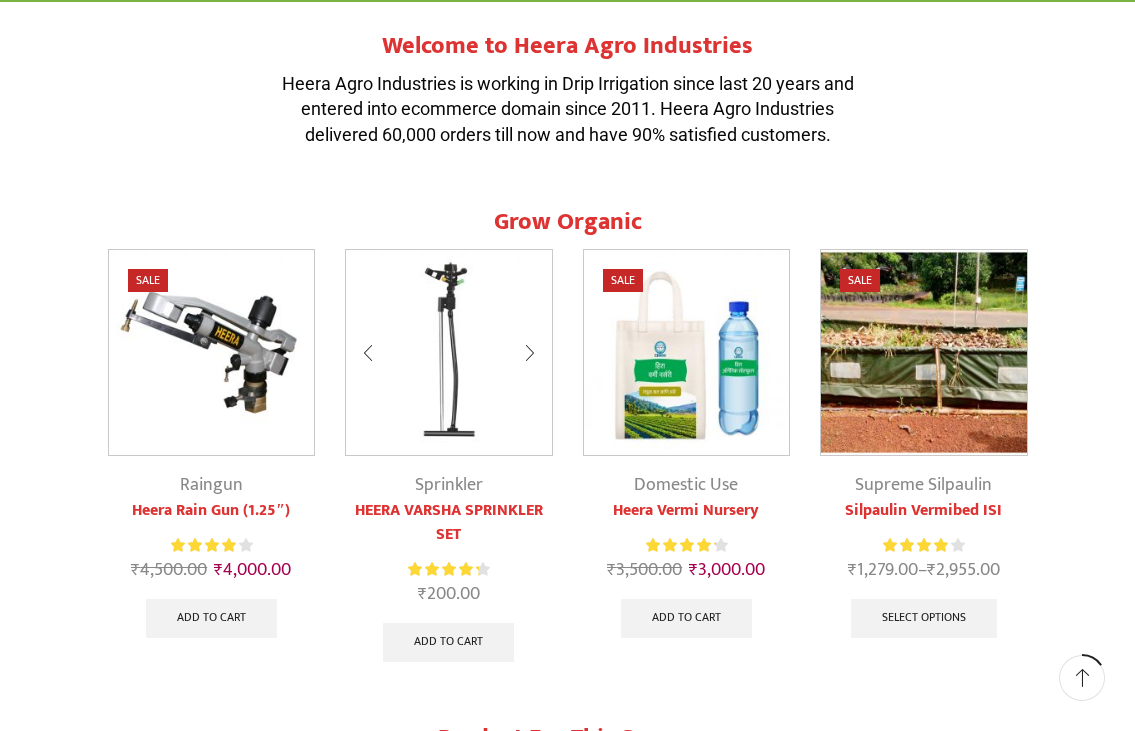 click on "HEERA VARSHA SPRINKLER SET" at bounding box center [449, 523] 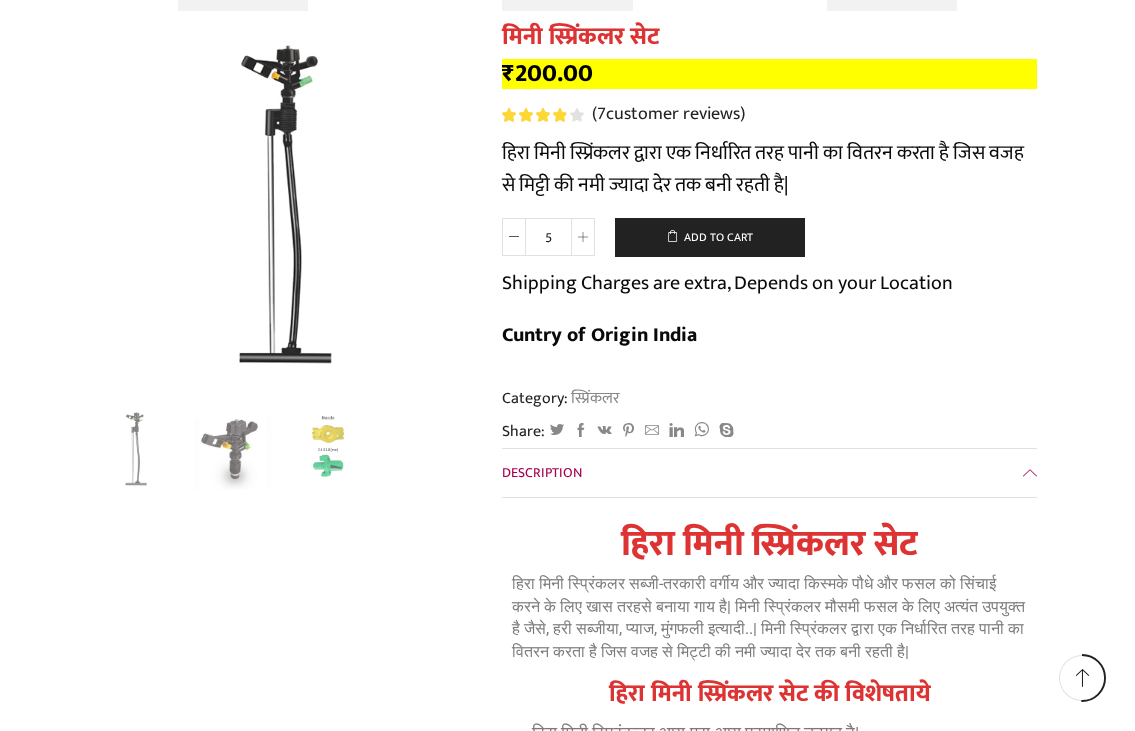 scroll, scrollTop: 8200, scrollLeft: 0, axis: vertical 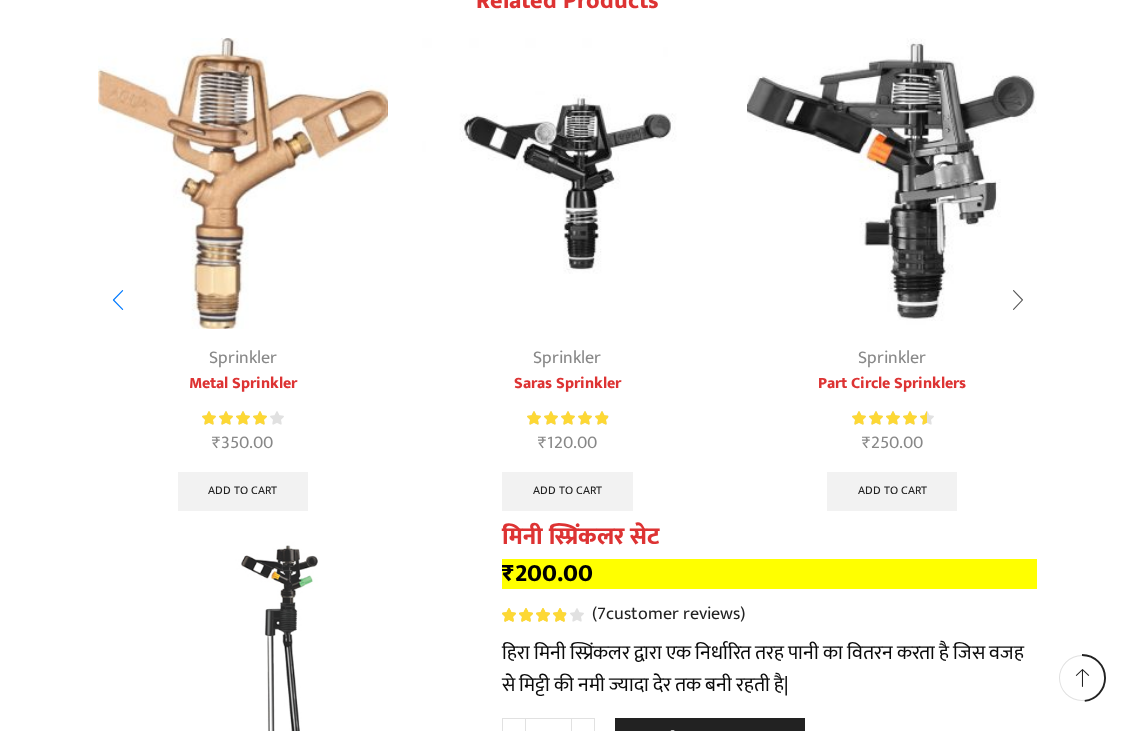 click at bounding box center (1018, 301) 